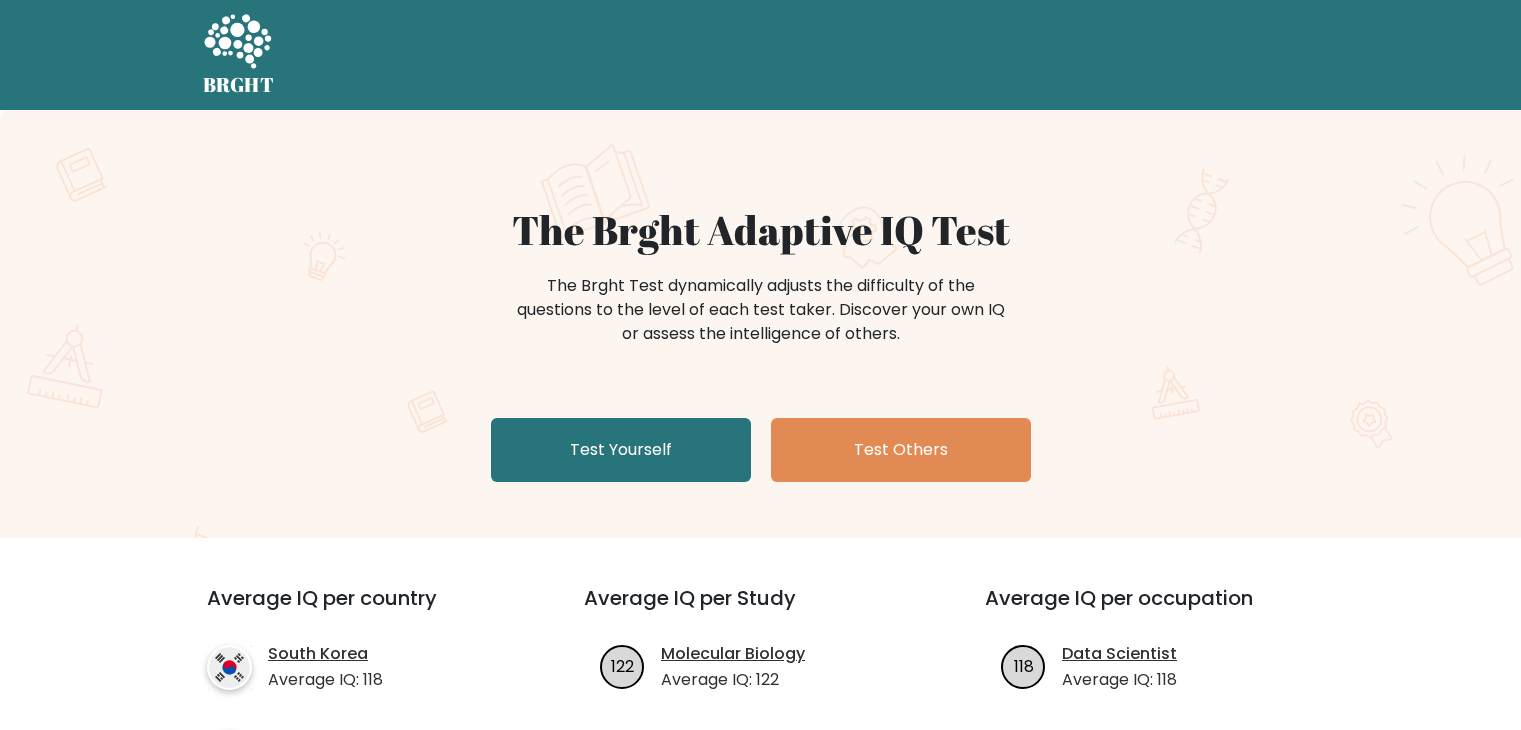 scroll, scrollTop: 0, scrollLeft: 0, axis: both 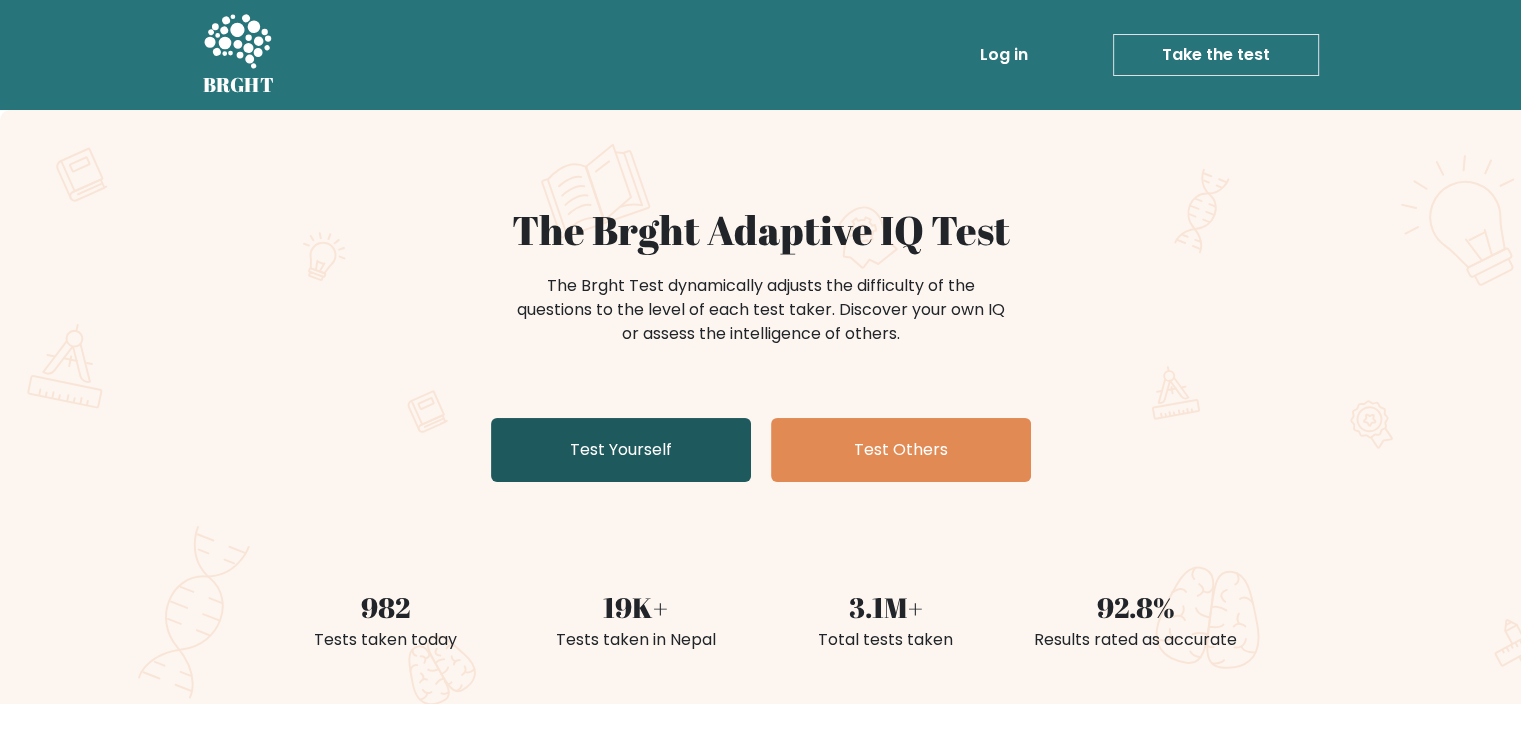 click on "Test Yourself" at bounding box center [621, 450] 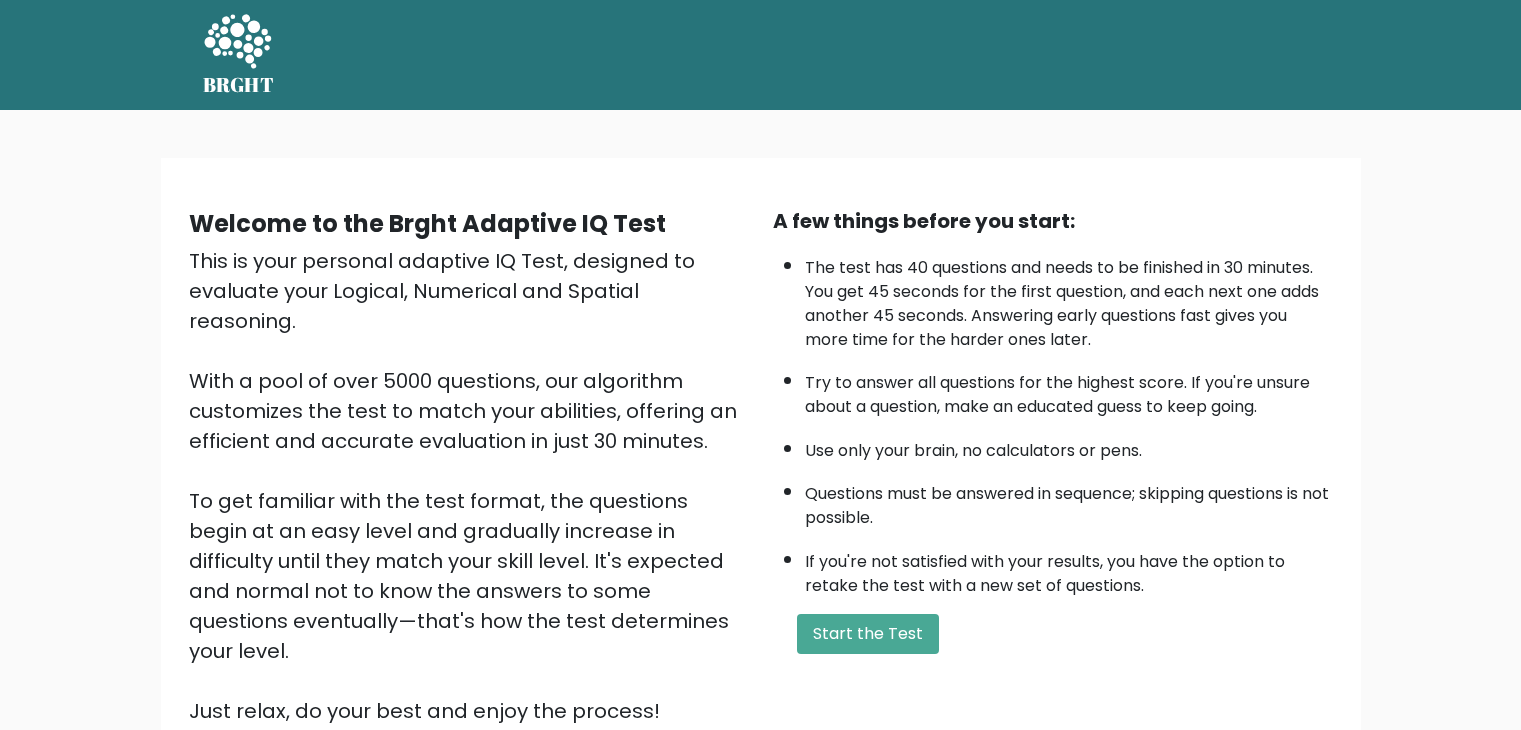 scroll, scrollTop: 0, scrollLeft: 0, axis: both 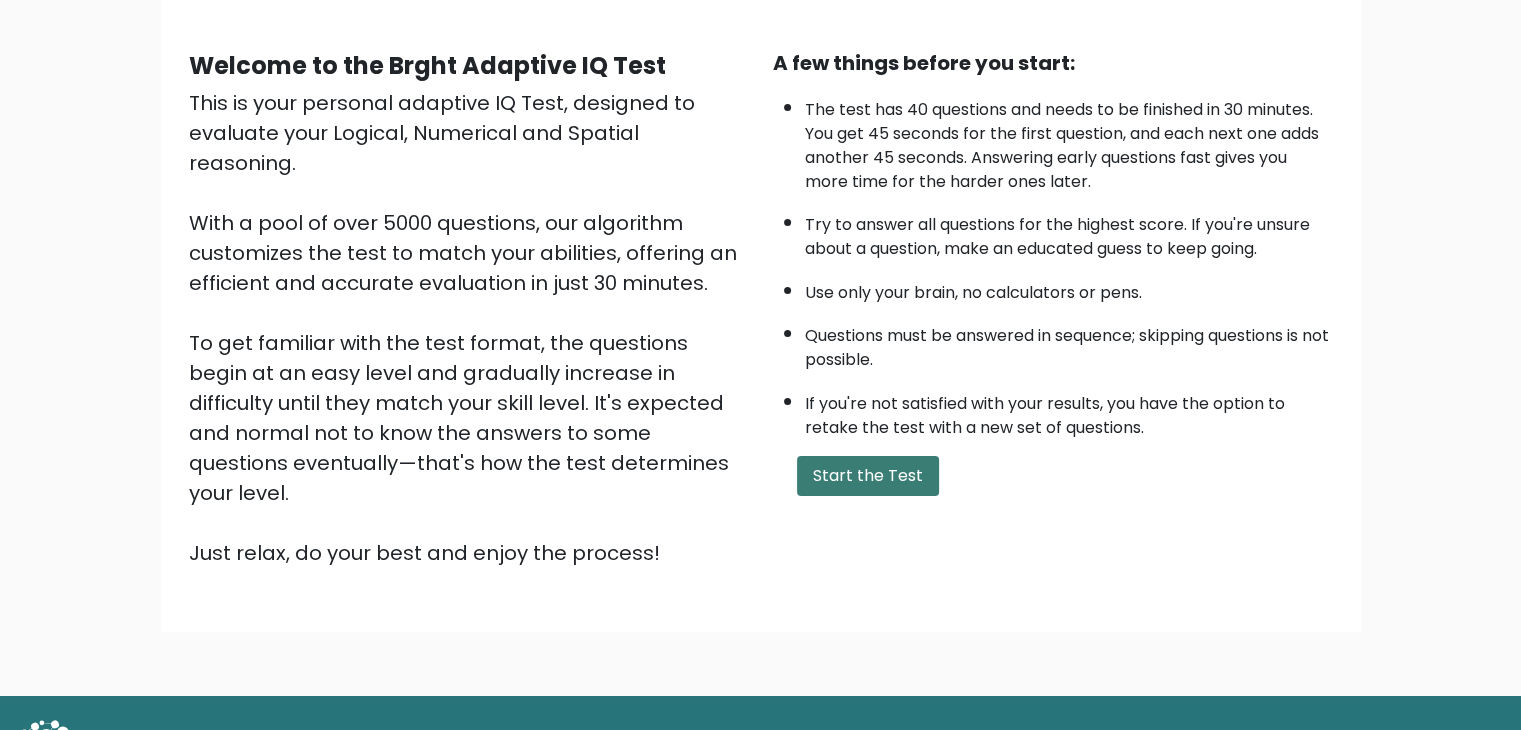 click on "Start the Test" at bounding box center (868, 476) 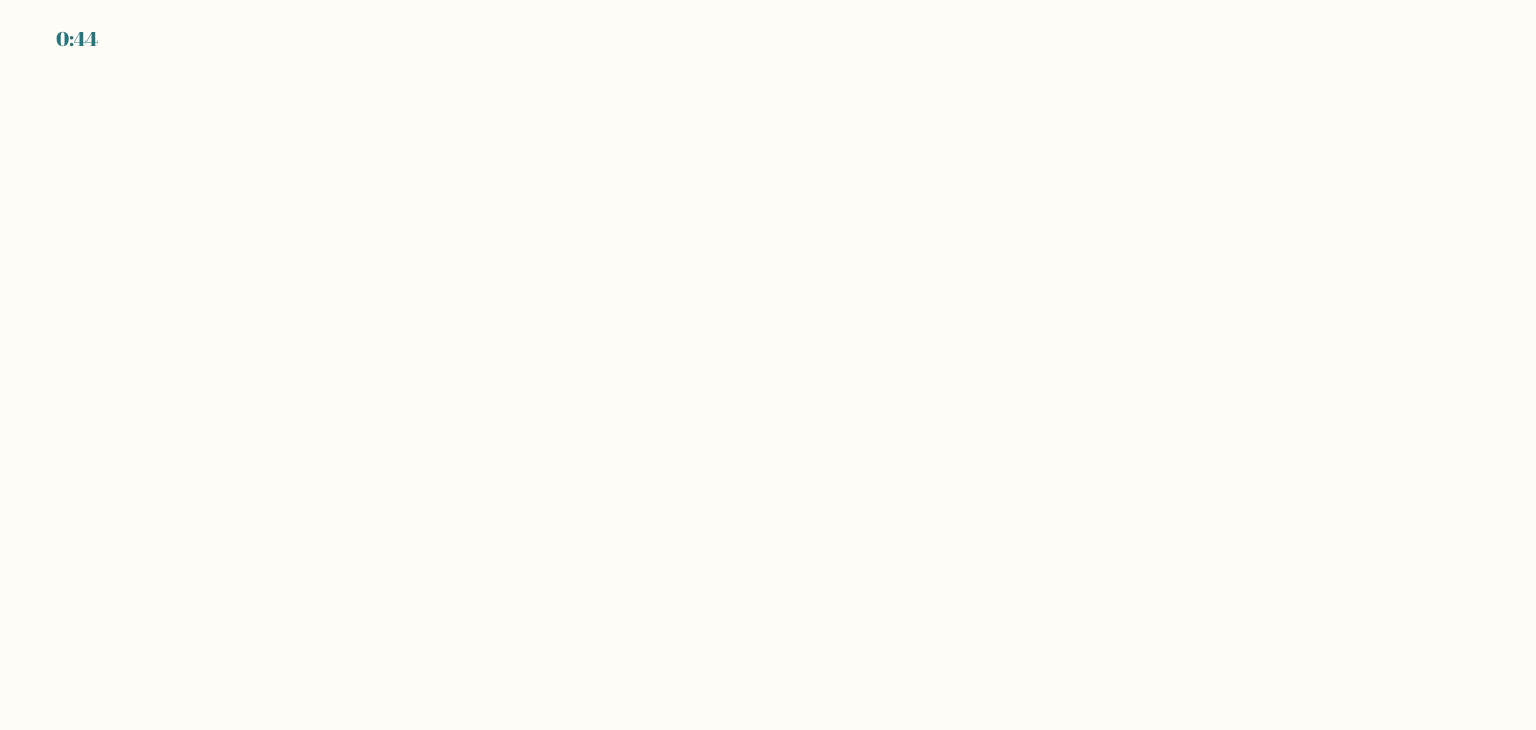 scroll, scrollTop: 0, scrollLeft: 0, axis: both 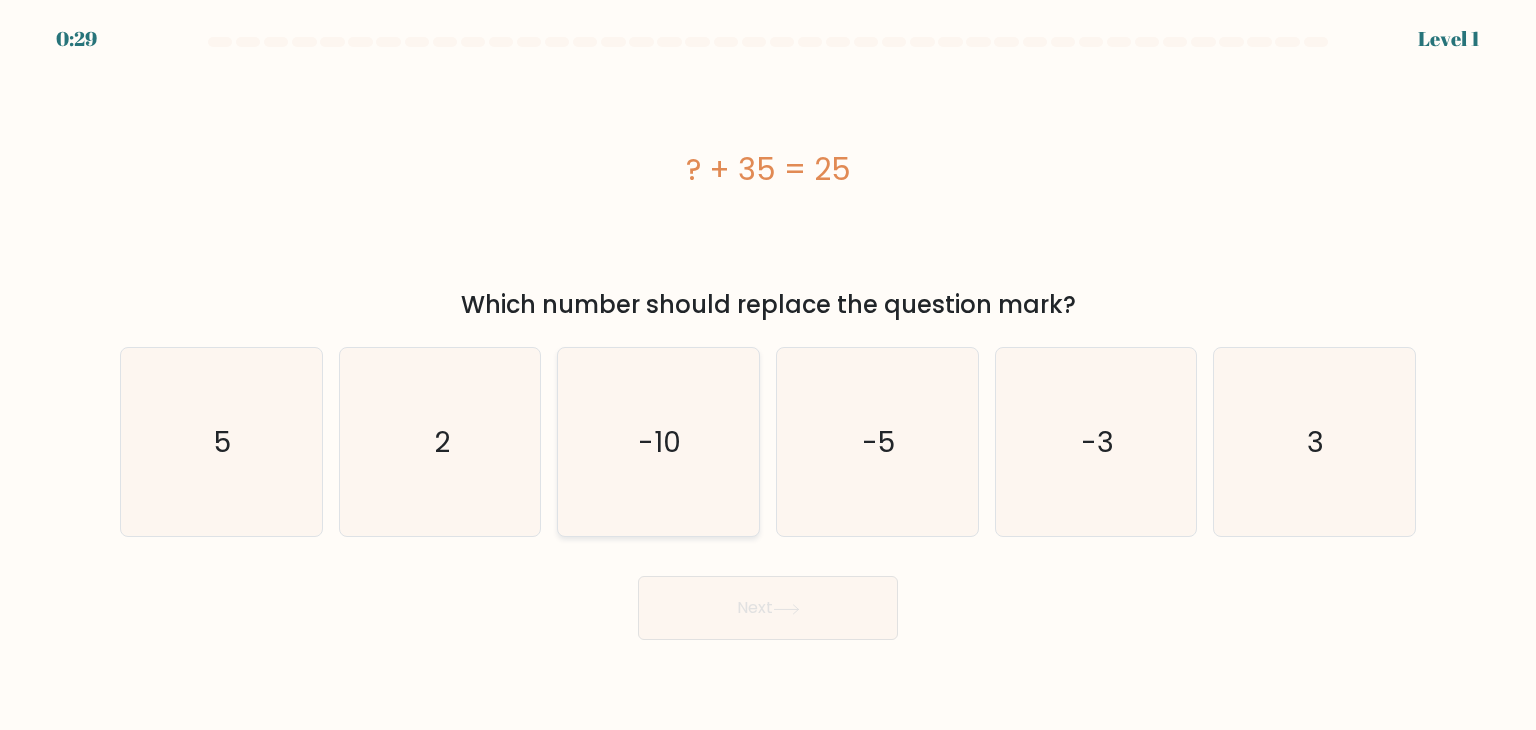 click on "-10" 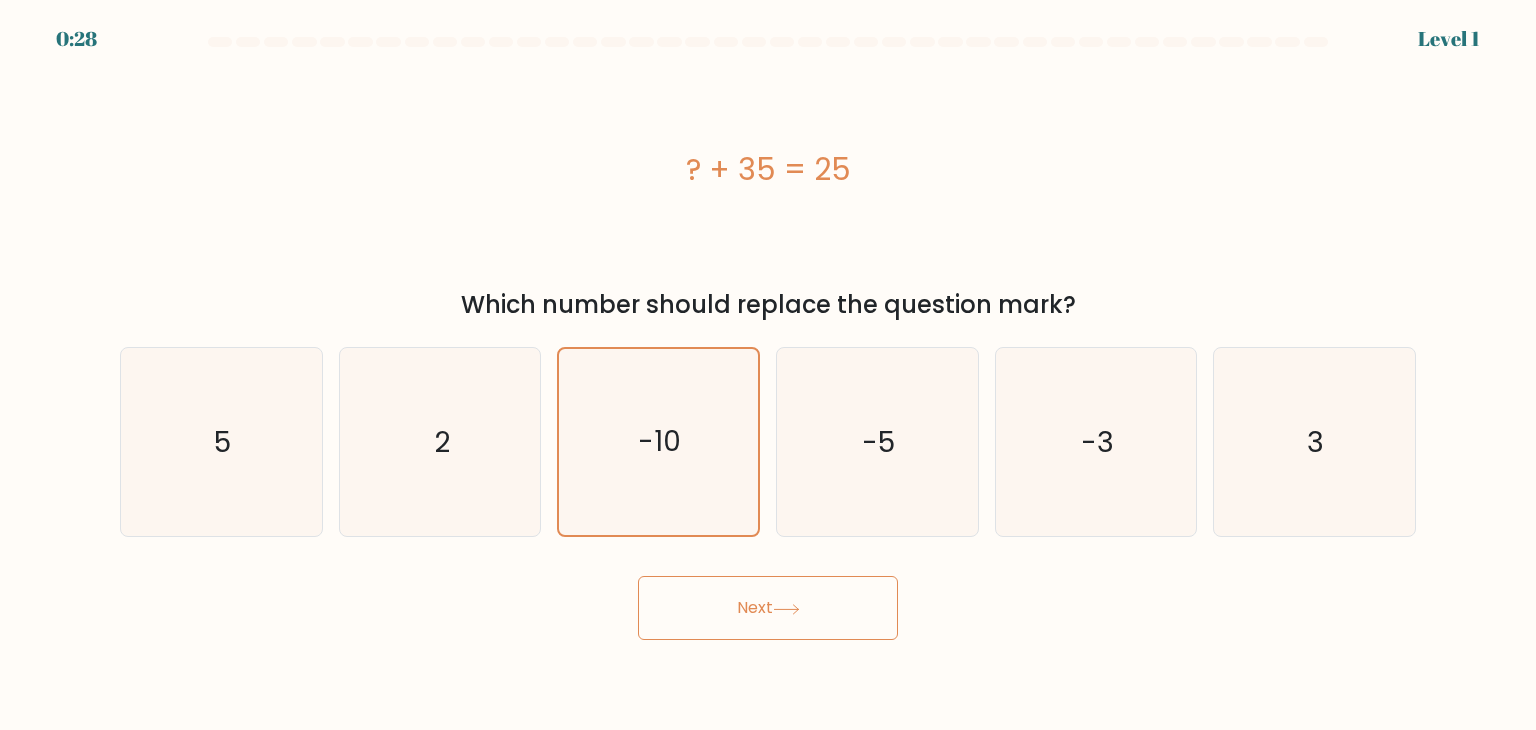 click on "Next" at bounding box center [768, 608] 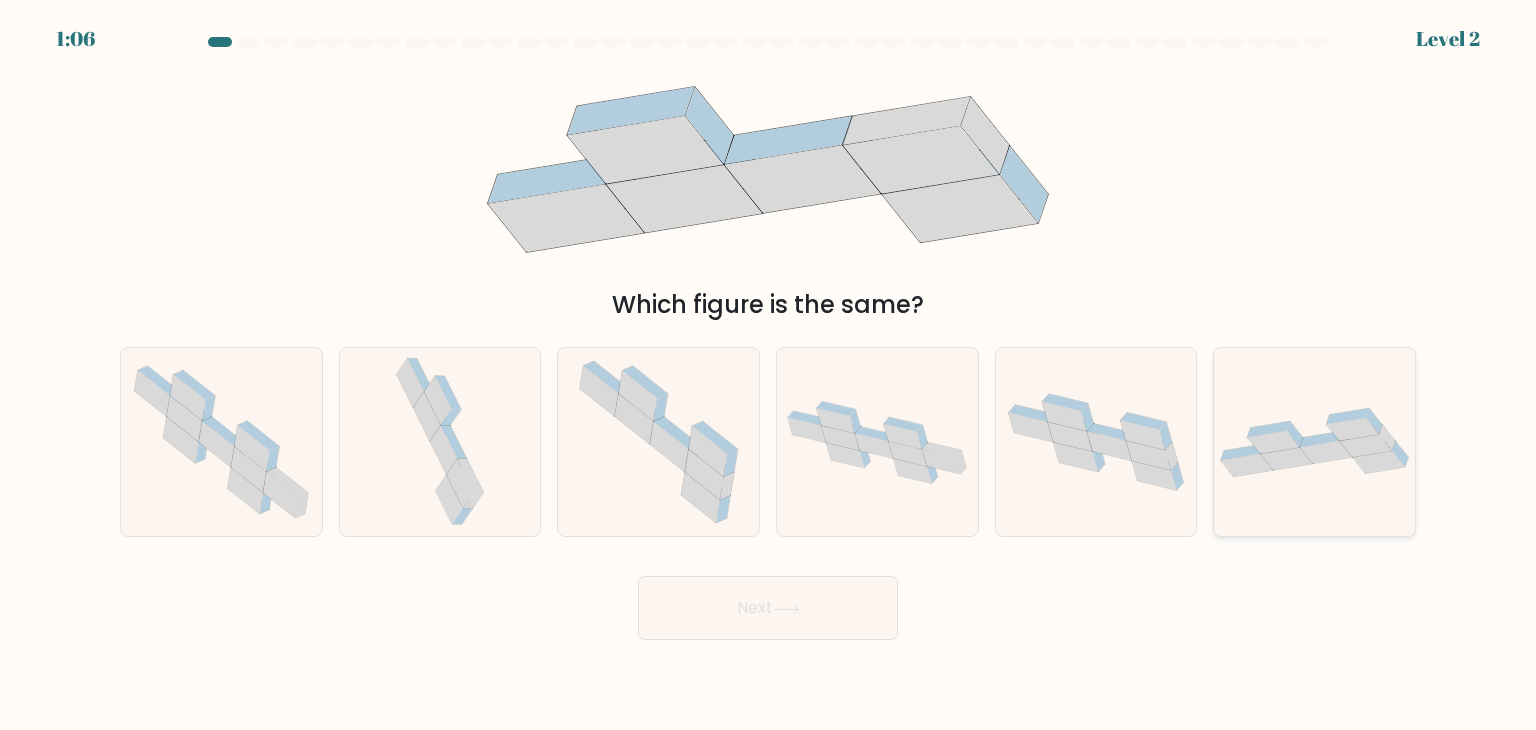 click 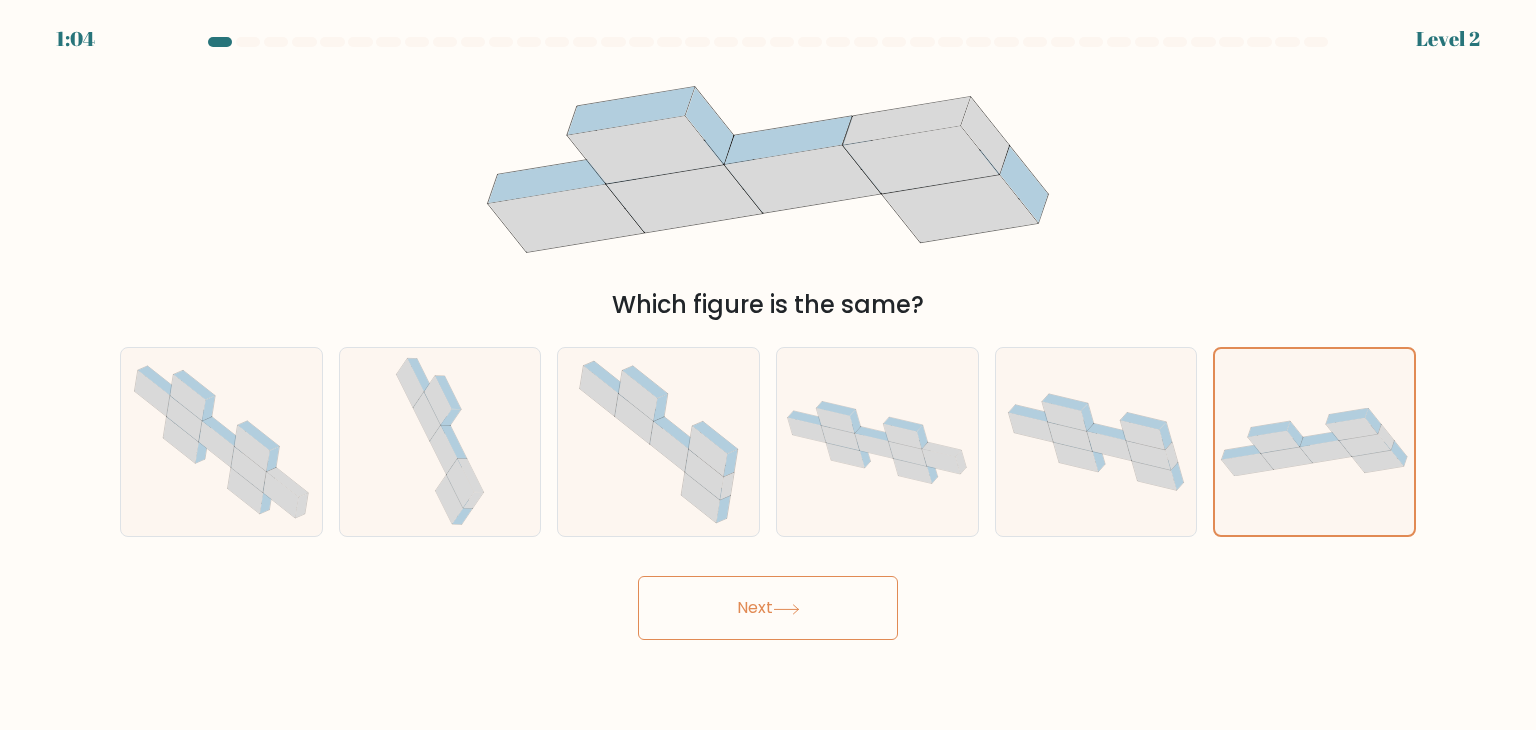 click on "Next" at bounding box center [768, 608] 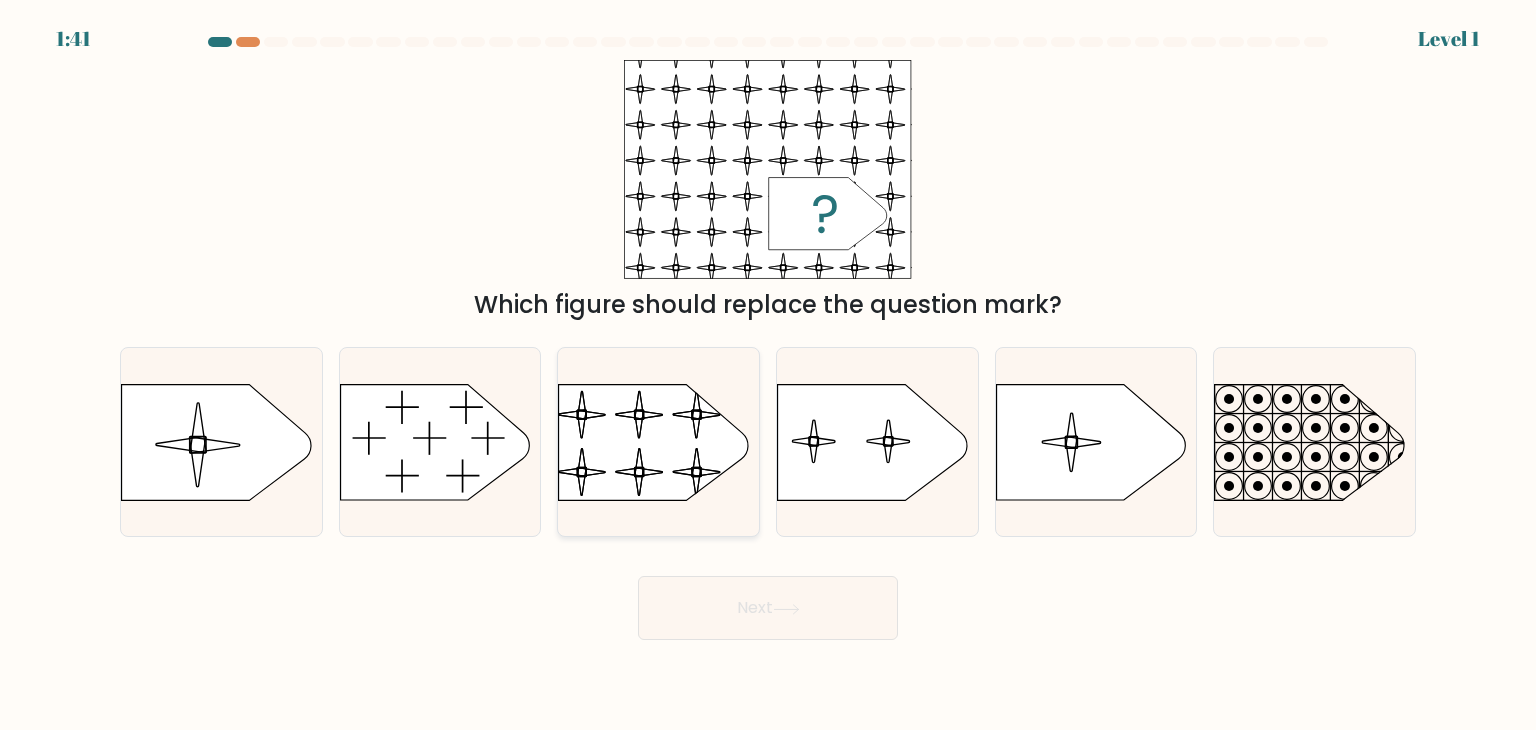 click 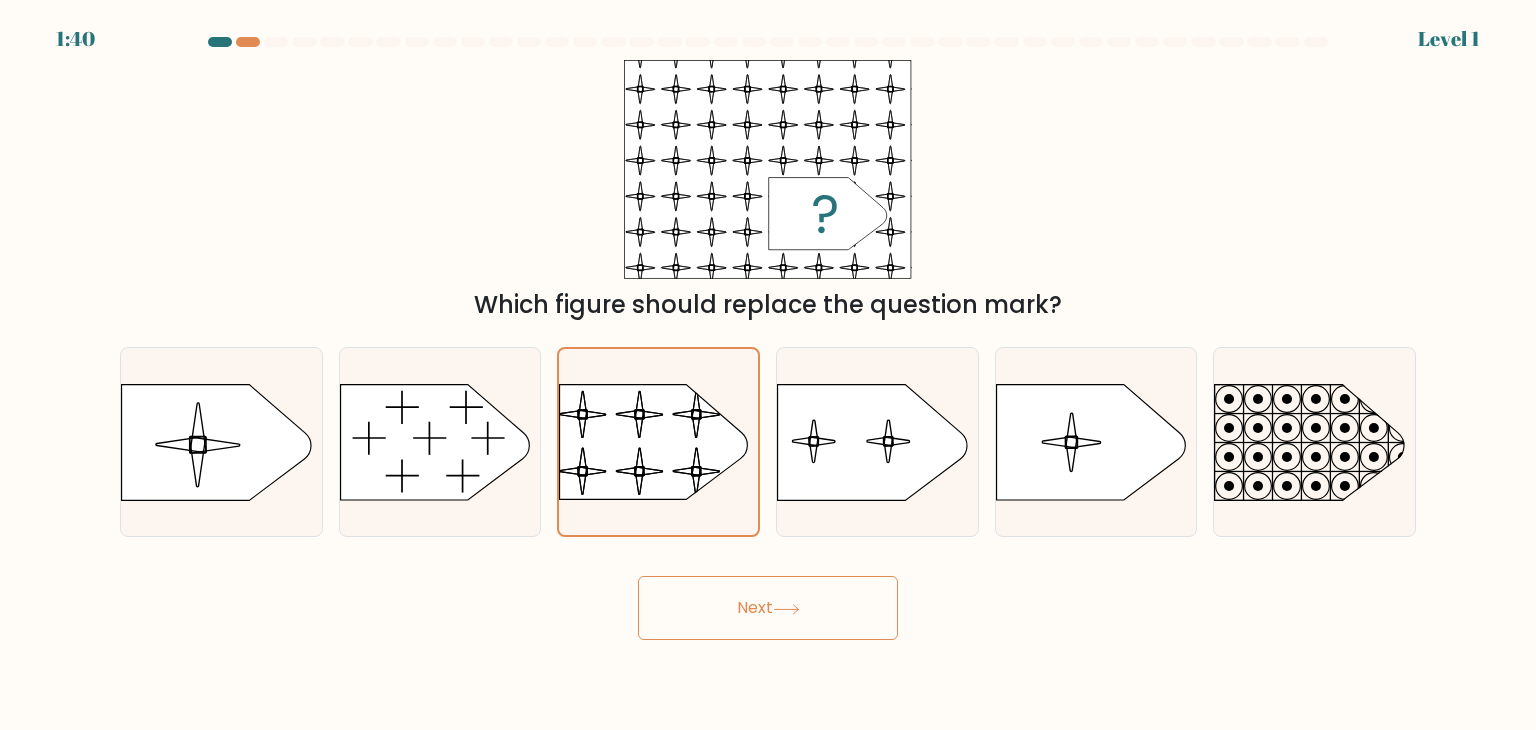 click on "Next" at bounding box center (768, 608) 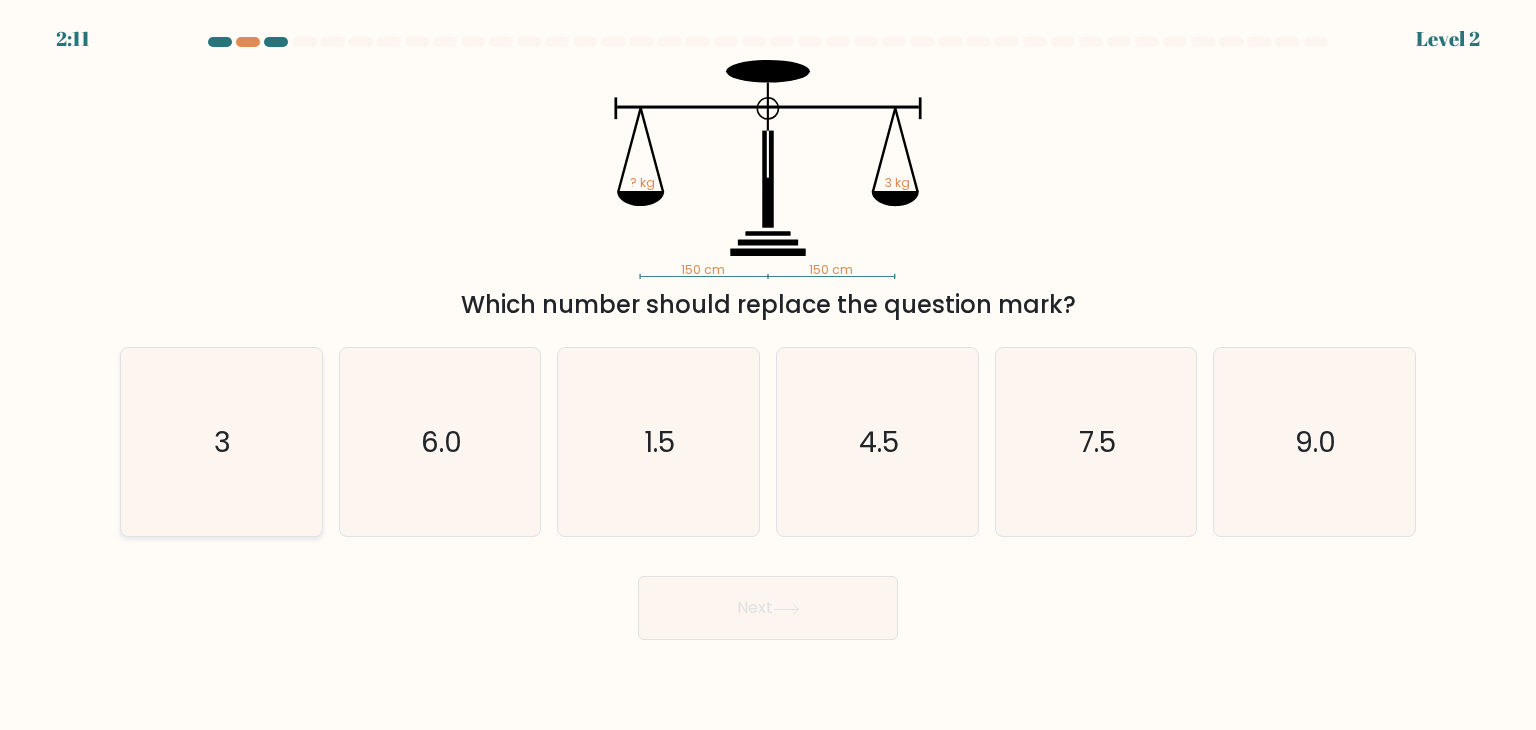 click on "3" 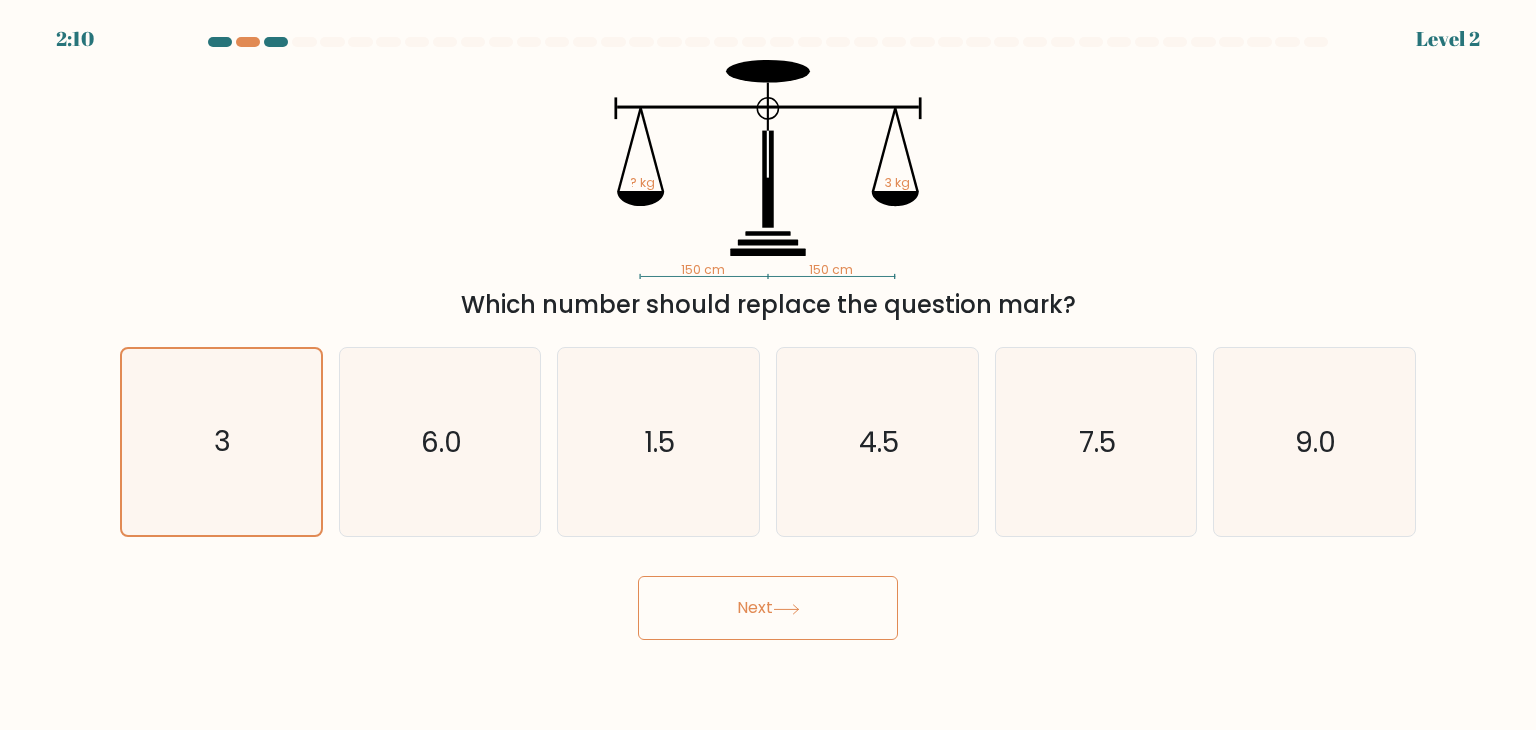 click on "Next" at bounding box center (768, 608) 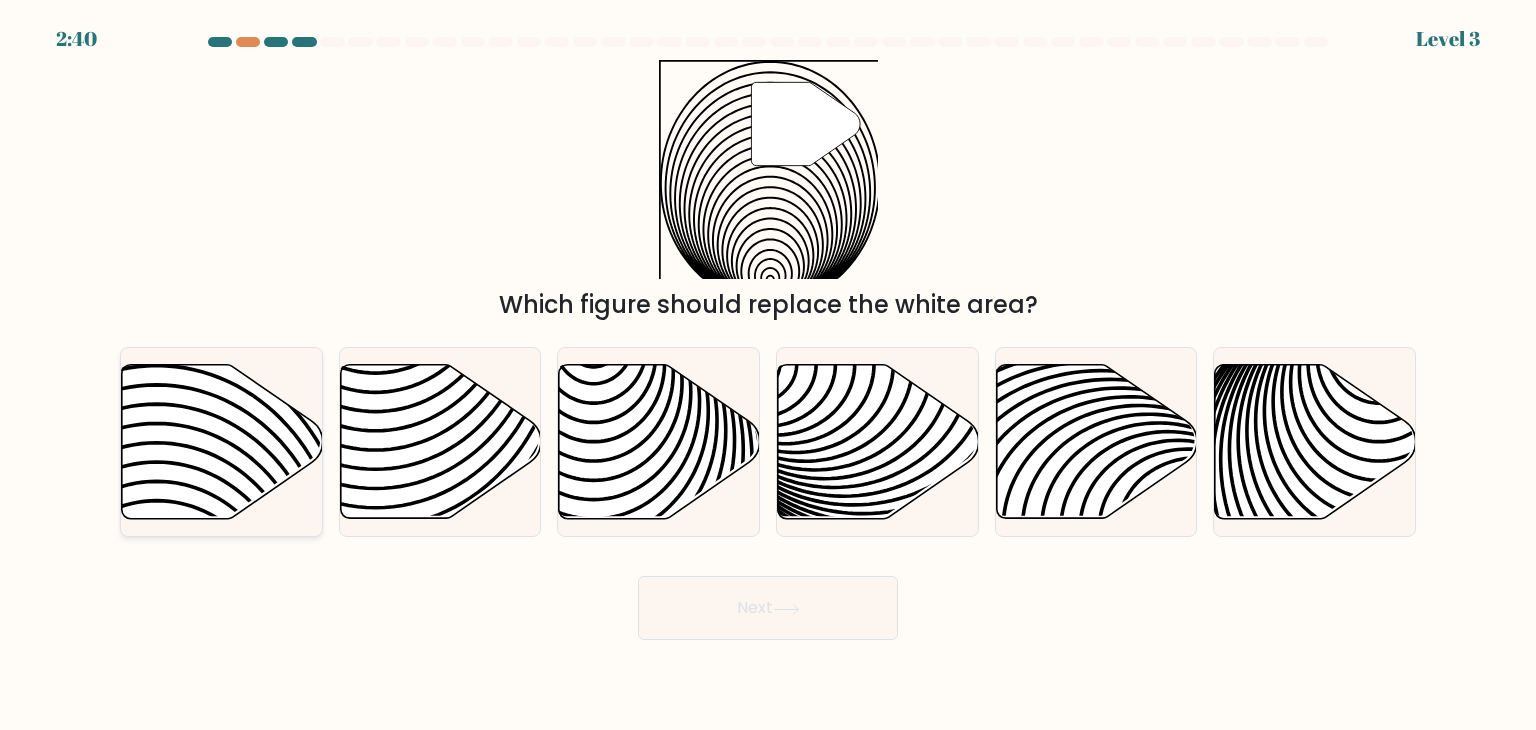 click 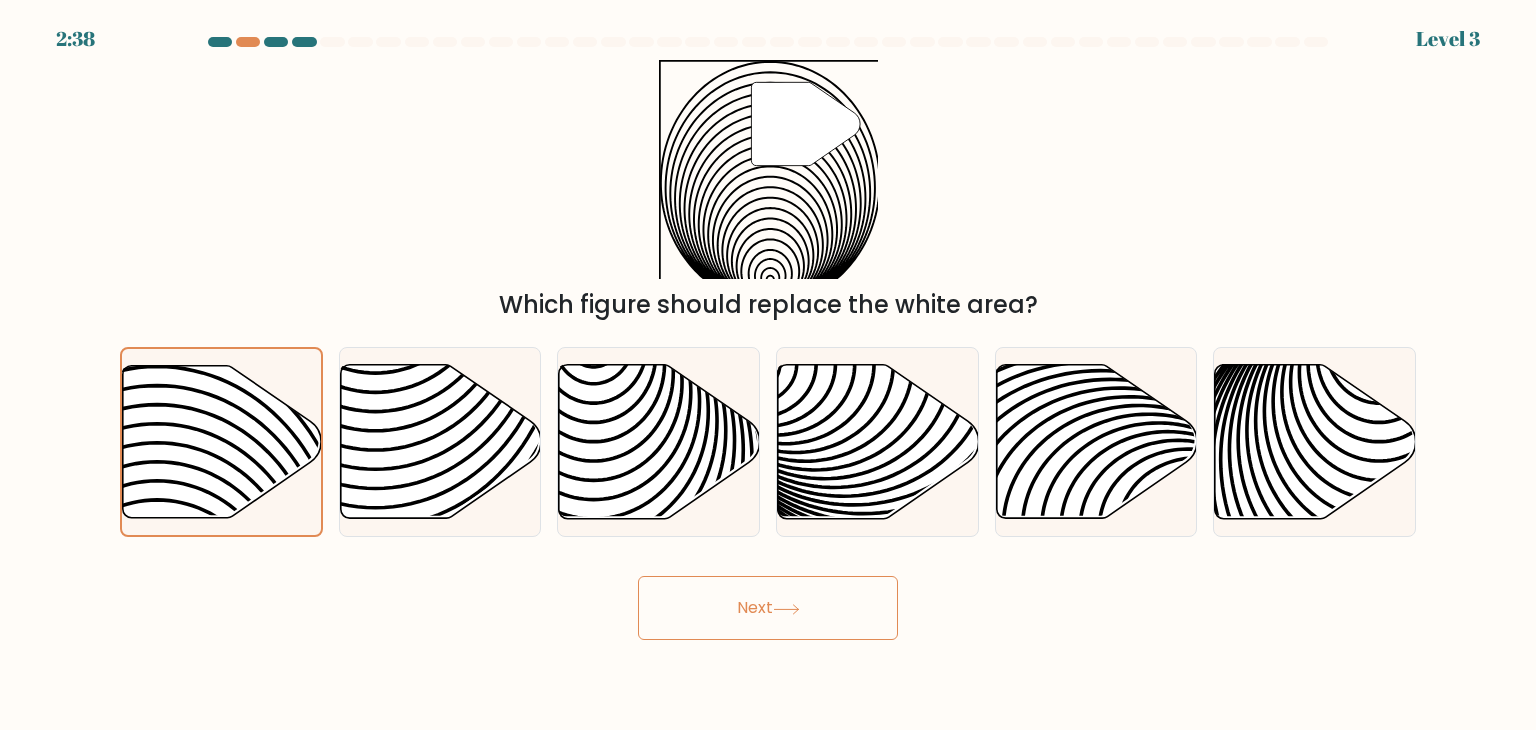 click on "Next" at bounding box center [768, 608] 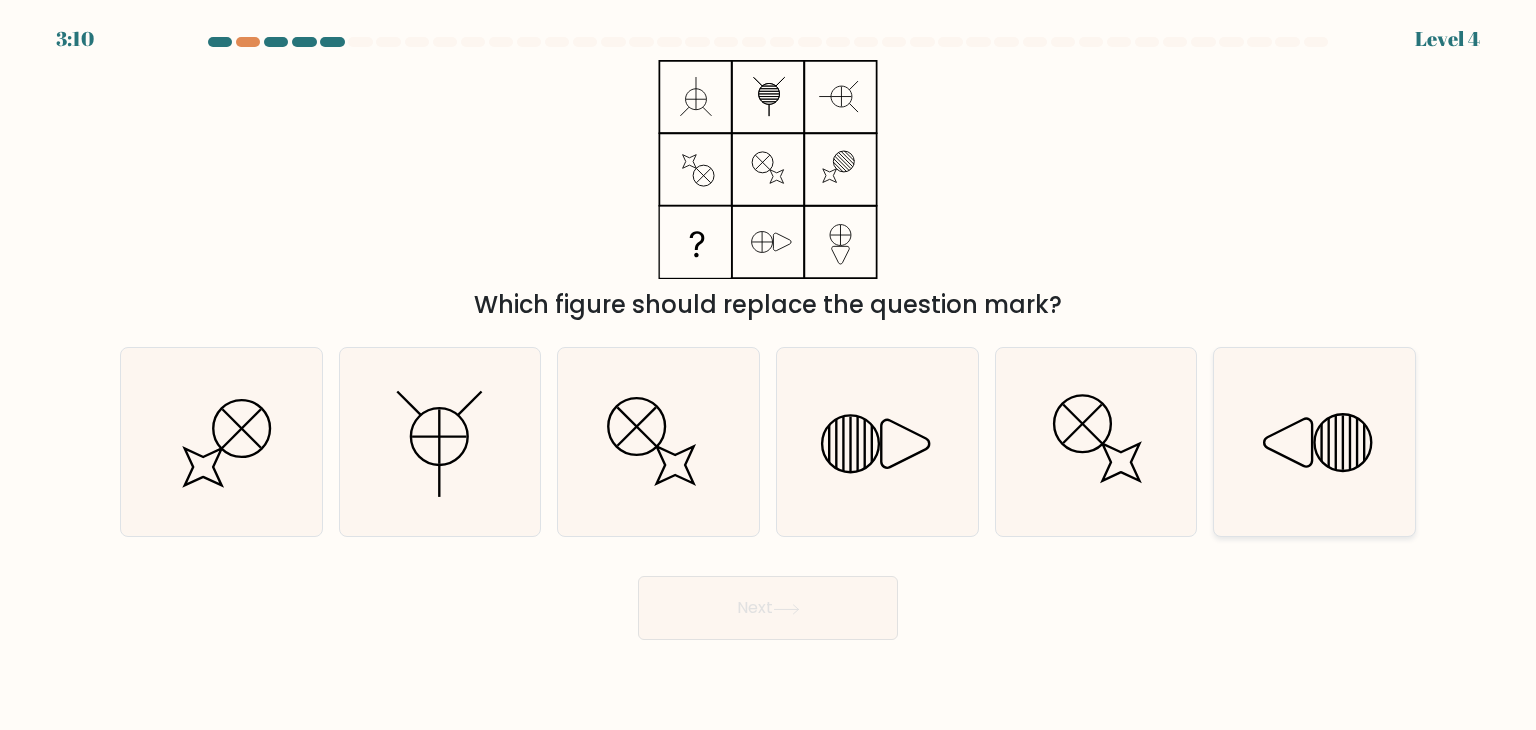 click 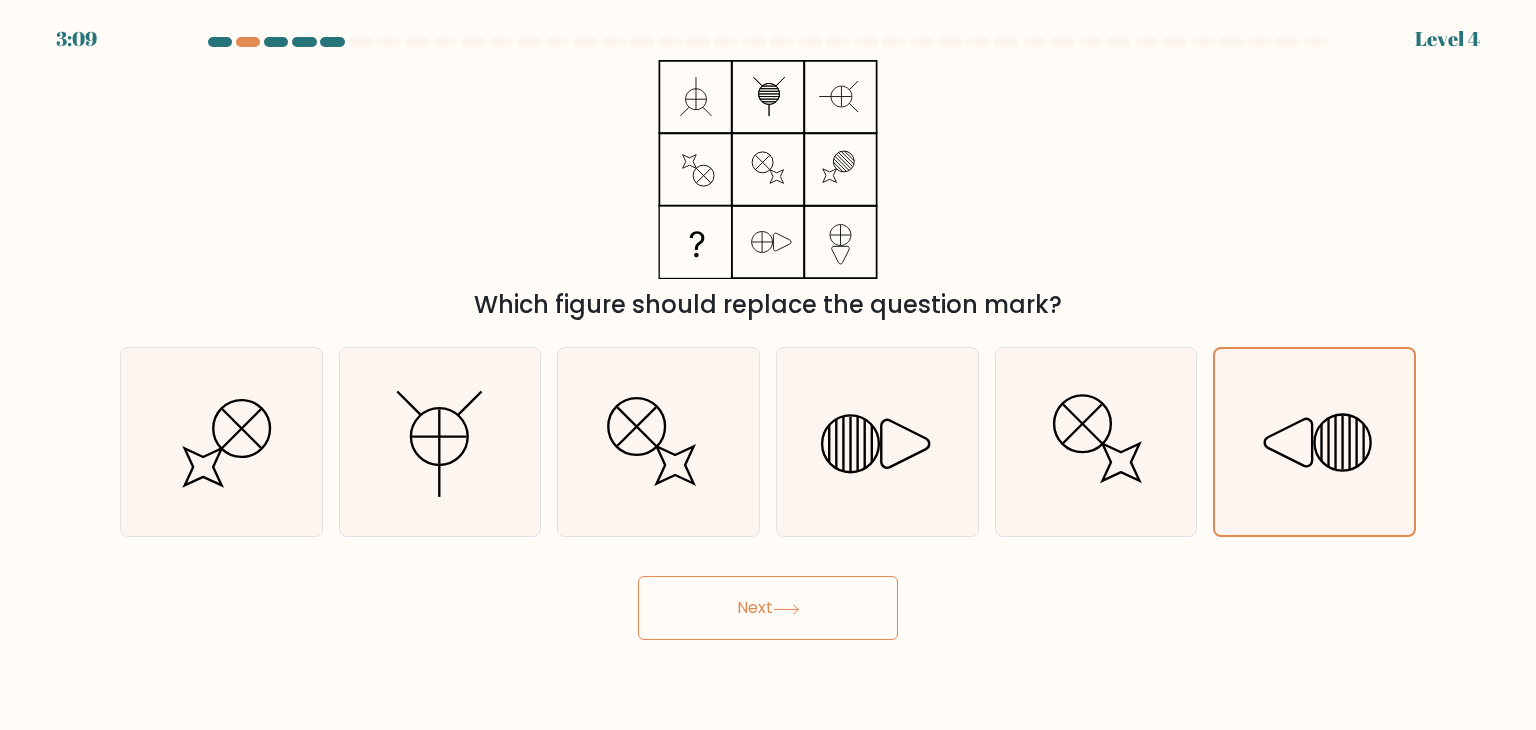 click on "Next" at bounding box center [768, 608] 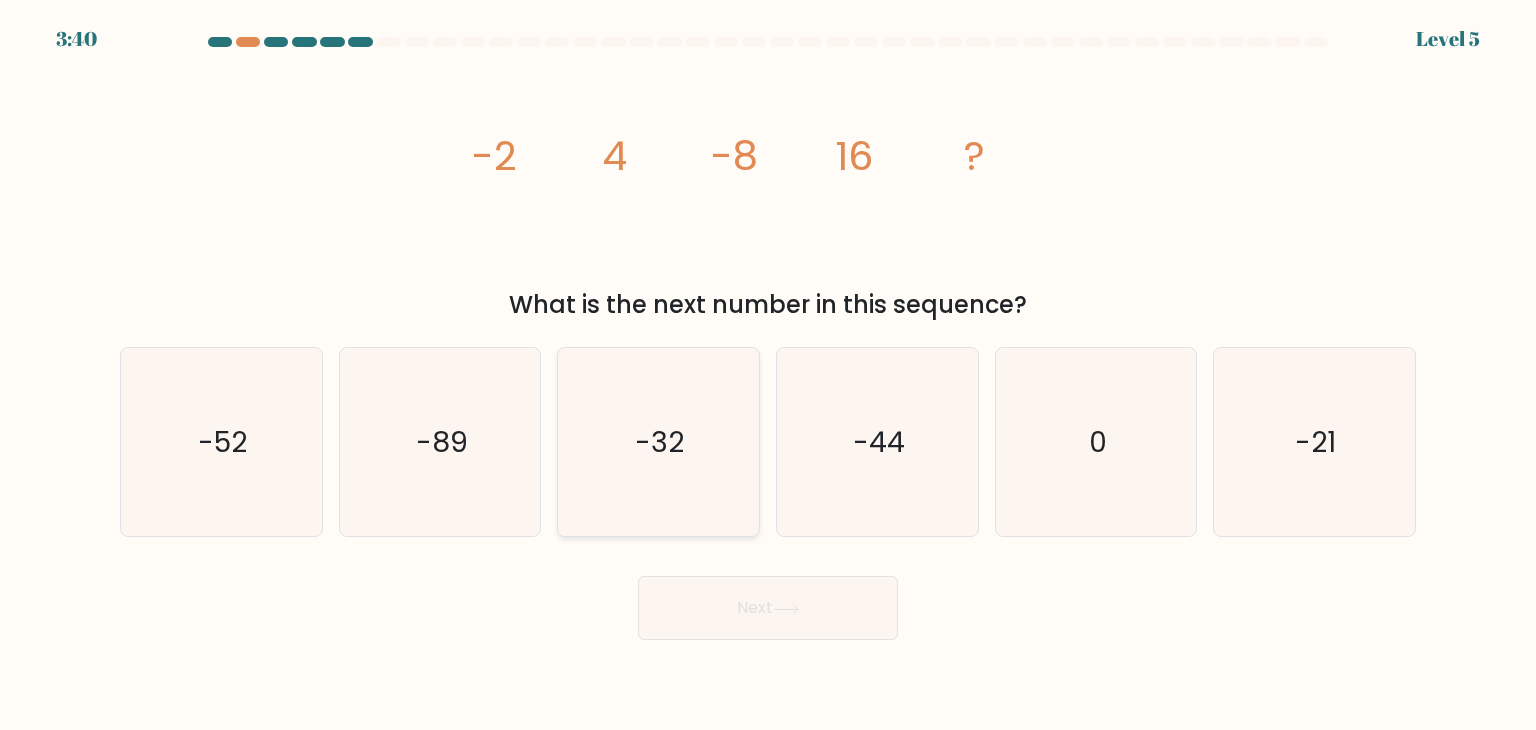 click on "-32" 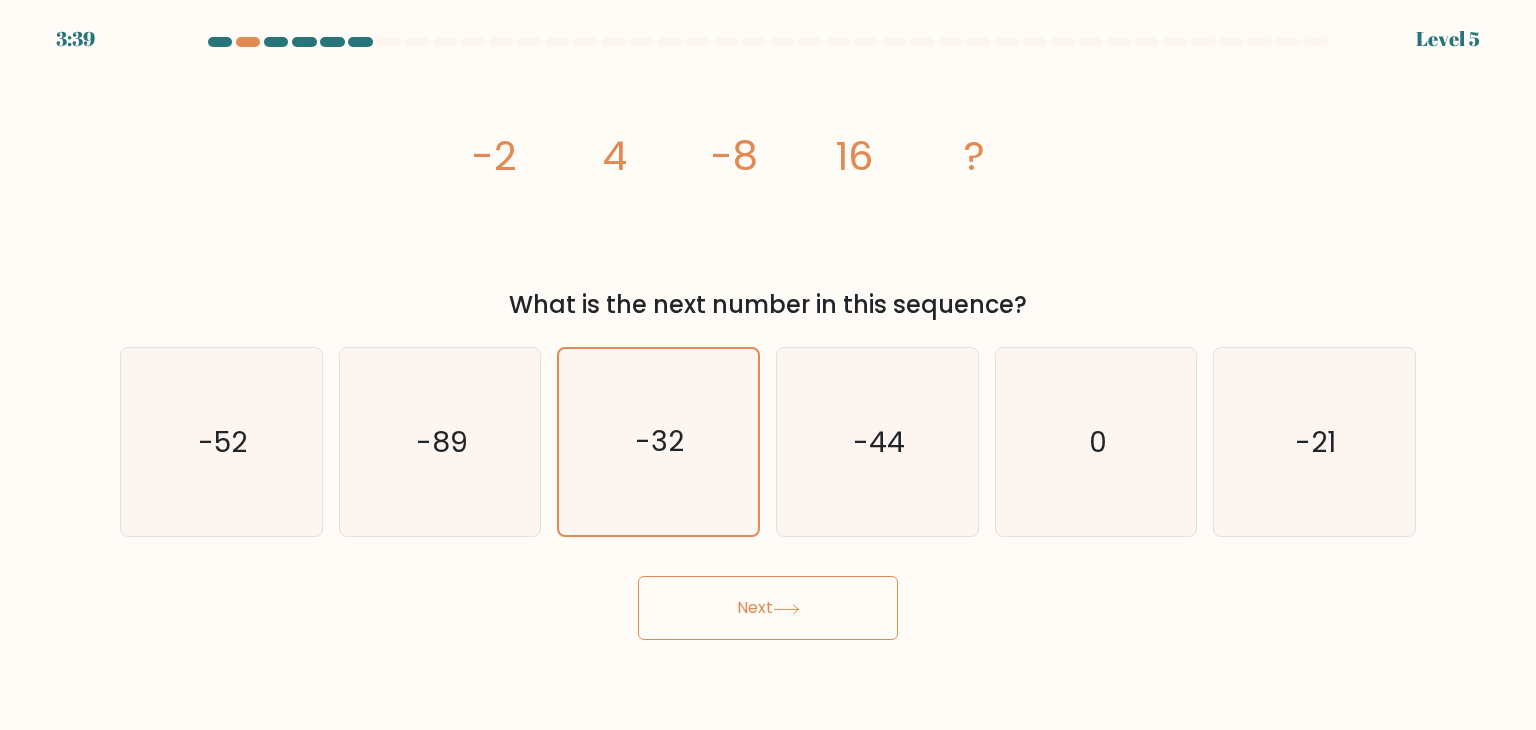 click on "Next" at bounding box center (768, 608) 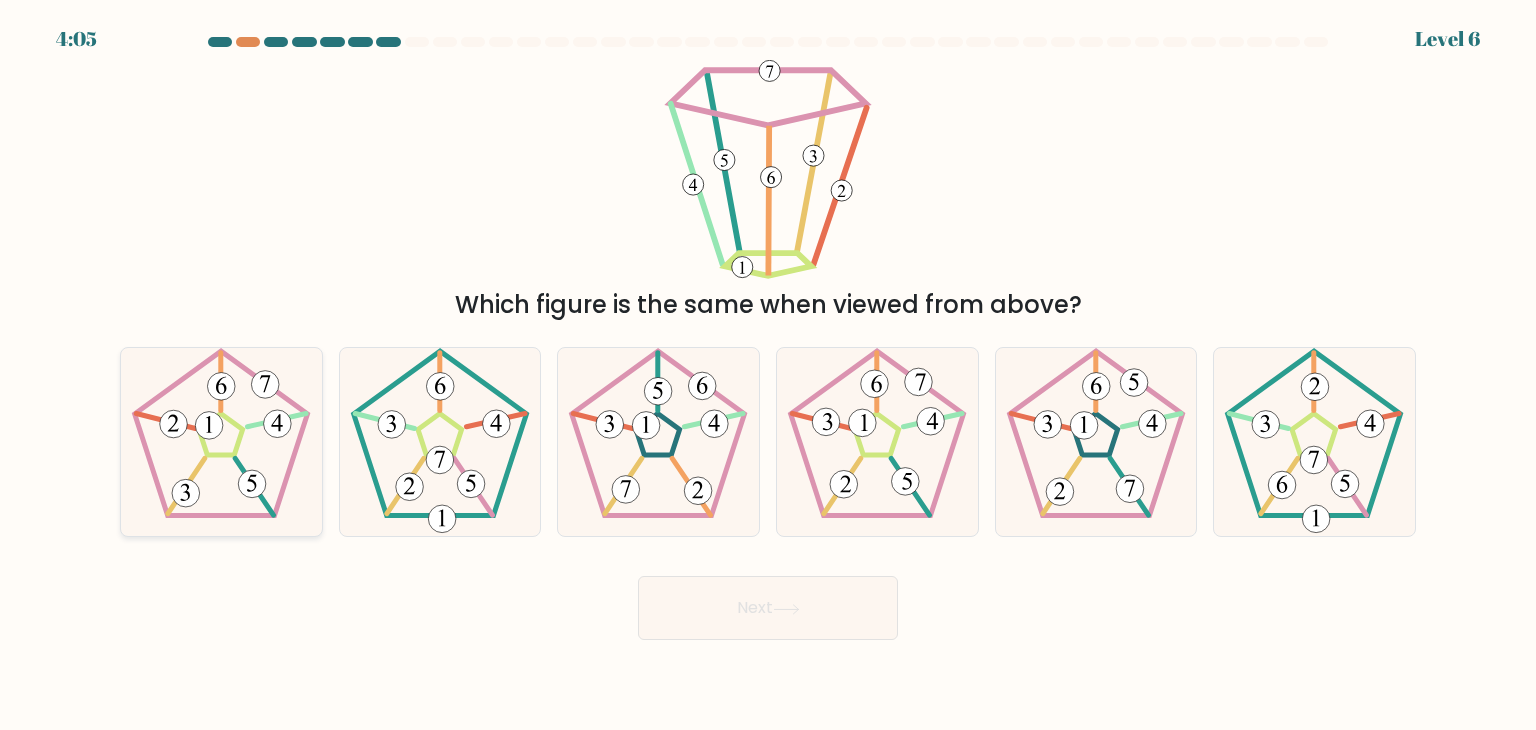 click 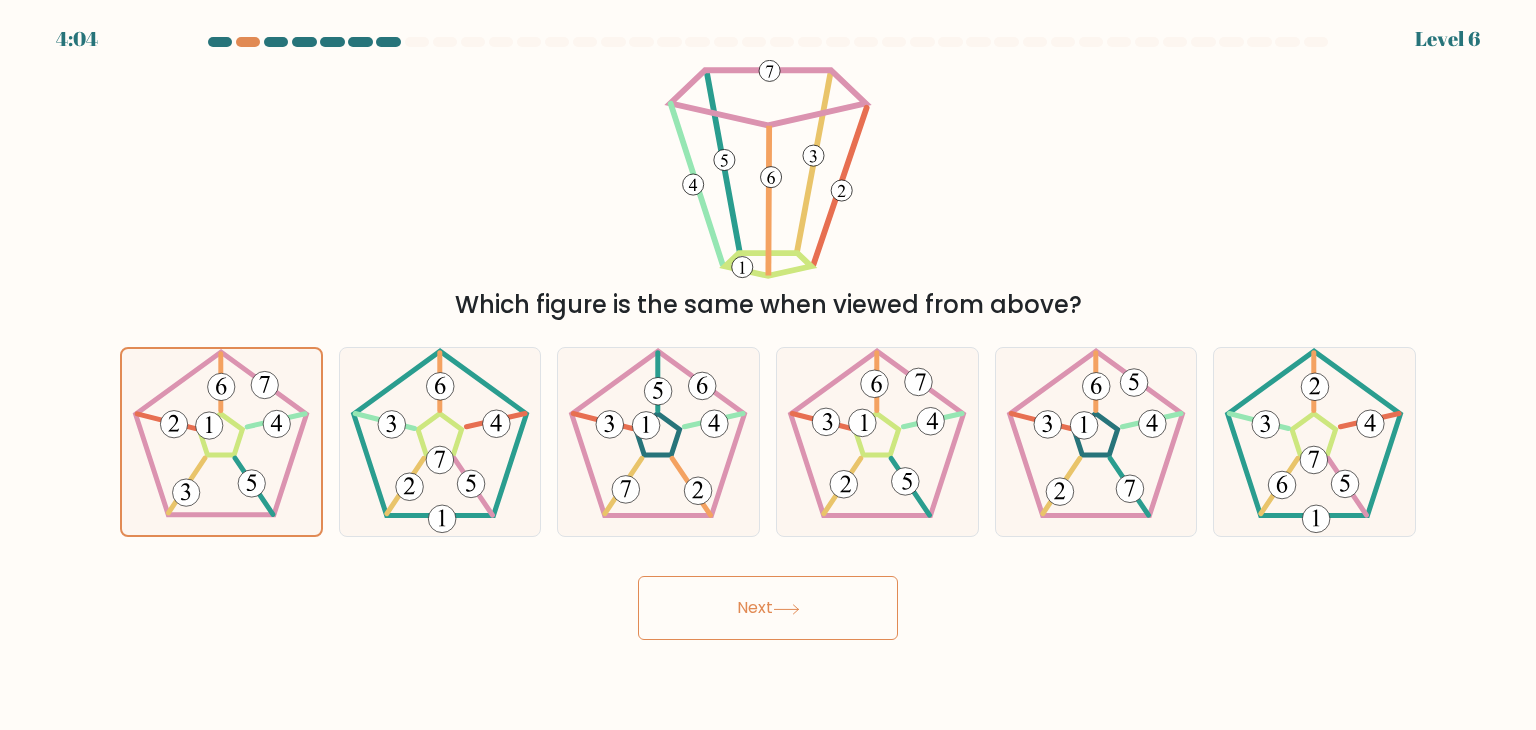 click on "Next" at bounding box center (768, 608) 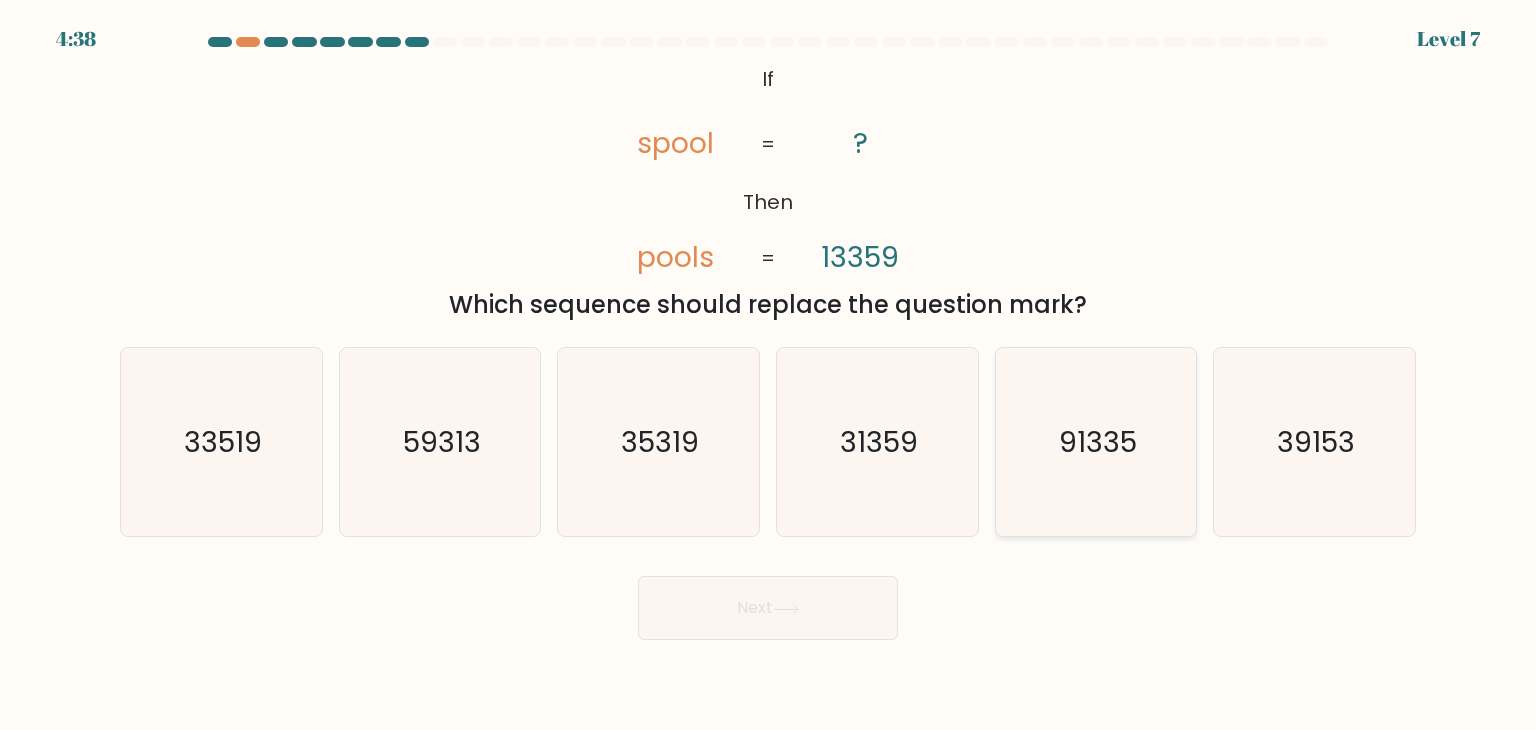 click on "91335" 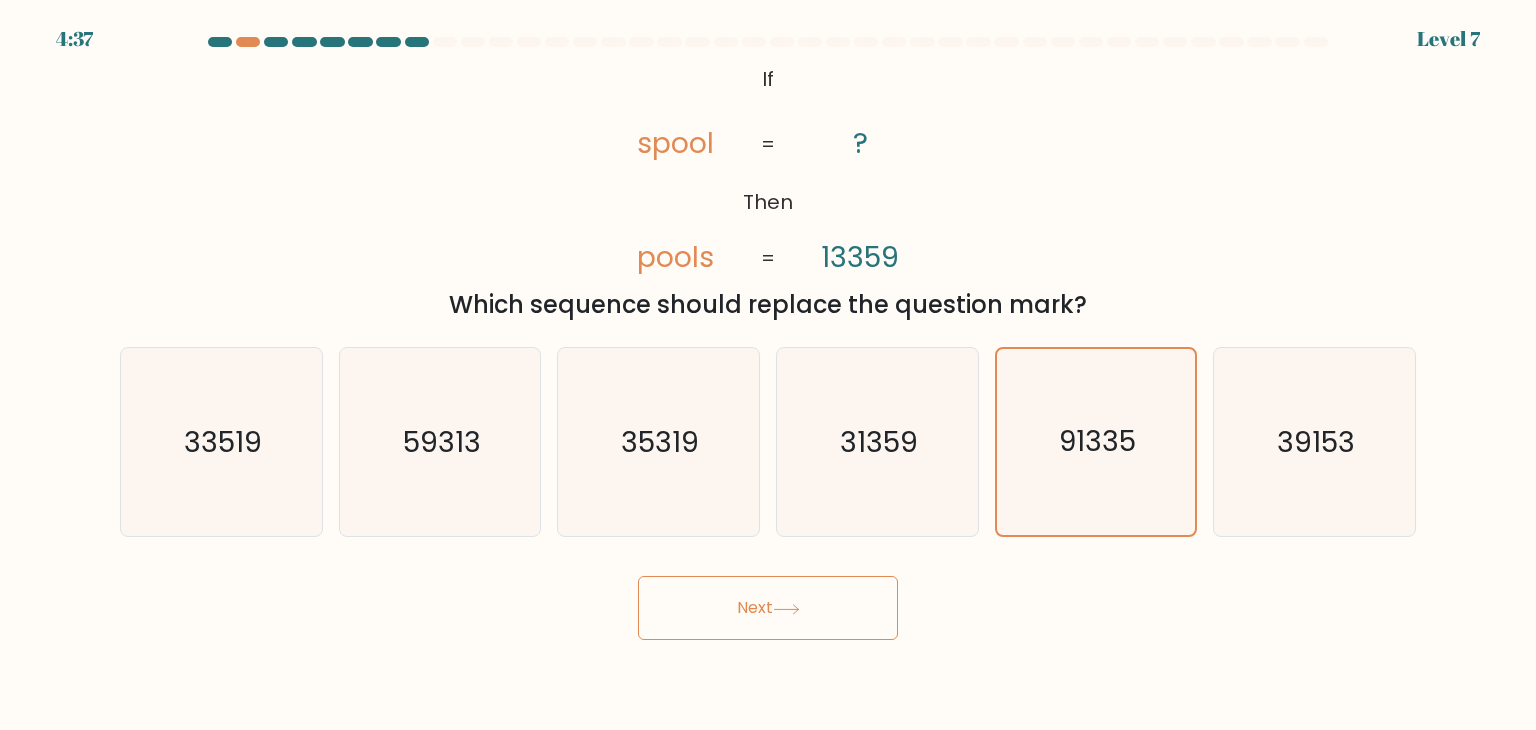 click 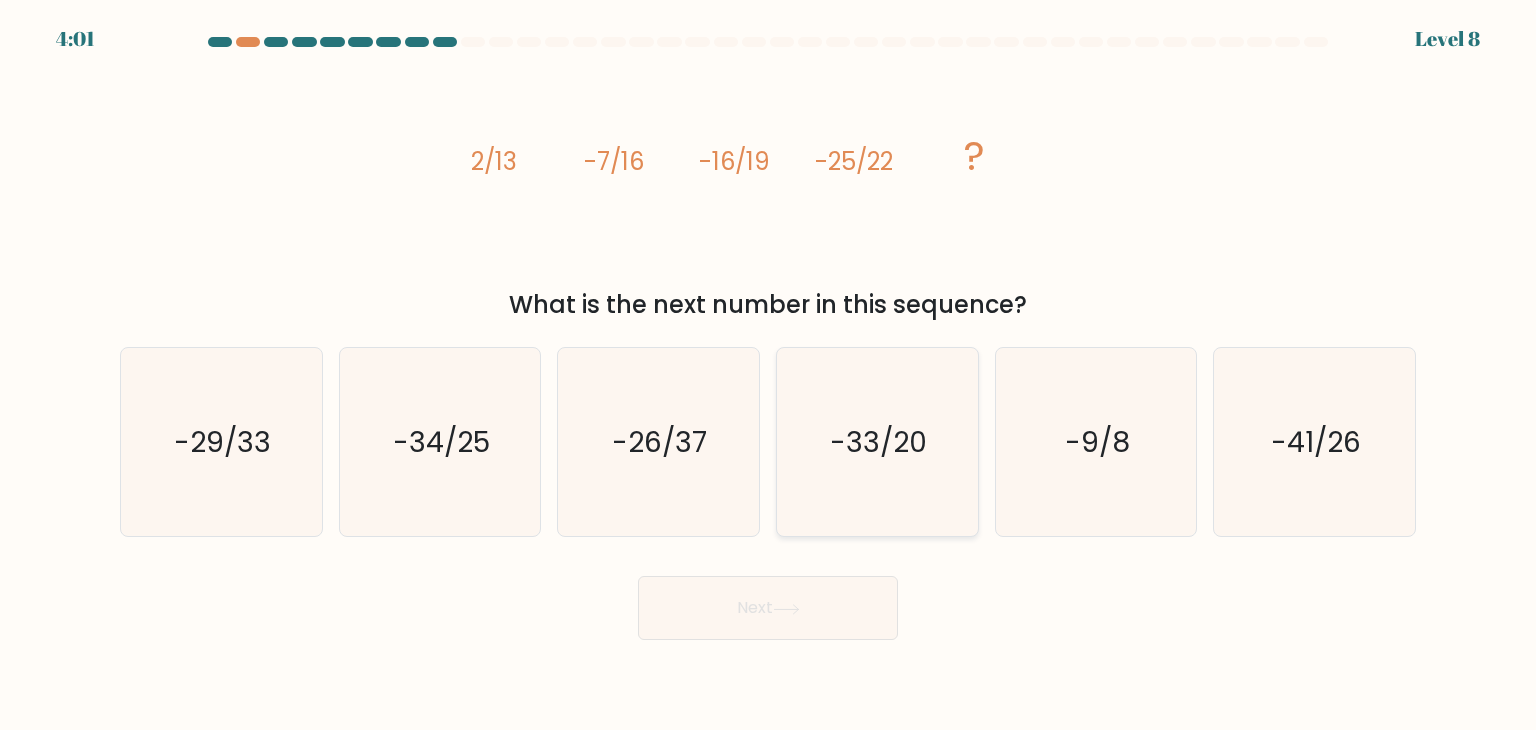 click on "-33/20" 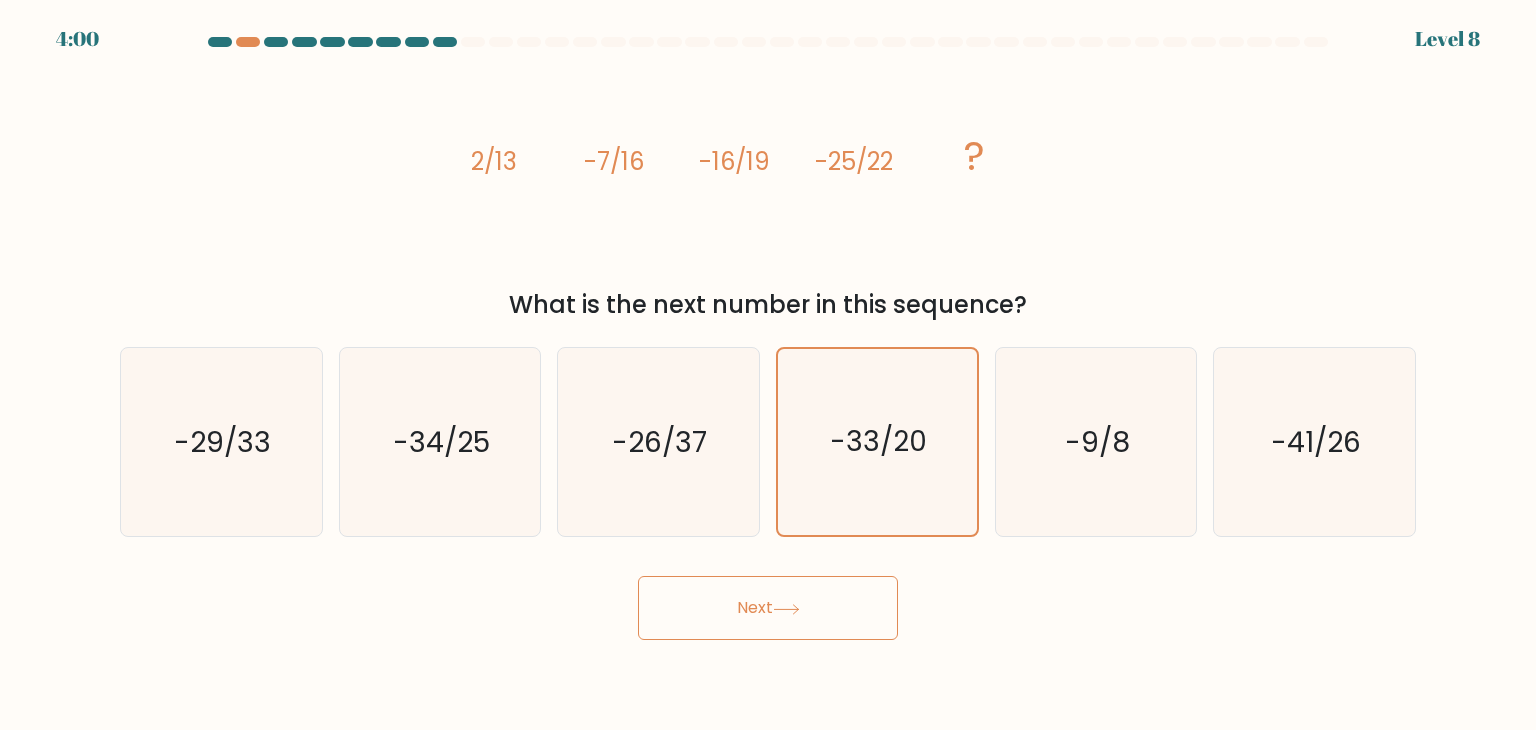 click on "Next" at bounding box center (768, 608) 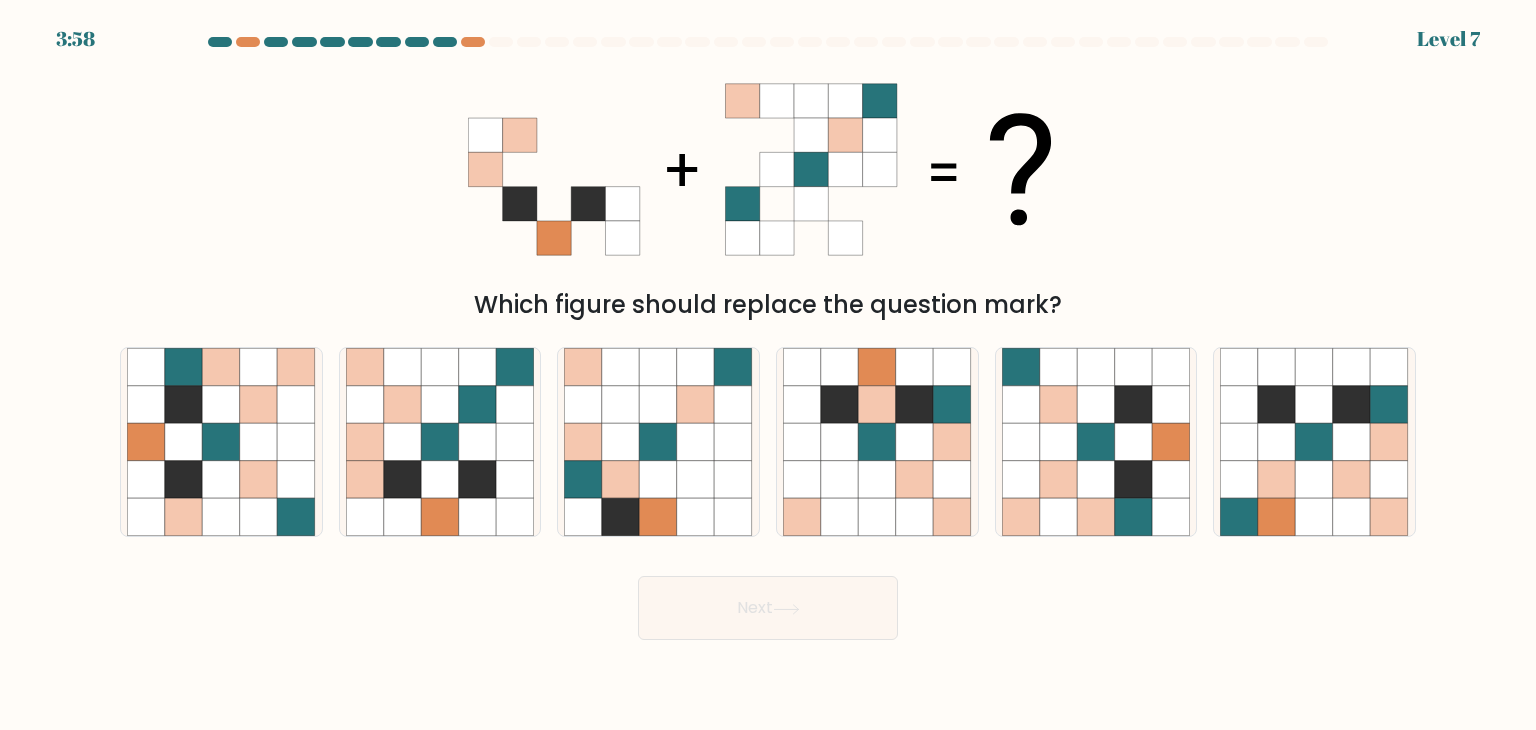 click on "Next" at bounding box center [768, 608] 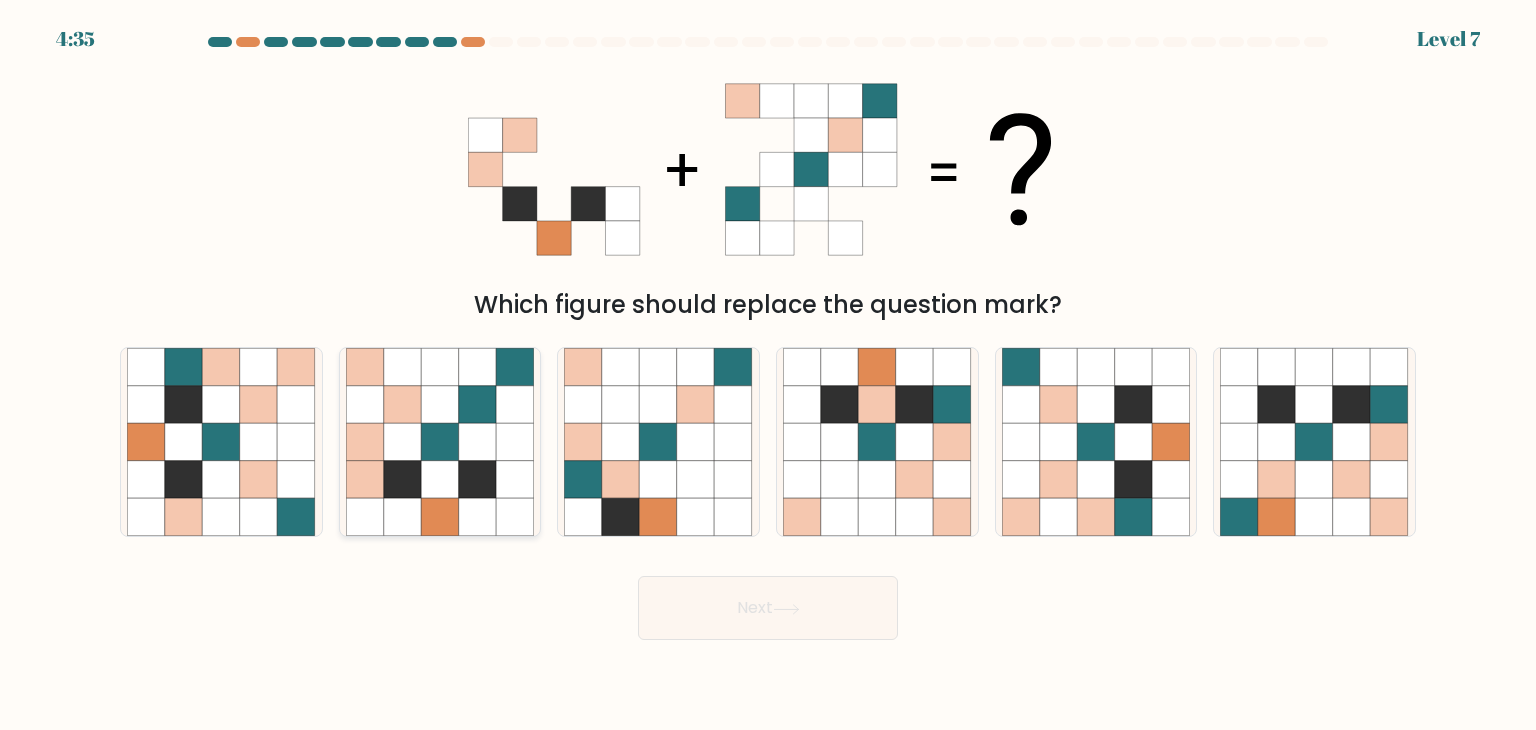 click 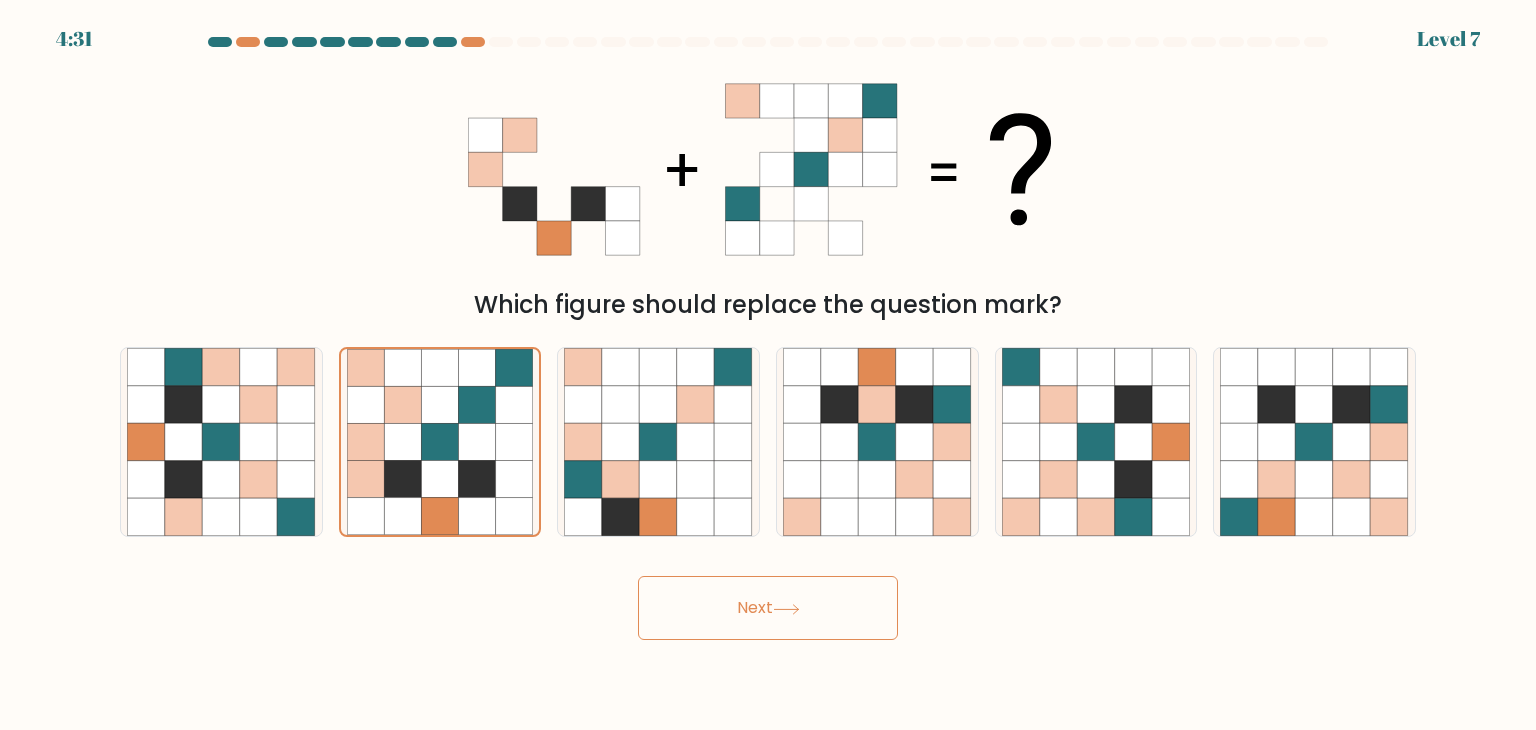 click on "Next" at bounding box center (768, 608) 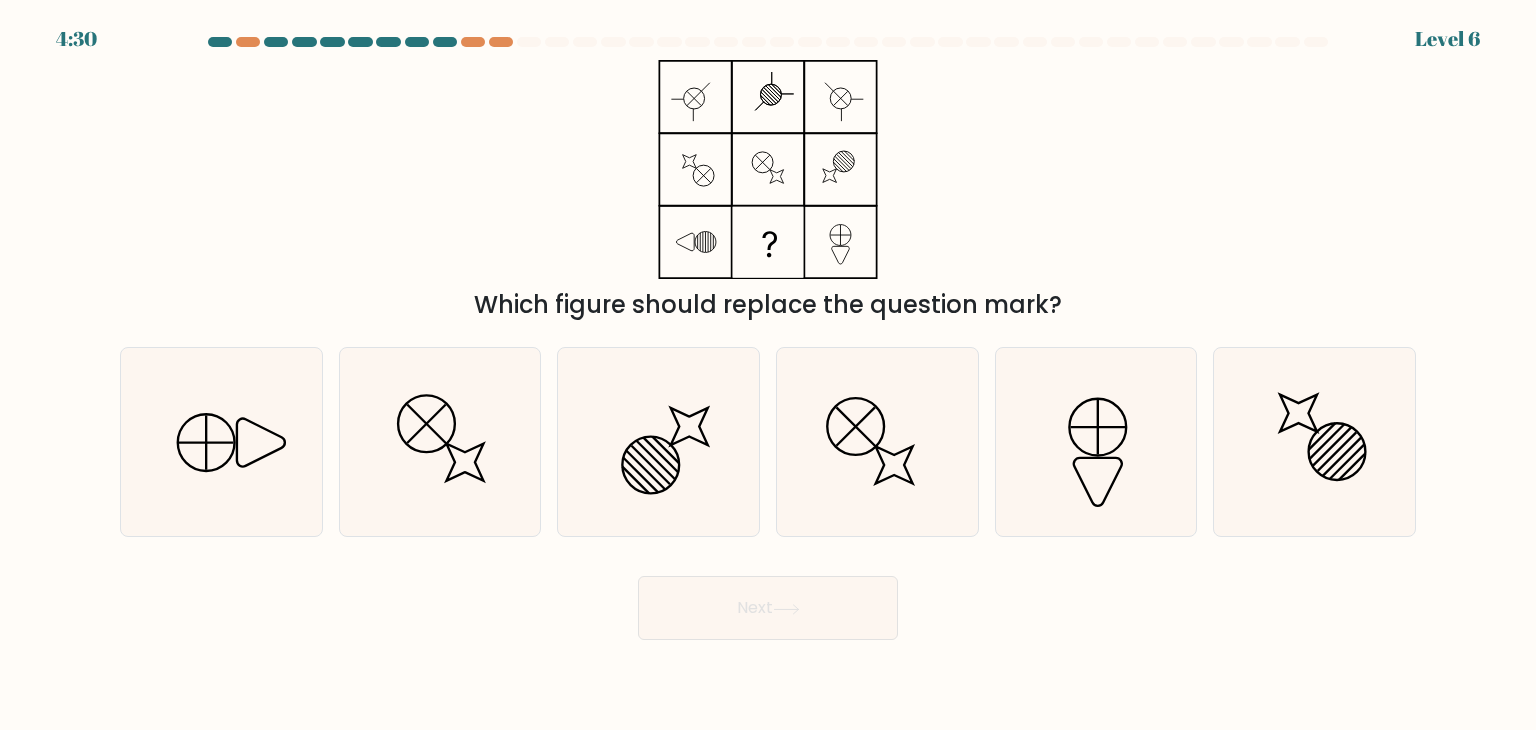 click on "Next" at bounding box center [768, 608] 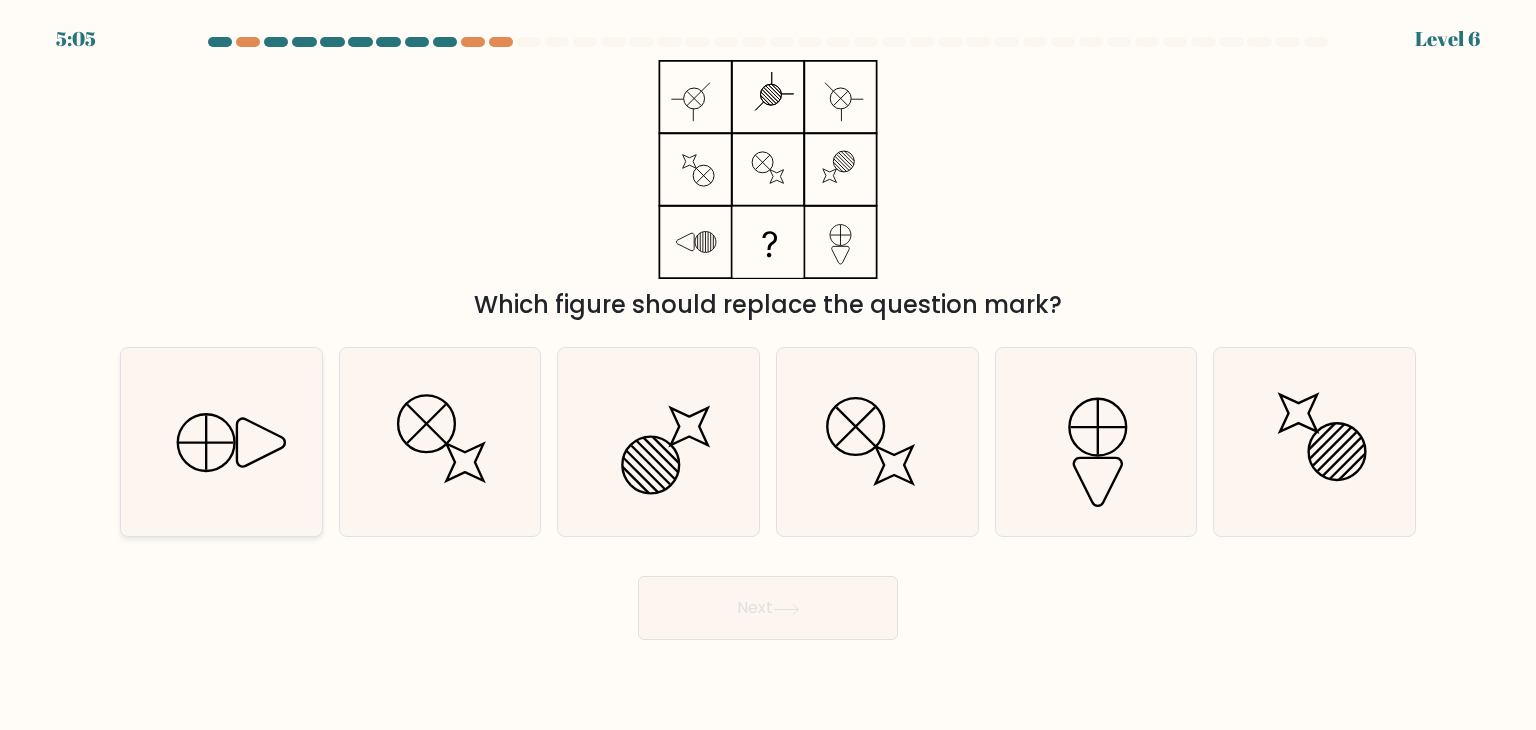click 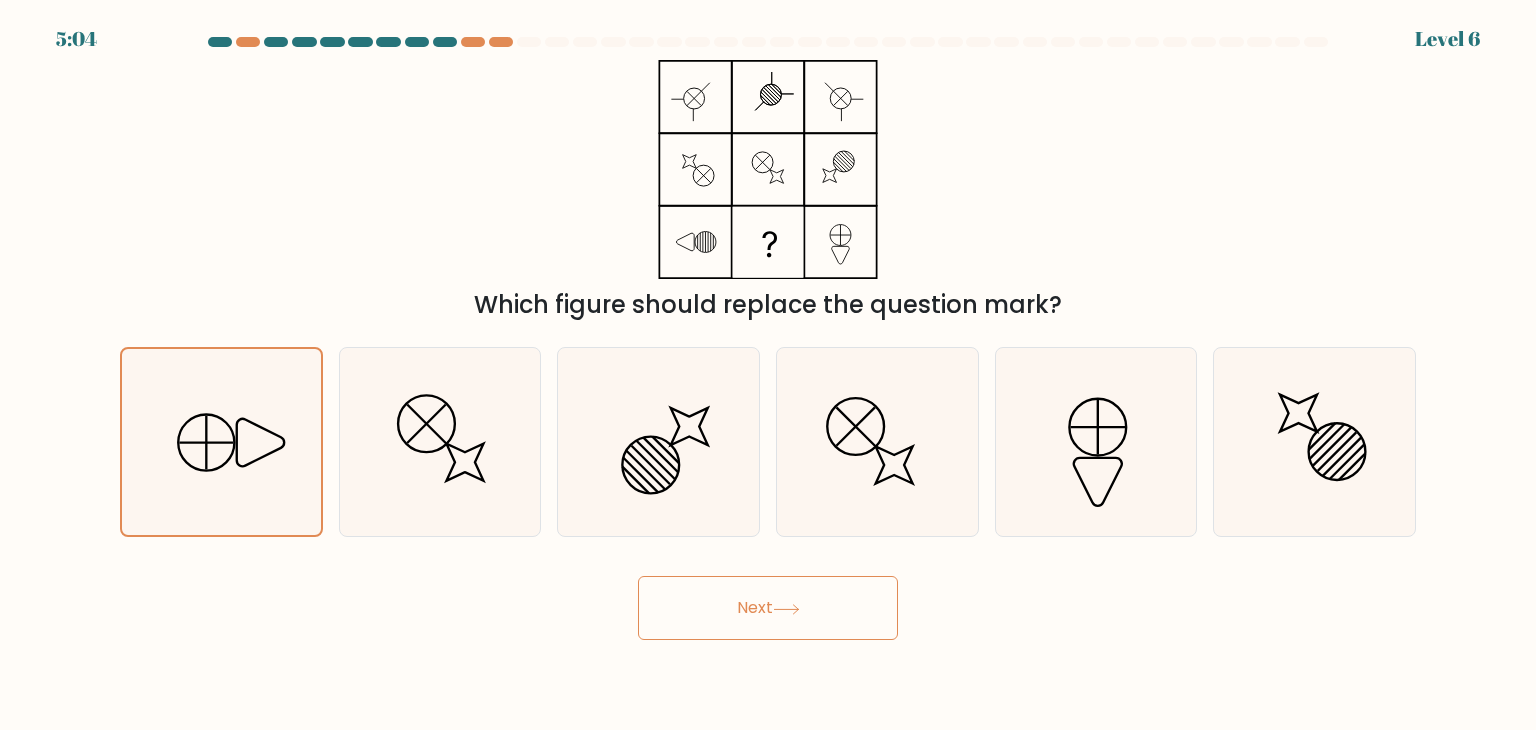 click on "Next" at bounding box center (768, 608) 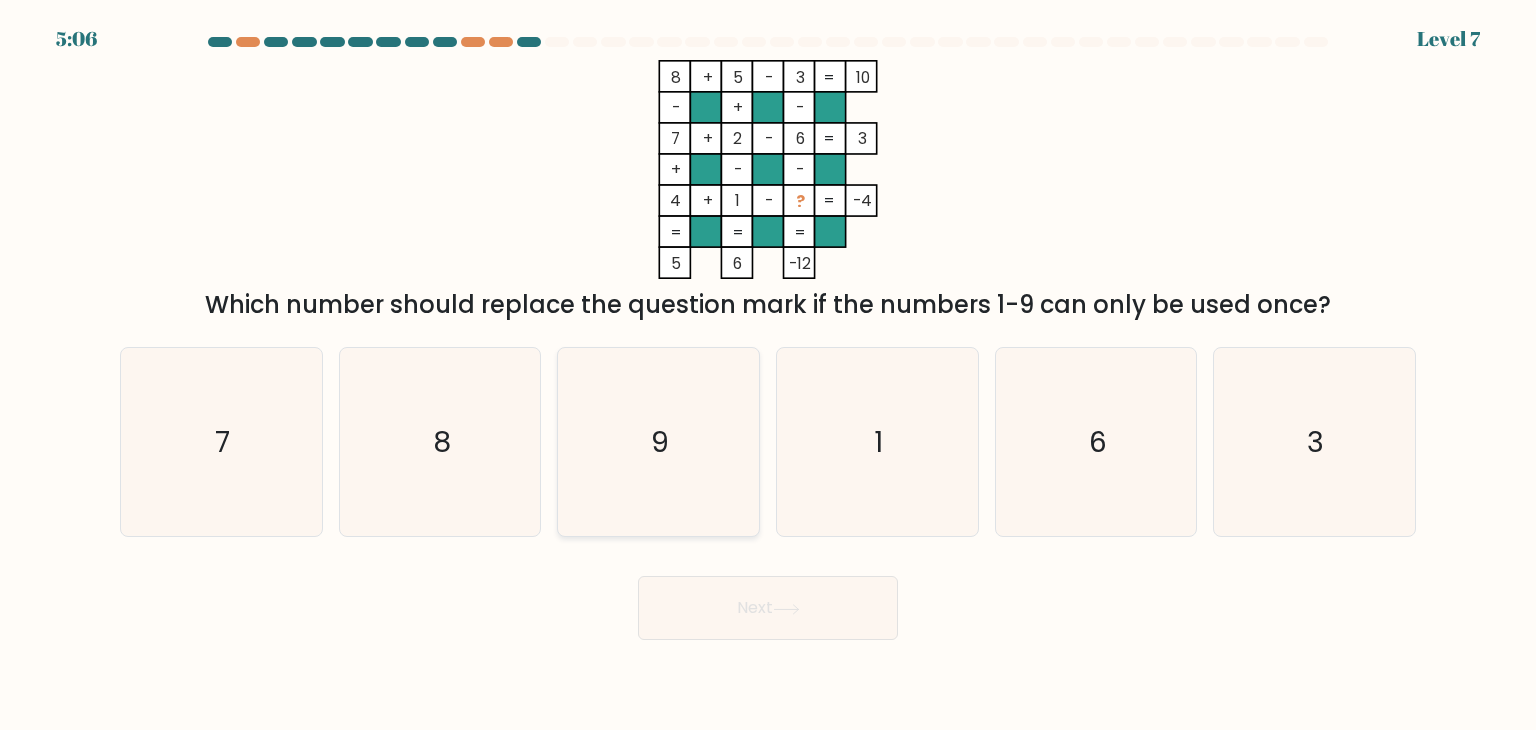 click on "9" 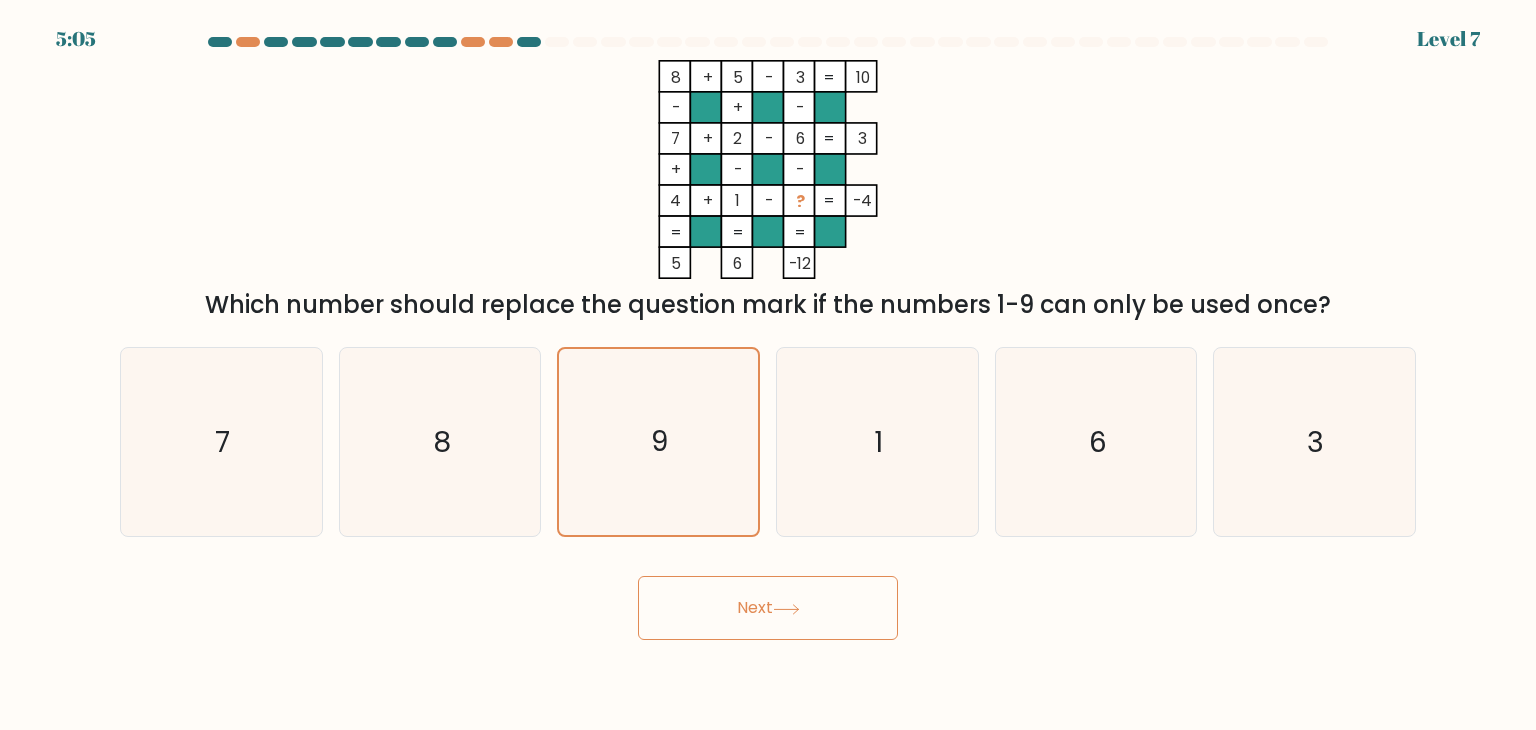 click on "Next" at bounding box center (768, 608) 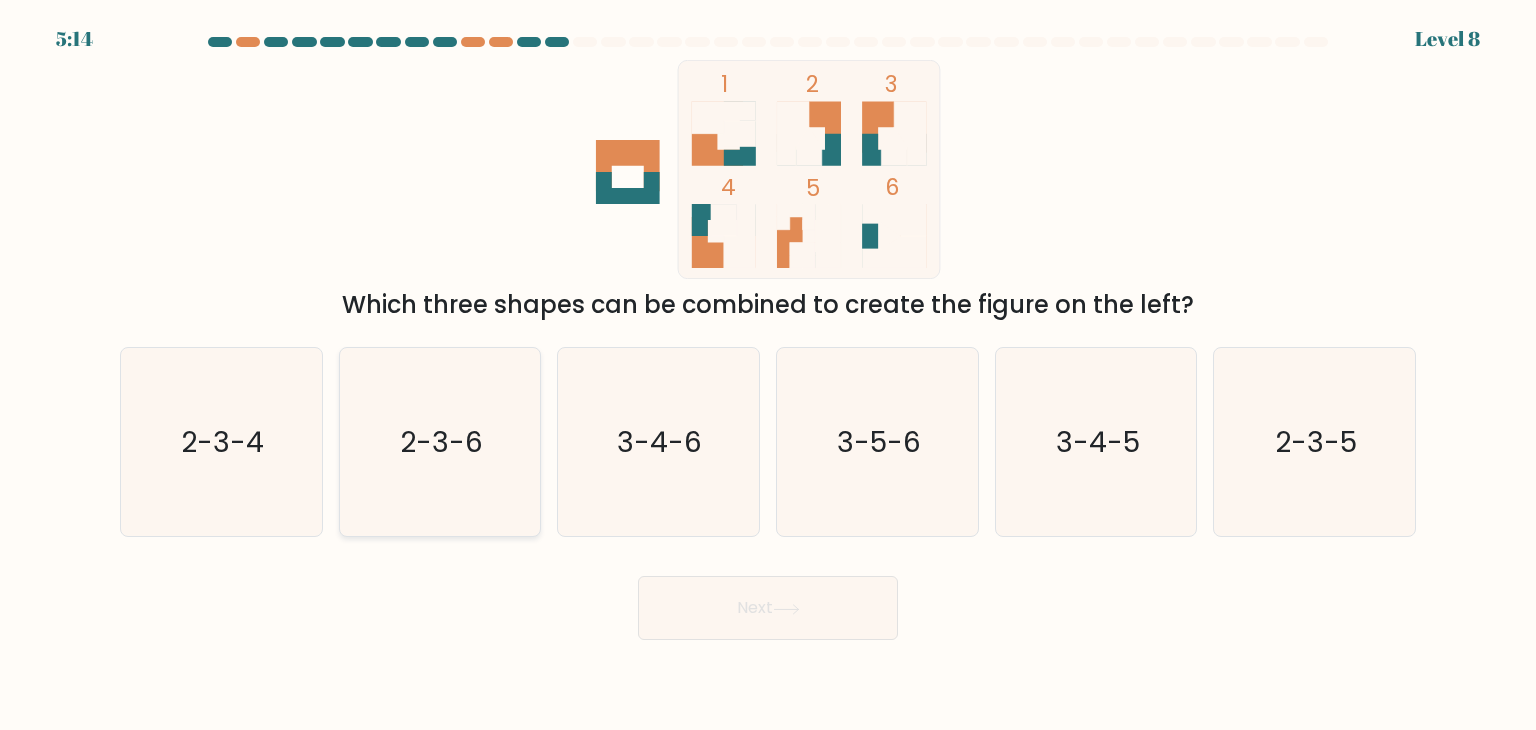 click on "2-3-6" 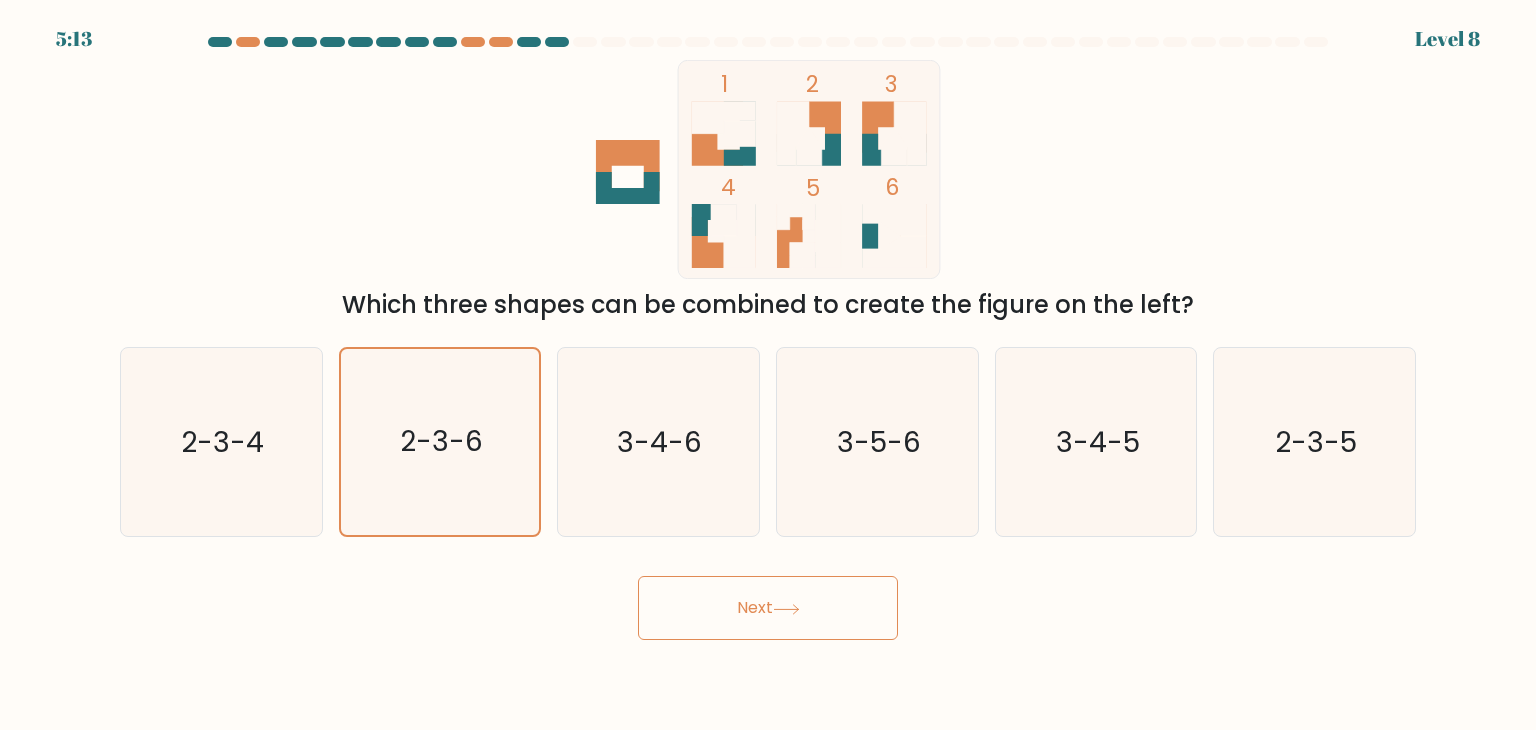 click on "Next" at bounding box center (768, 608) 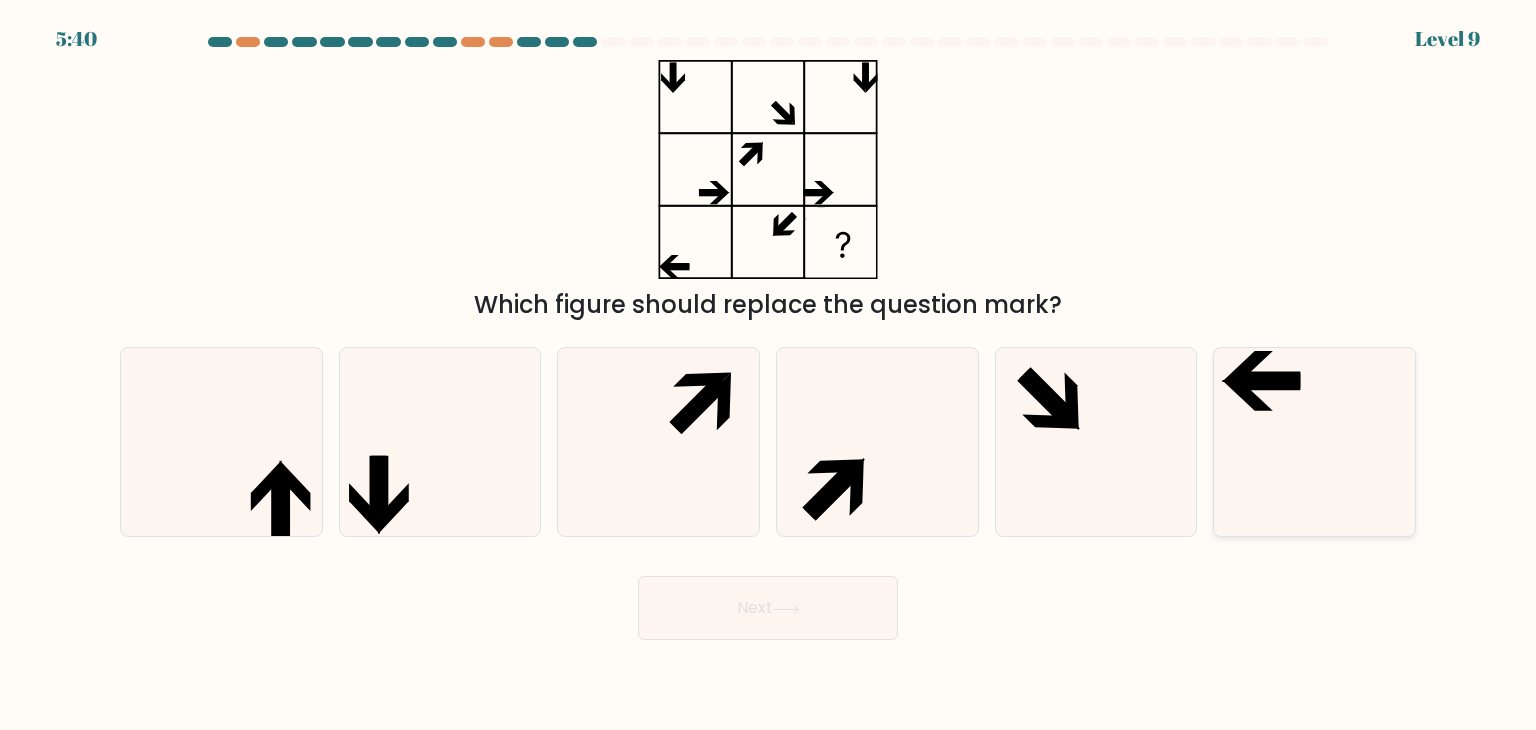 click 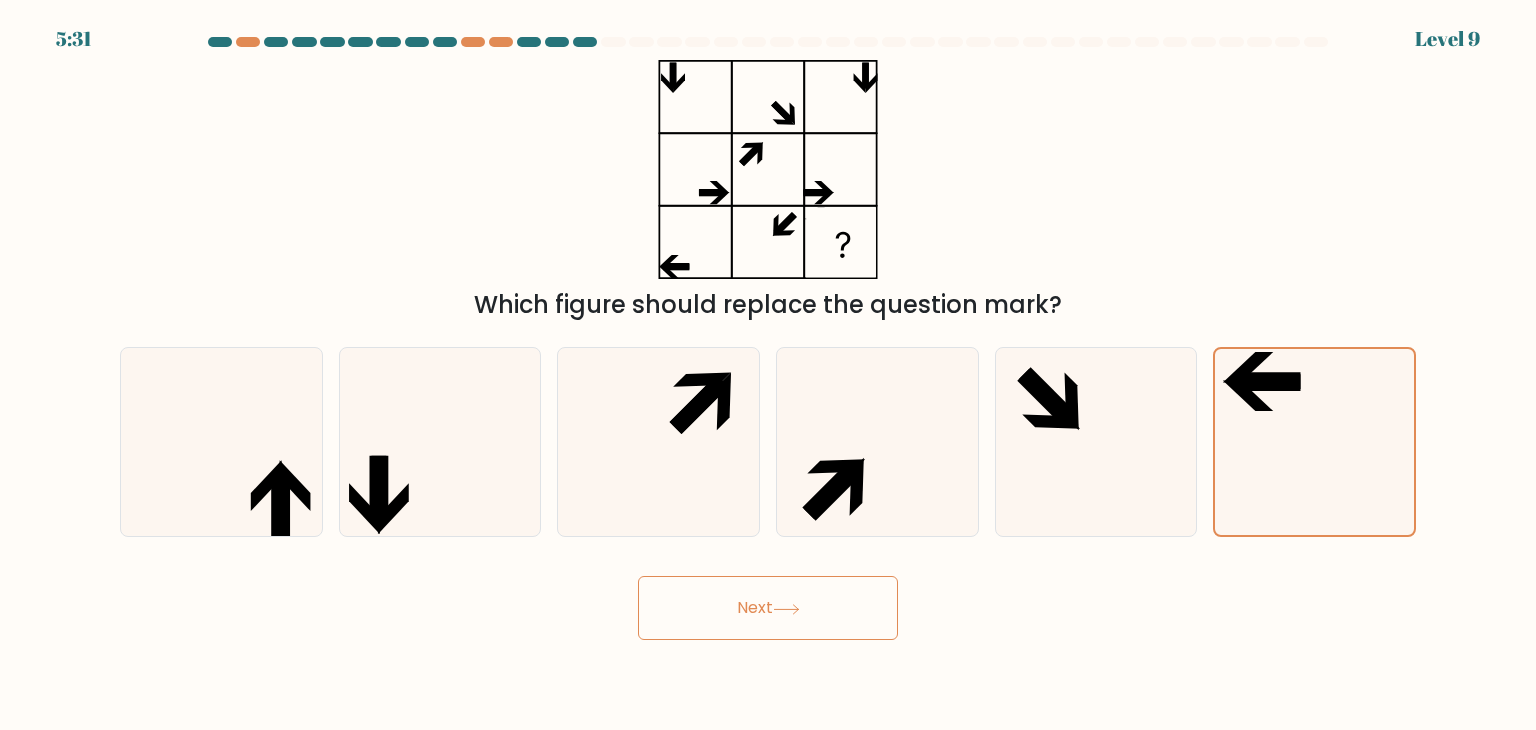 click on "Next" at bounding box center [768, 608] 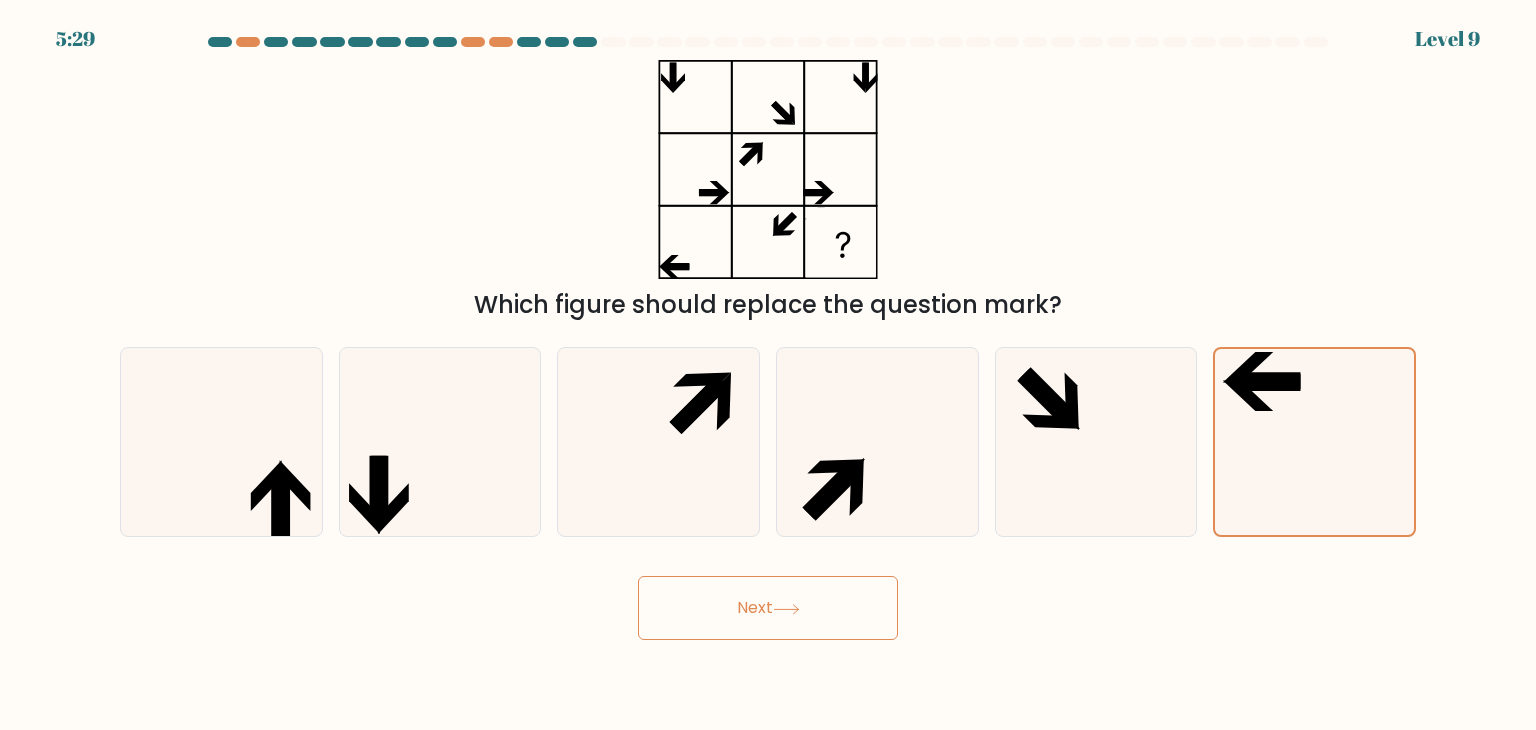 click on "Next" at bounding box center (768, 608) 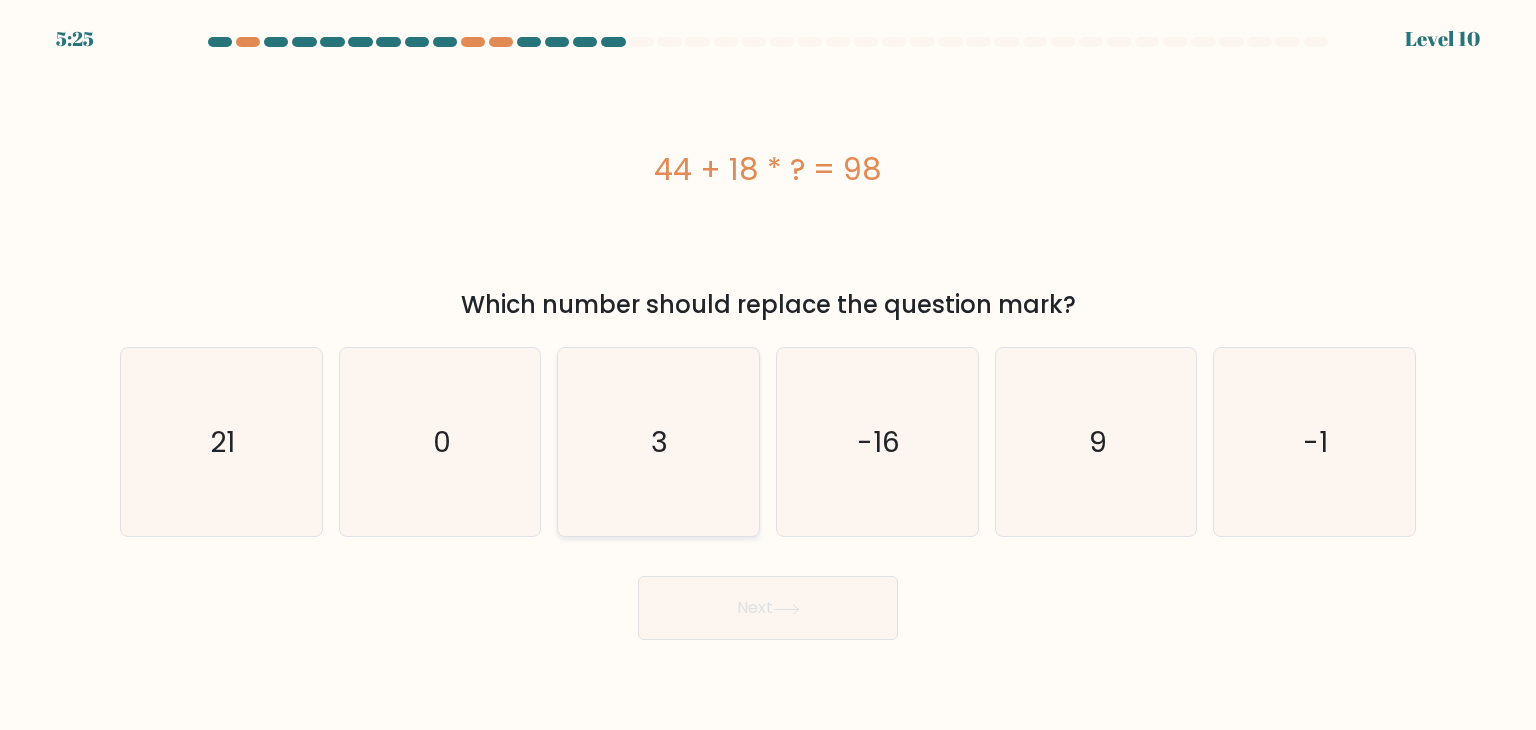 click on "3" 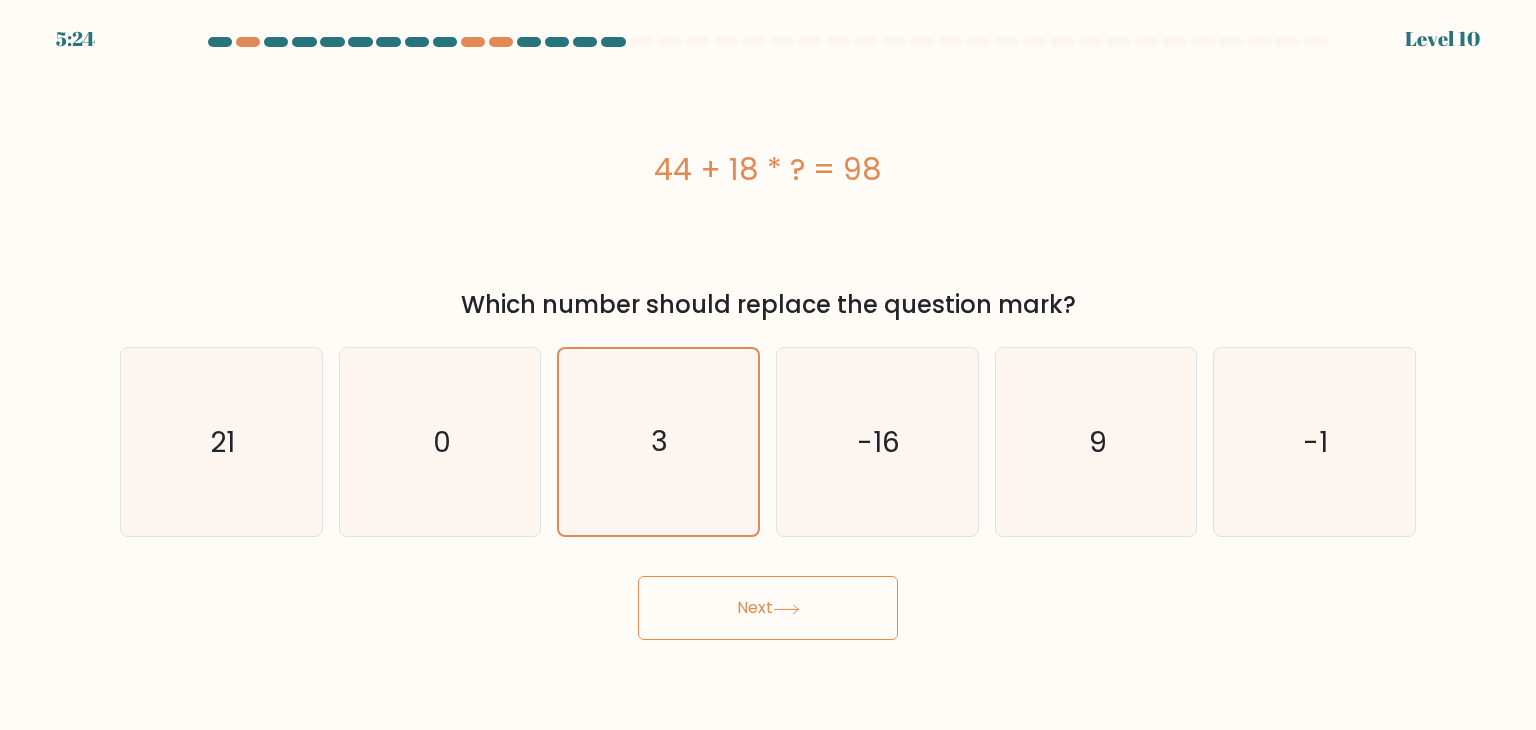click on "Next" at bounding box center (768, 608) 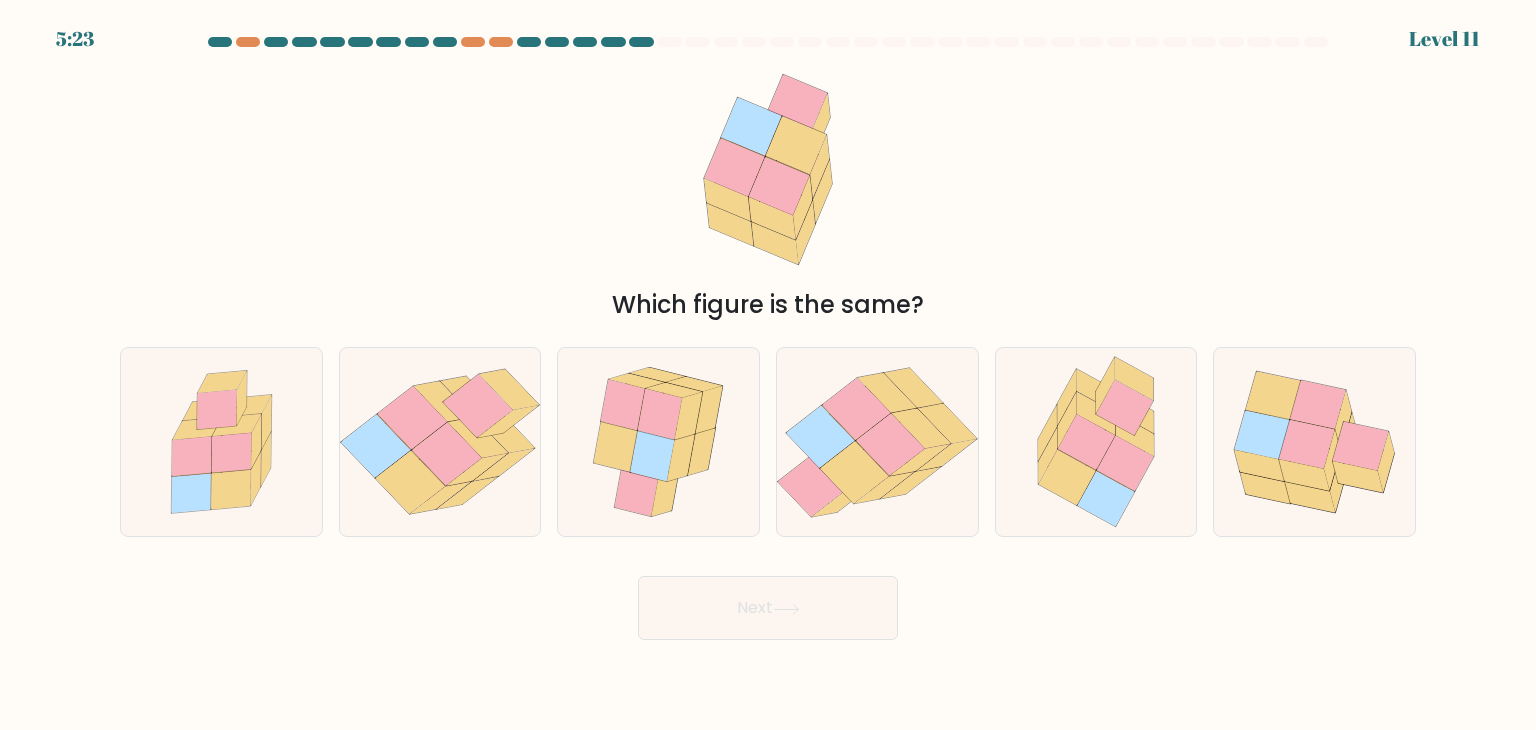 click on "Next" at bounding box center (768, 608) 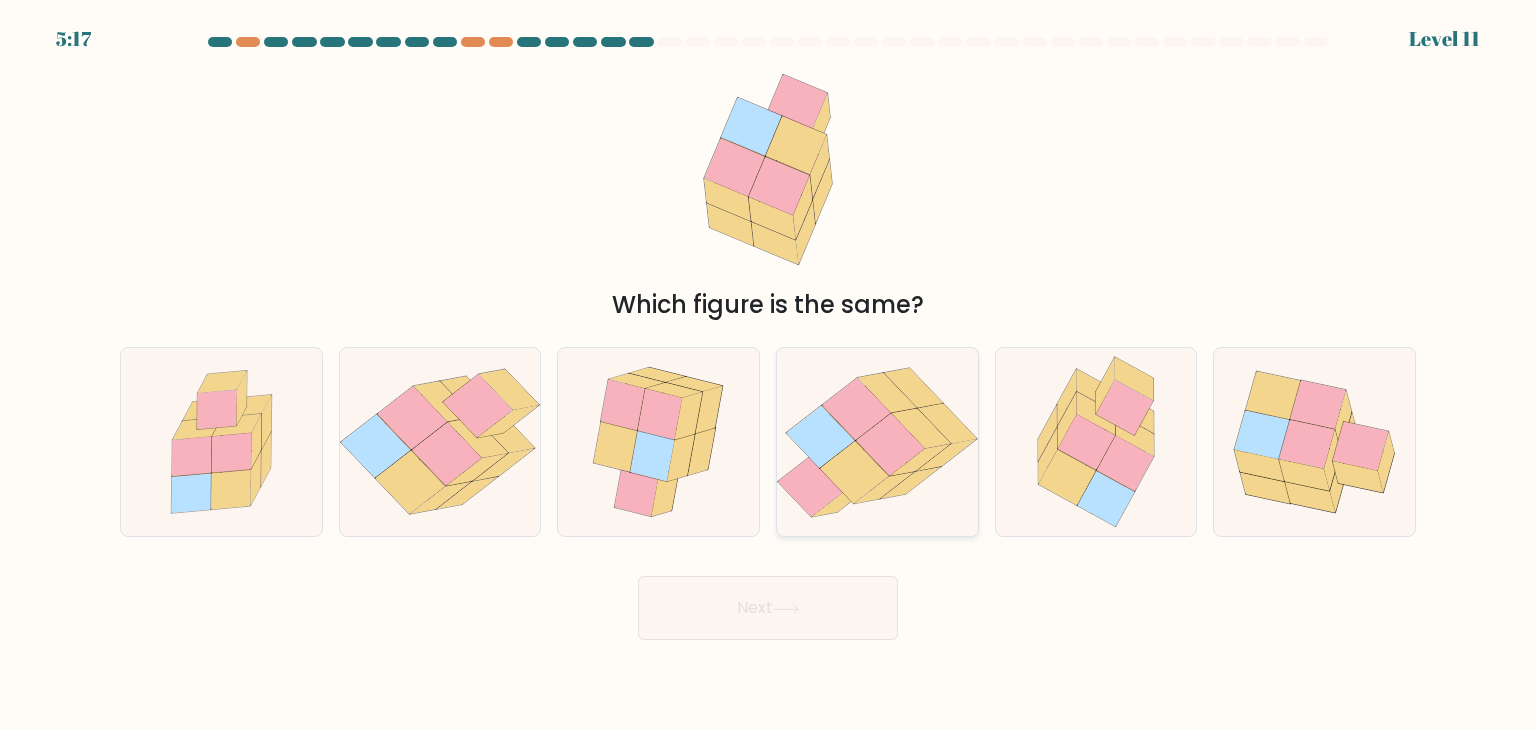 click 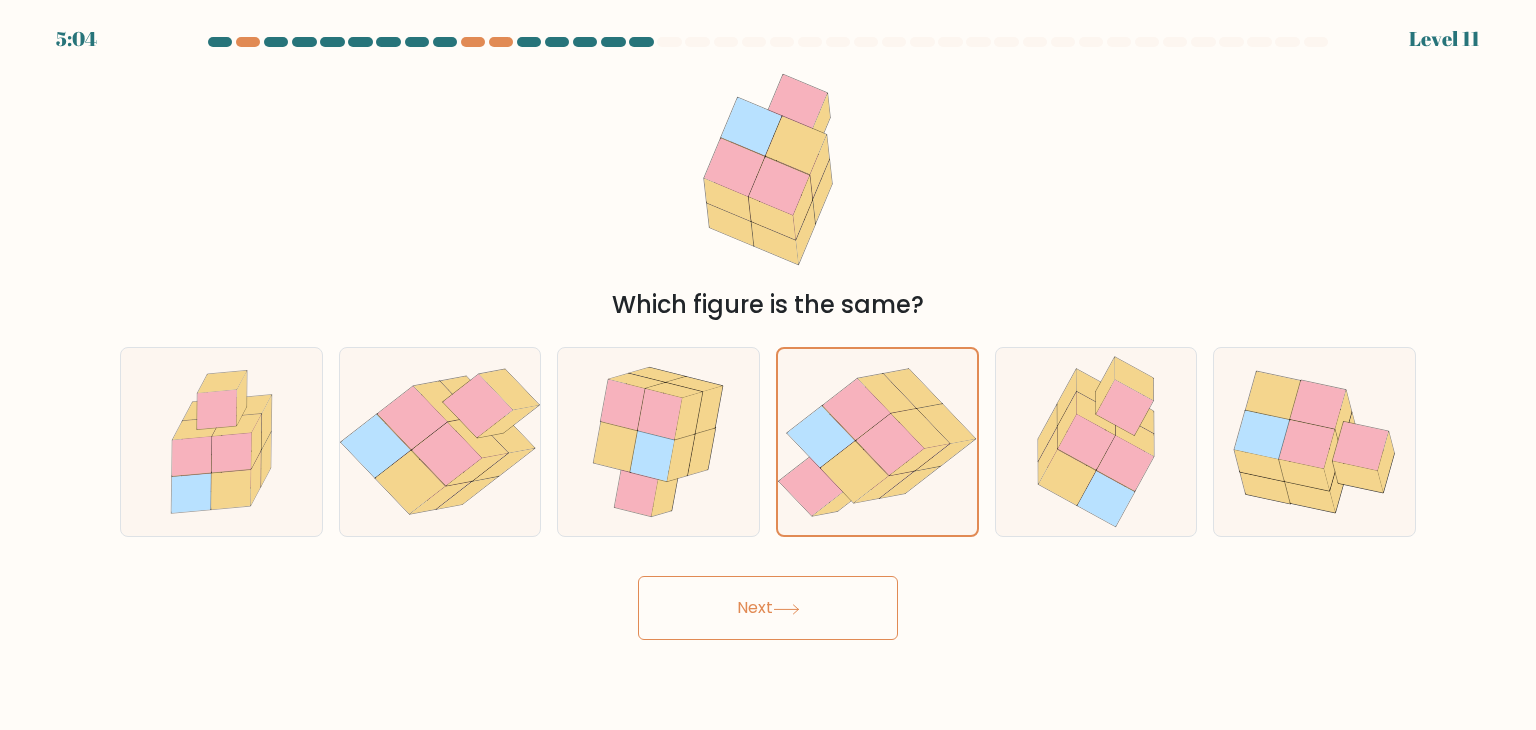 click on "Next" at bounding box center [768, 608] 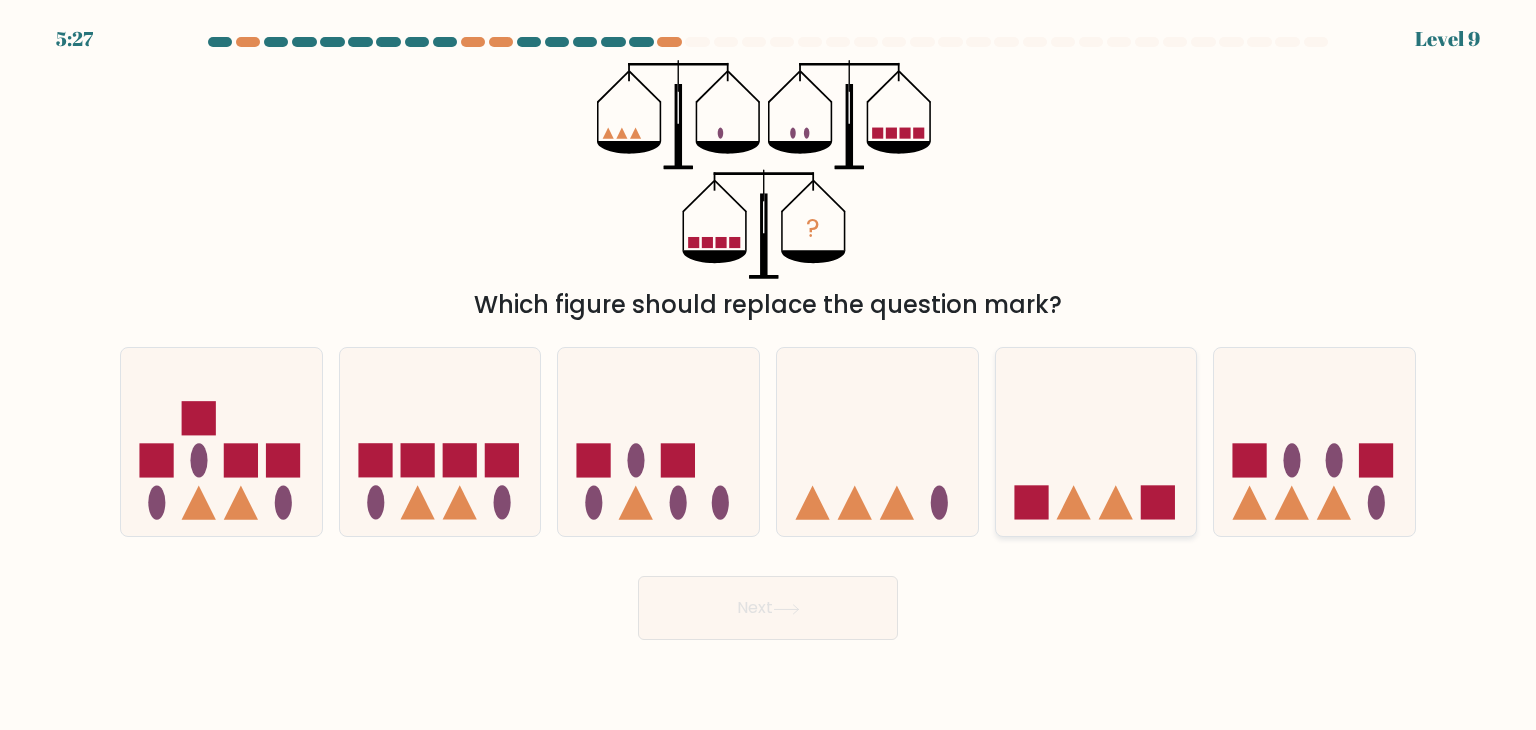 click 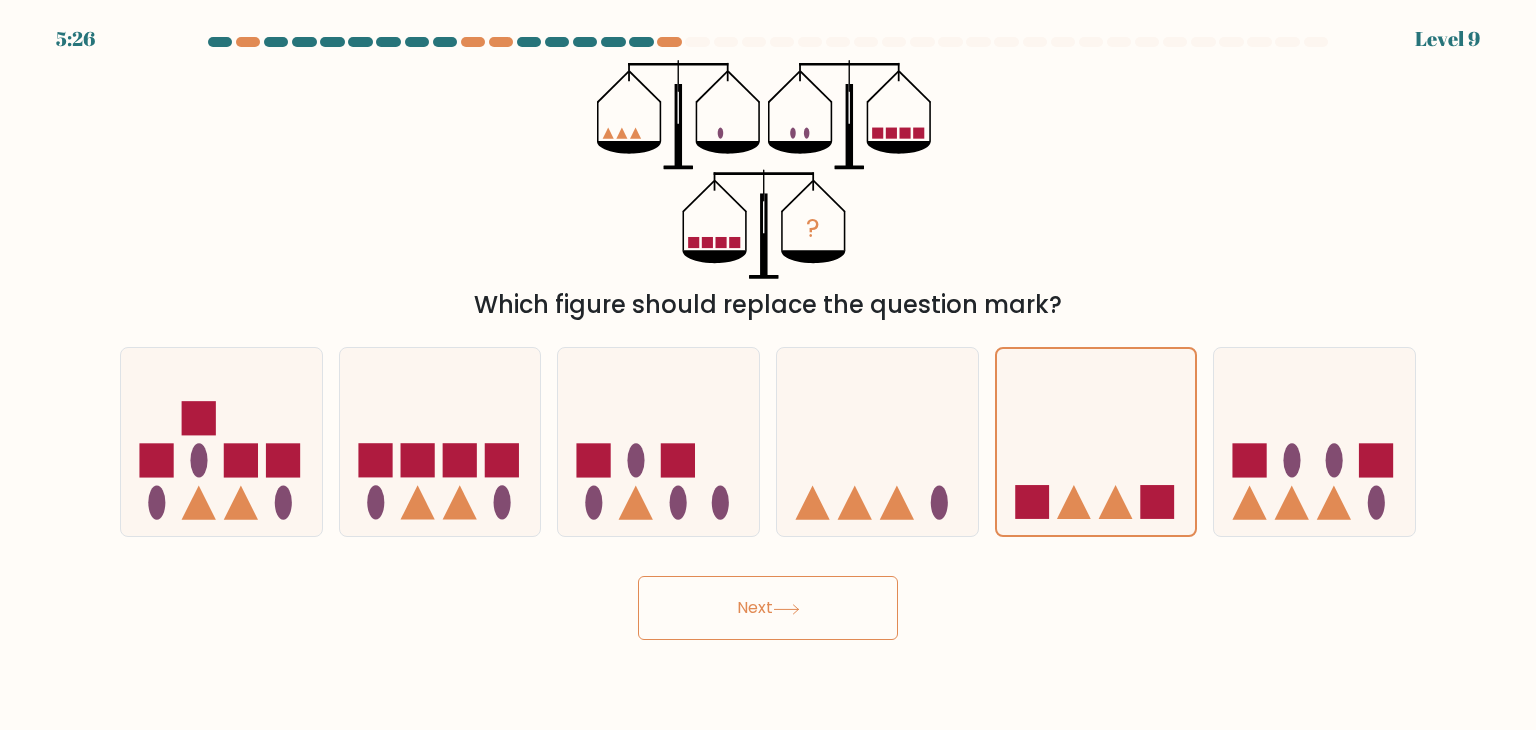 click on "Next" at bounding box center [768, 608] 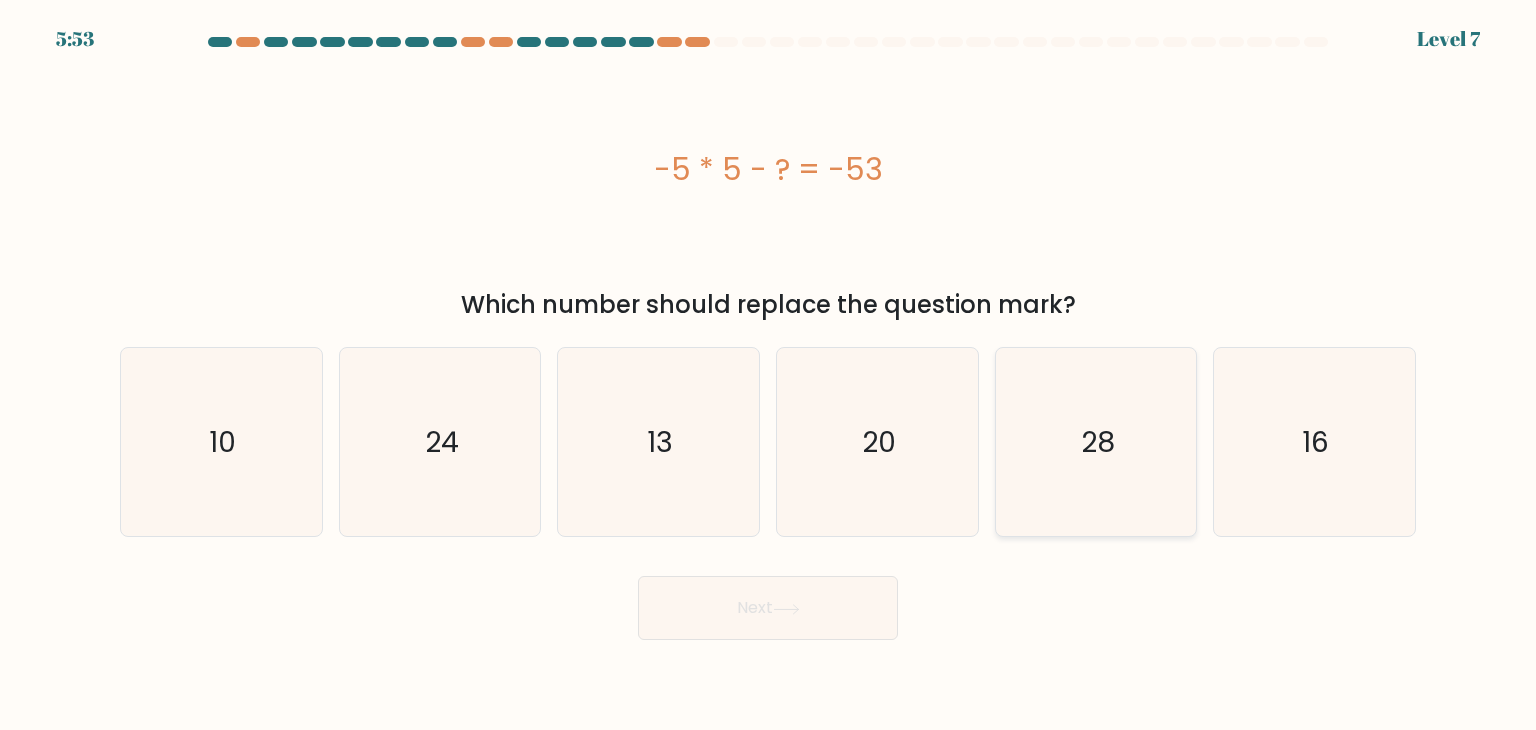 click on "28" 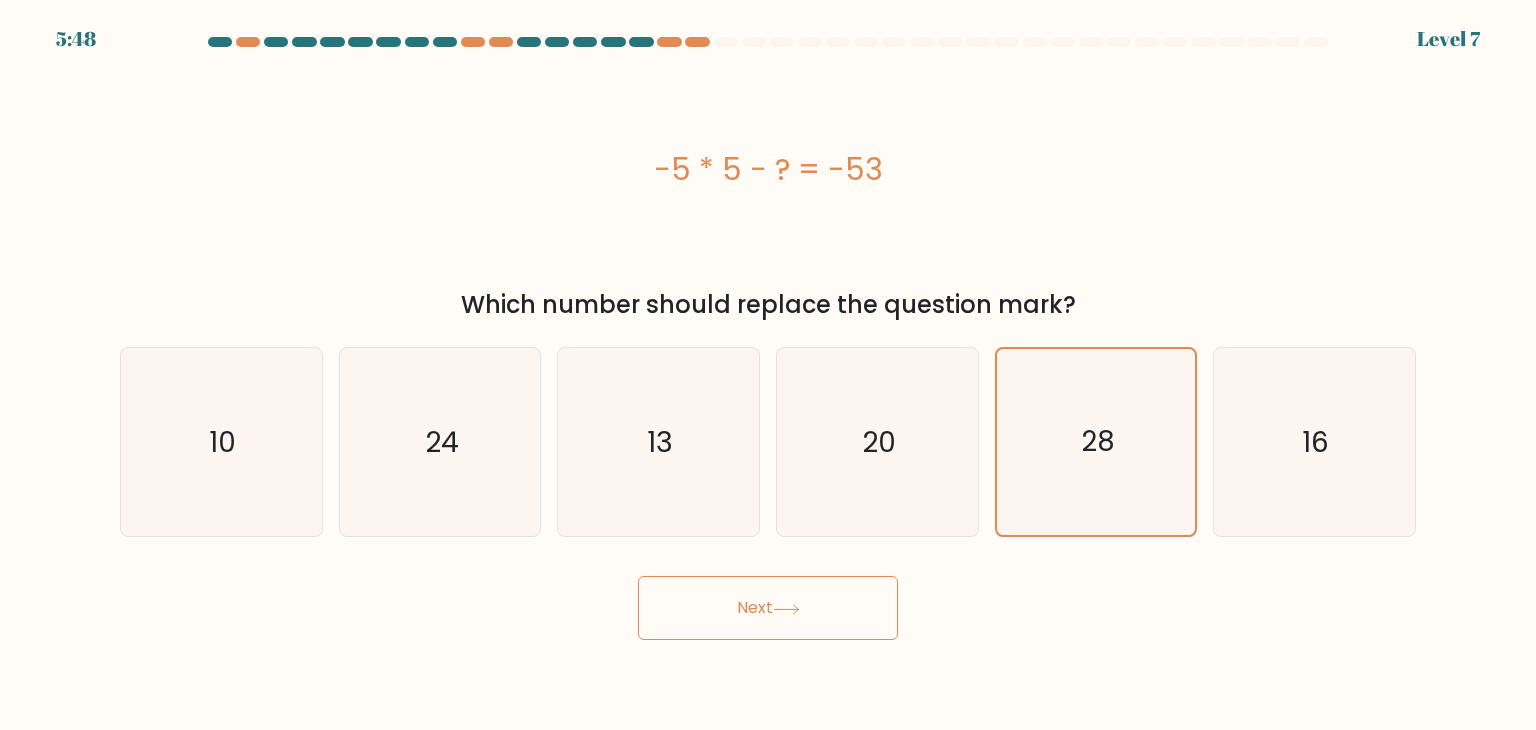 click on "Next" at bounding box center (768, 608) 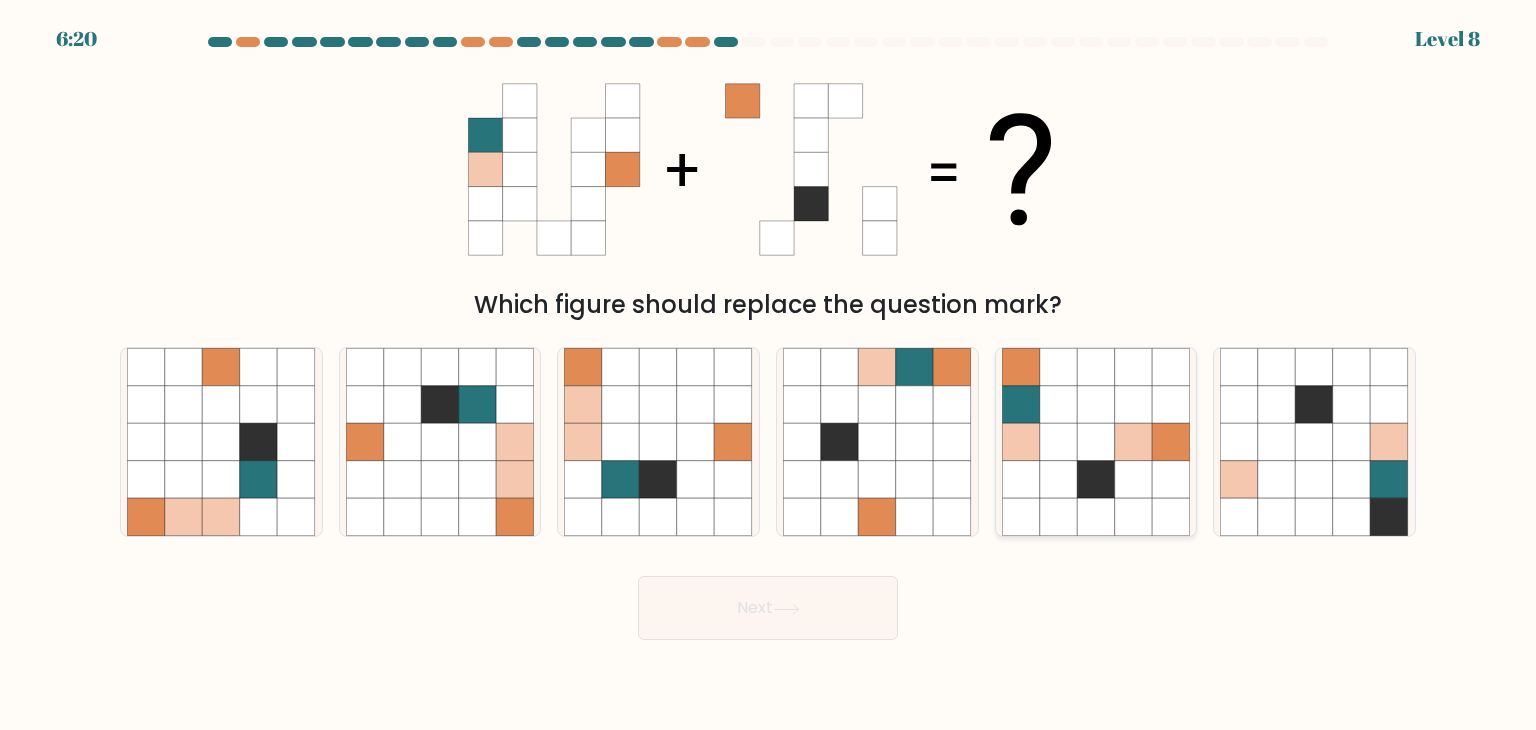 click 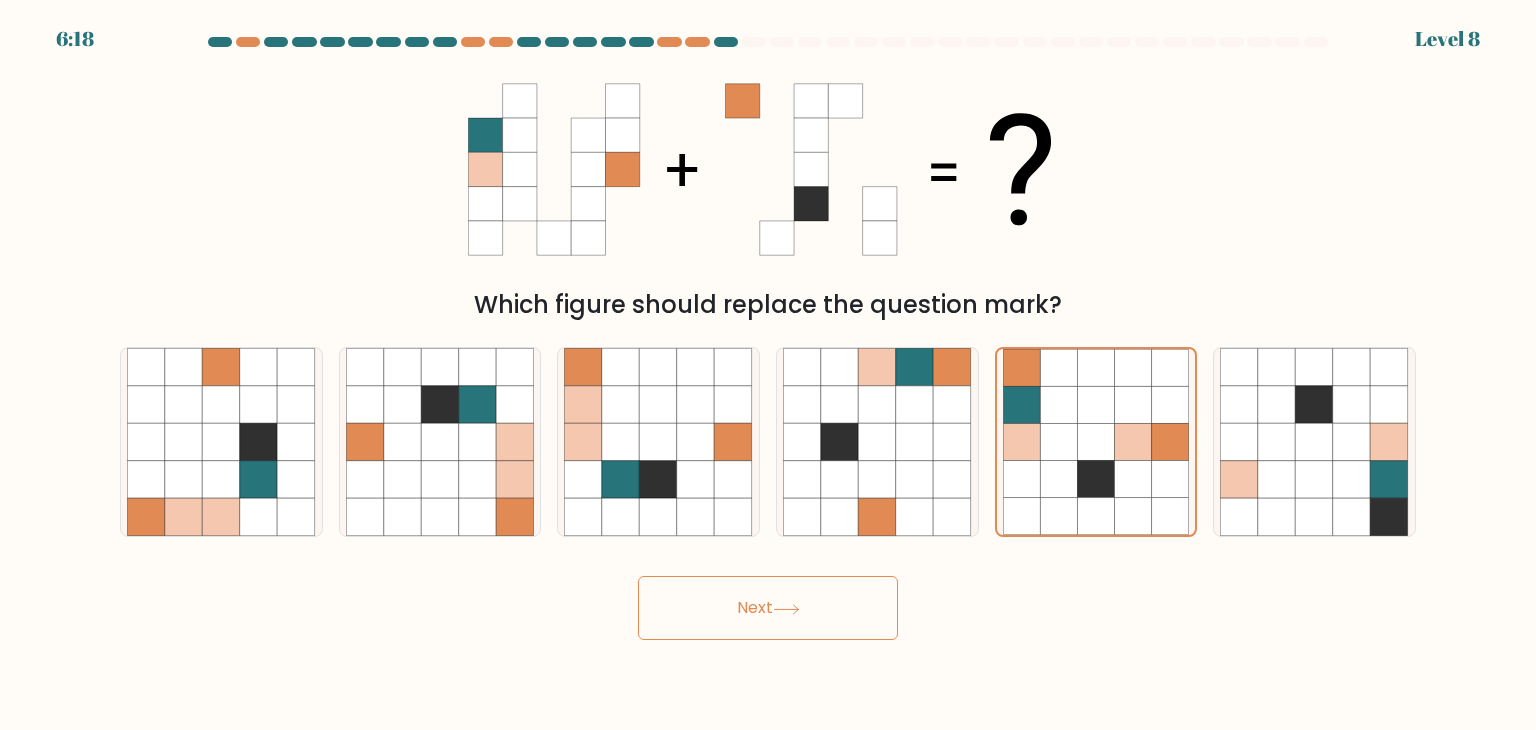 click on "Next" at bounding box center [768, 608] 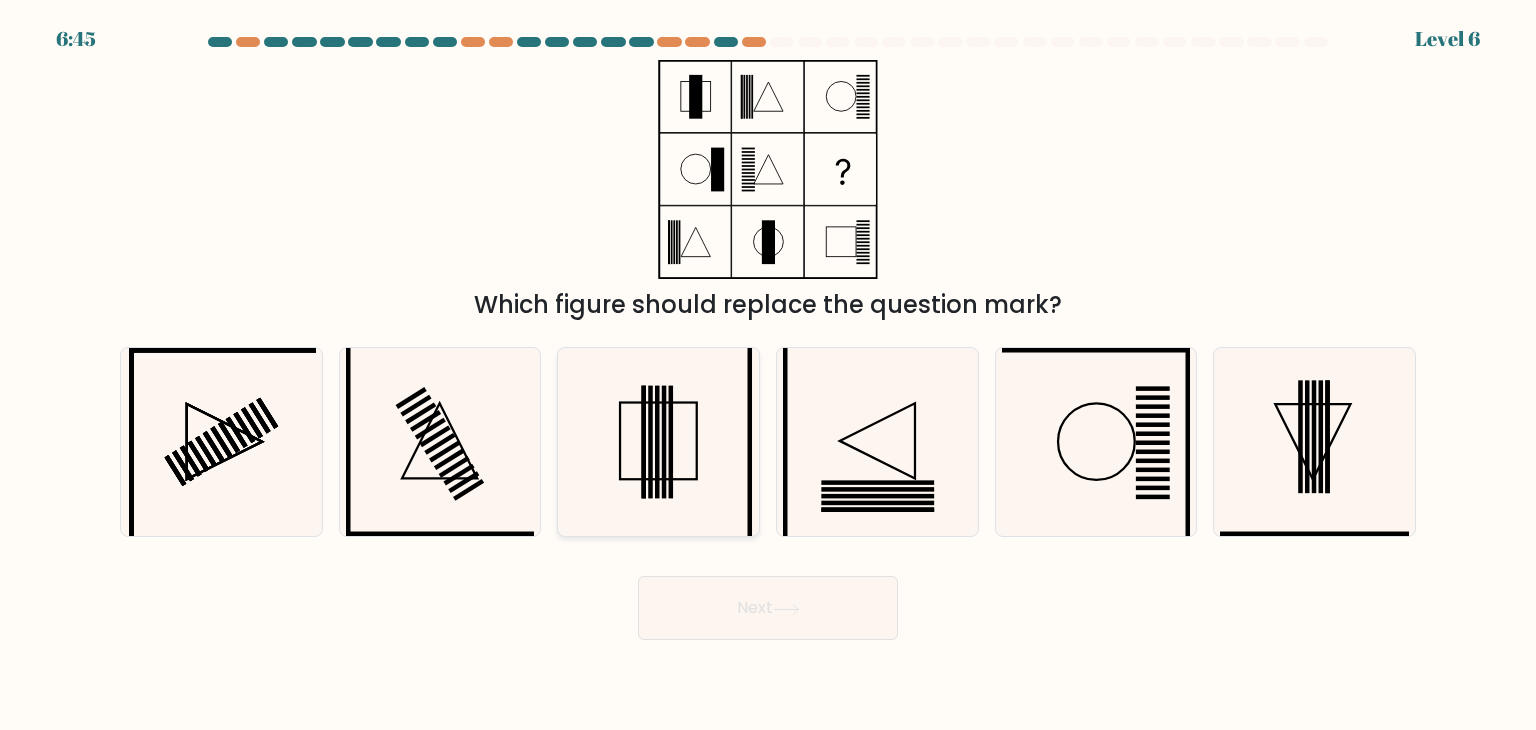 click 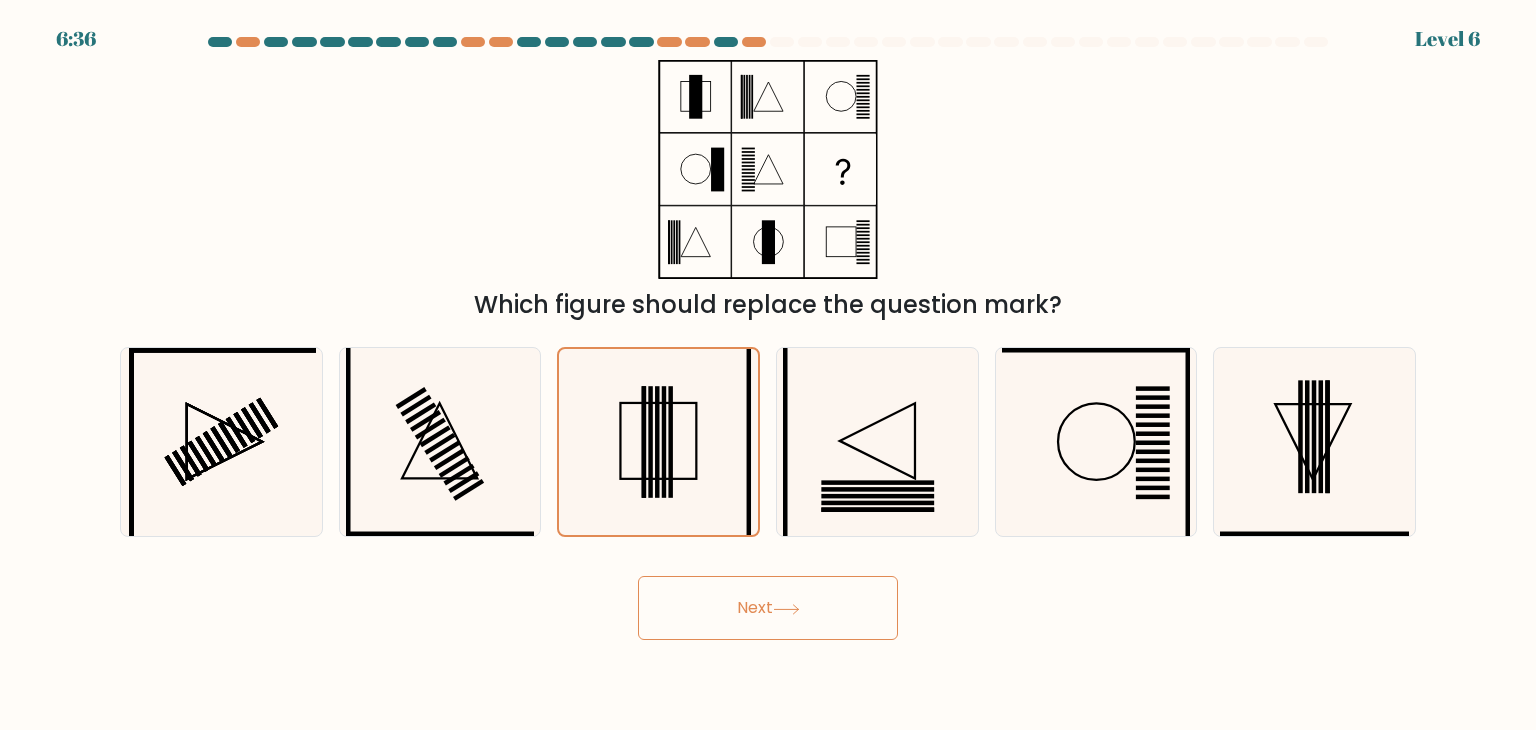 click on "Next" at bounding box center [768, 608] 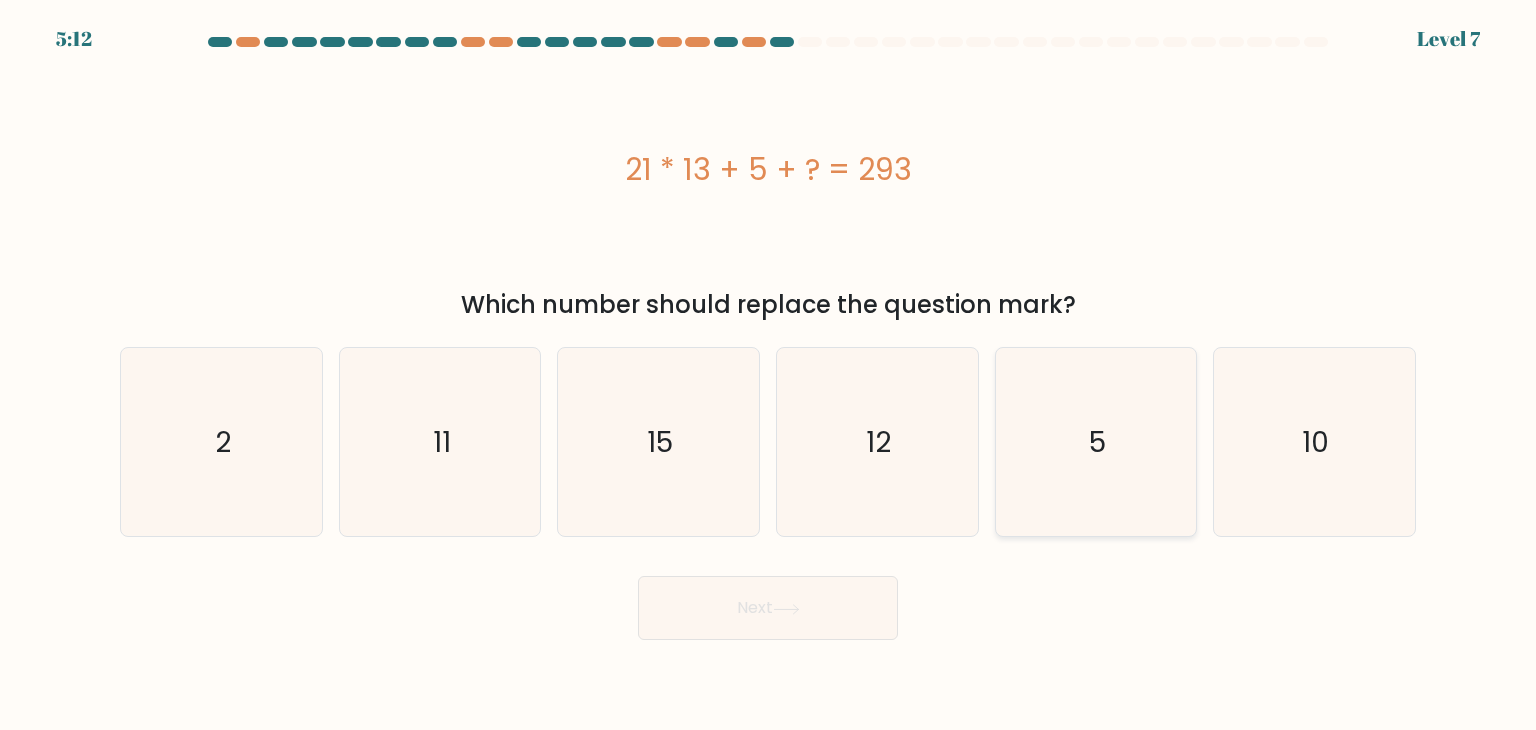 click on "5" 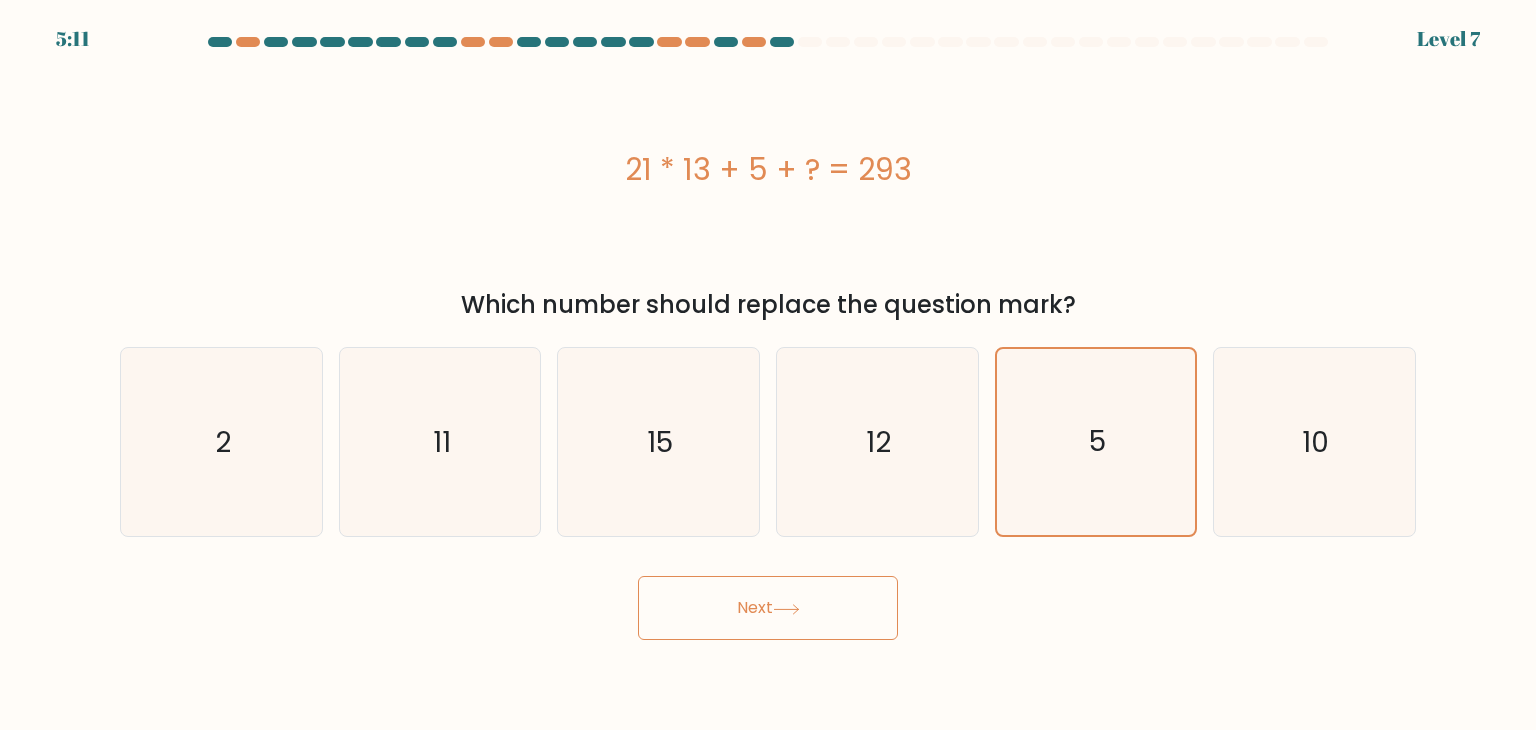 click on "Next" at bounding box center (768, 608) 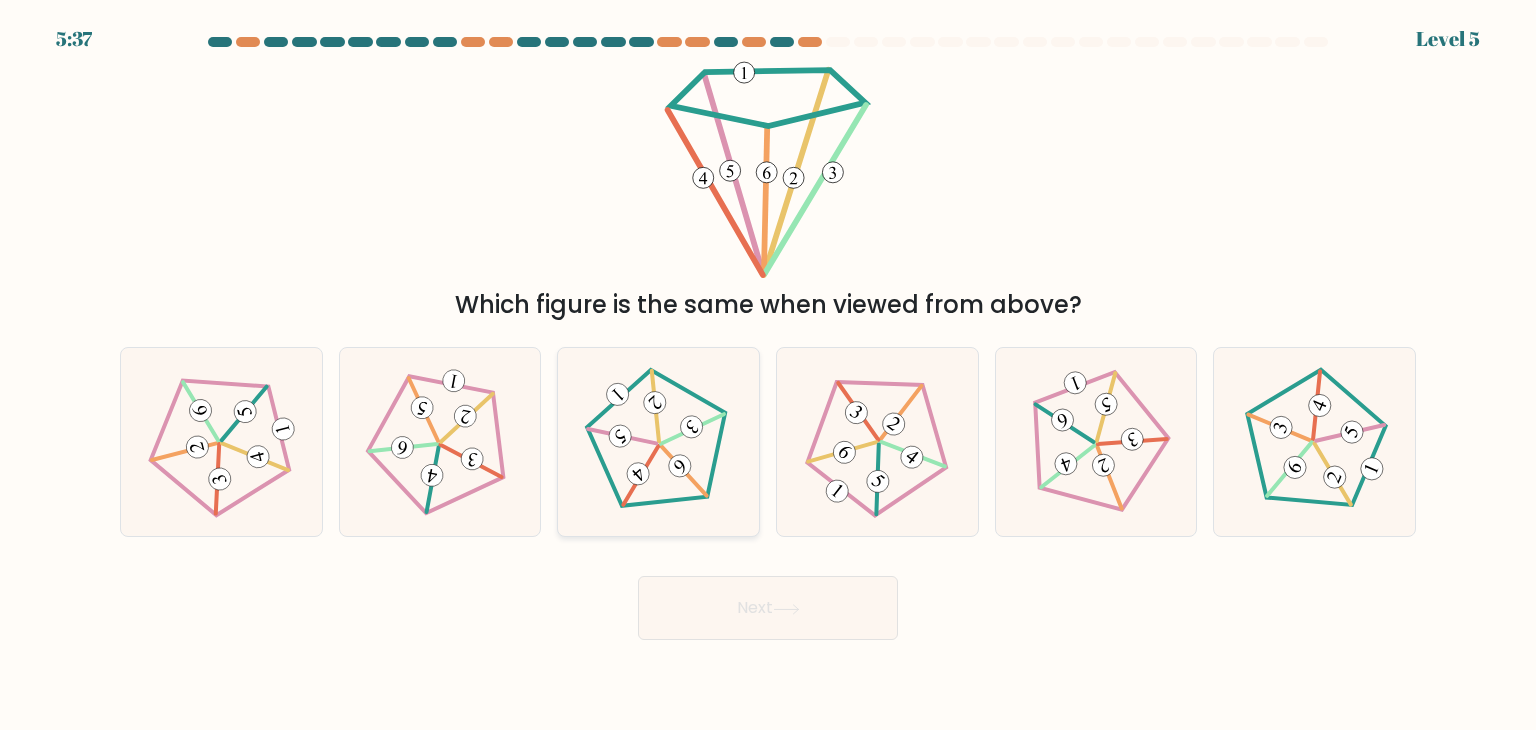 click 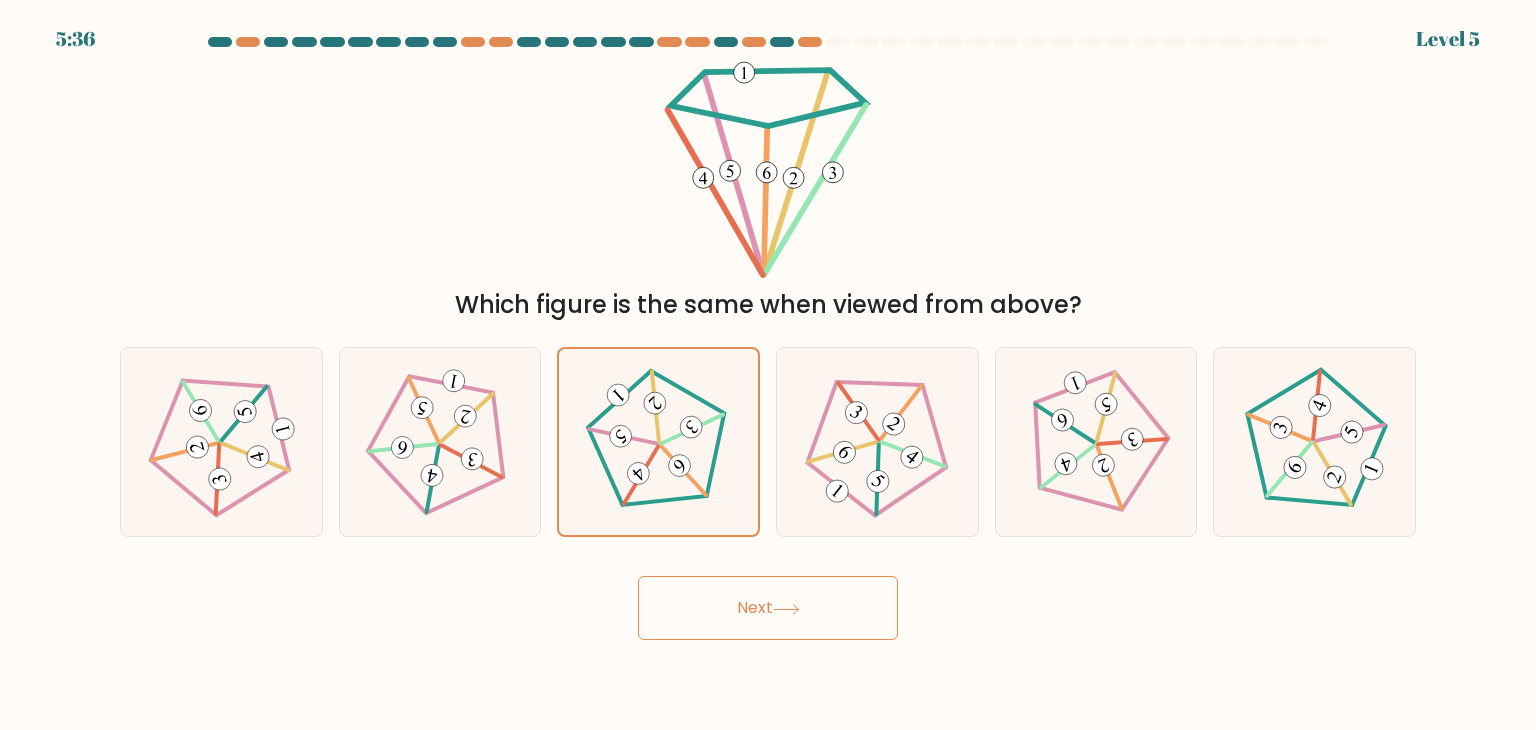 click on "Next" at bounding box center [768, 608] 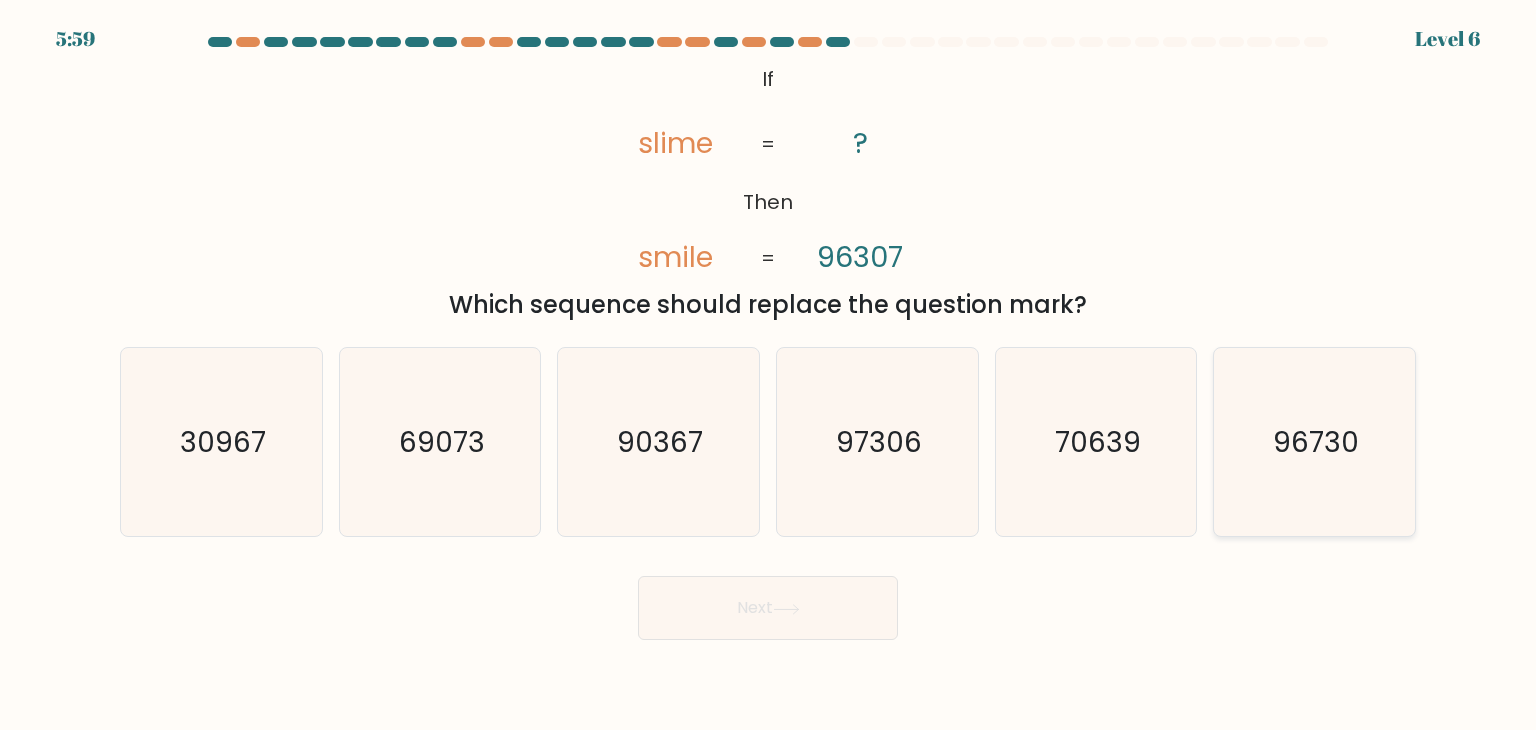 click on "96730" 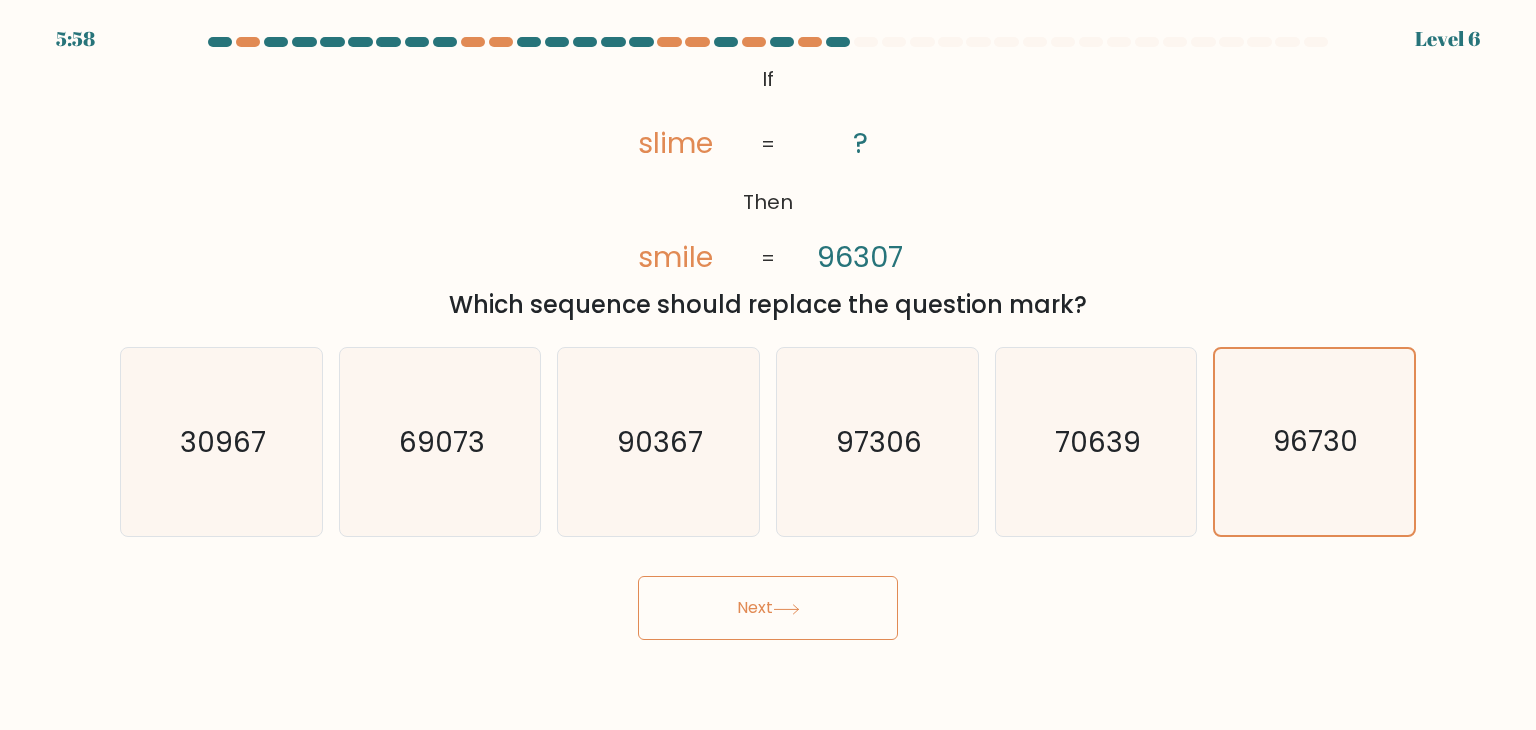 click on "Next" at bounding box center (768, 608) 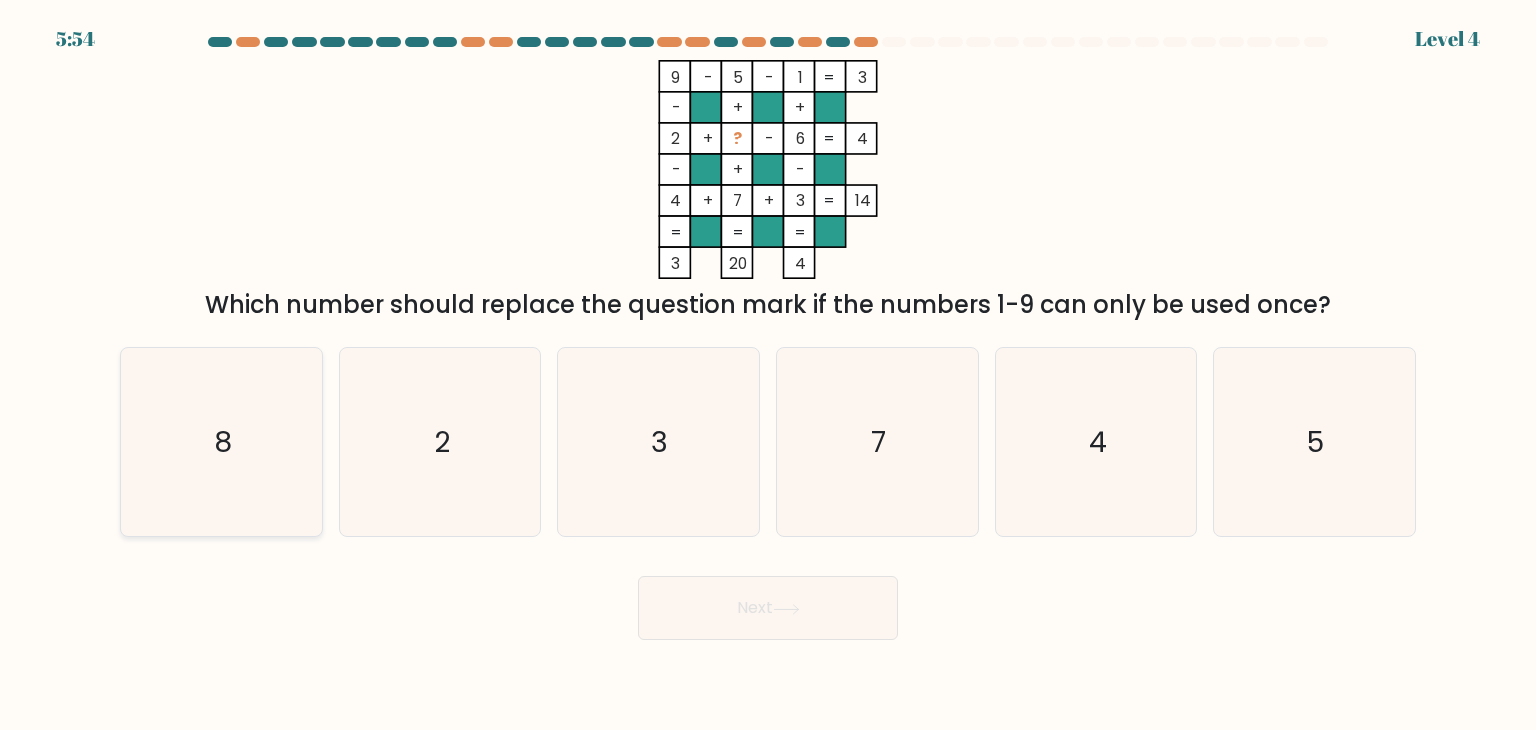 click on "8" 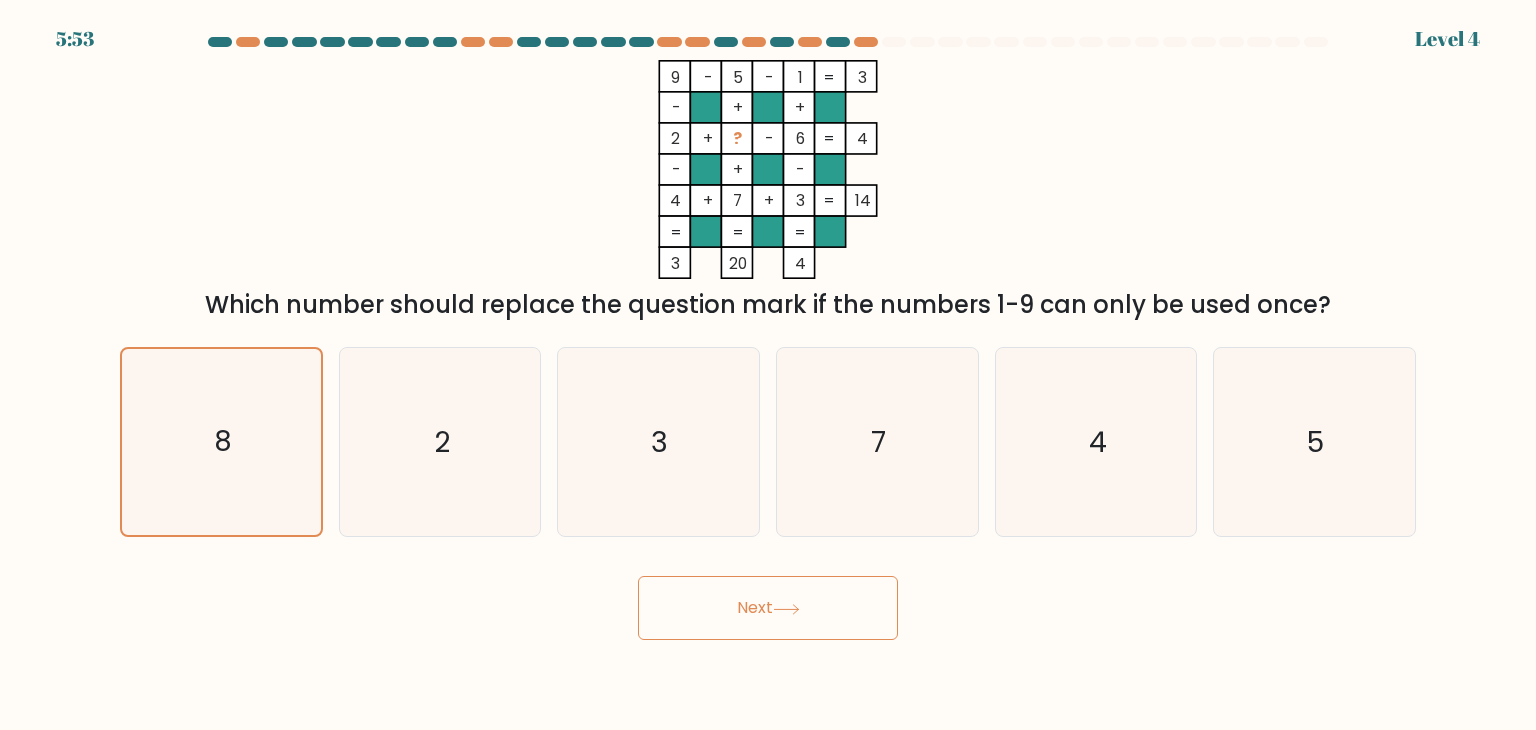 click on "Next" at bounding box center (768, 608) 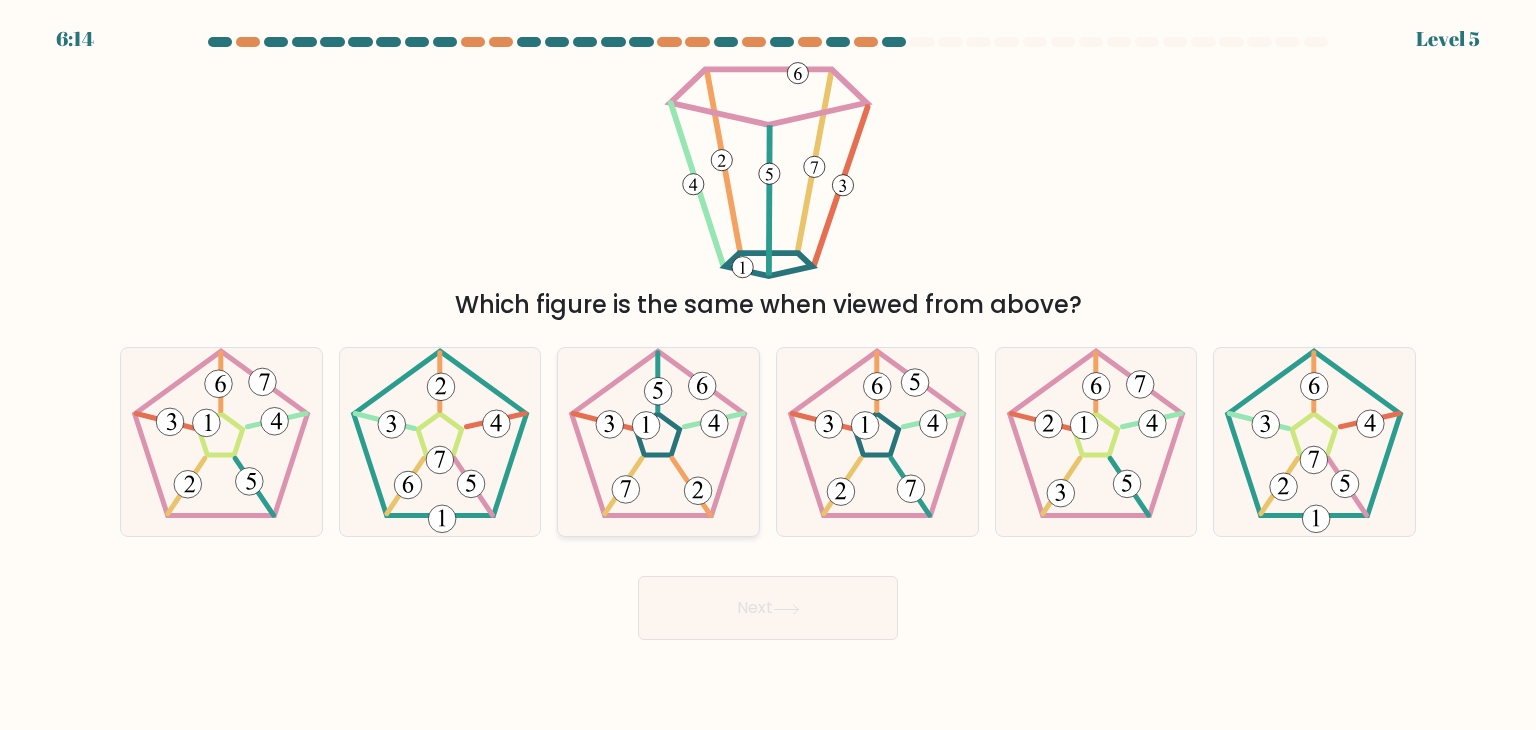 click 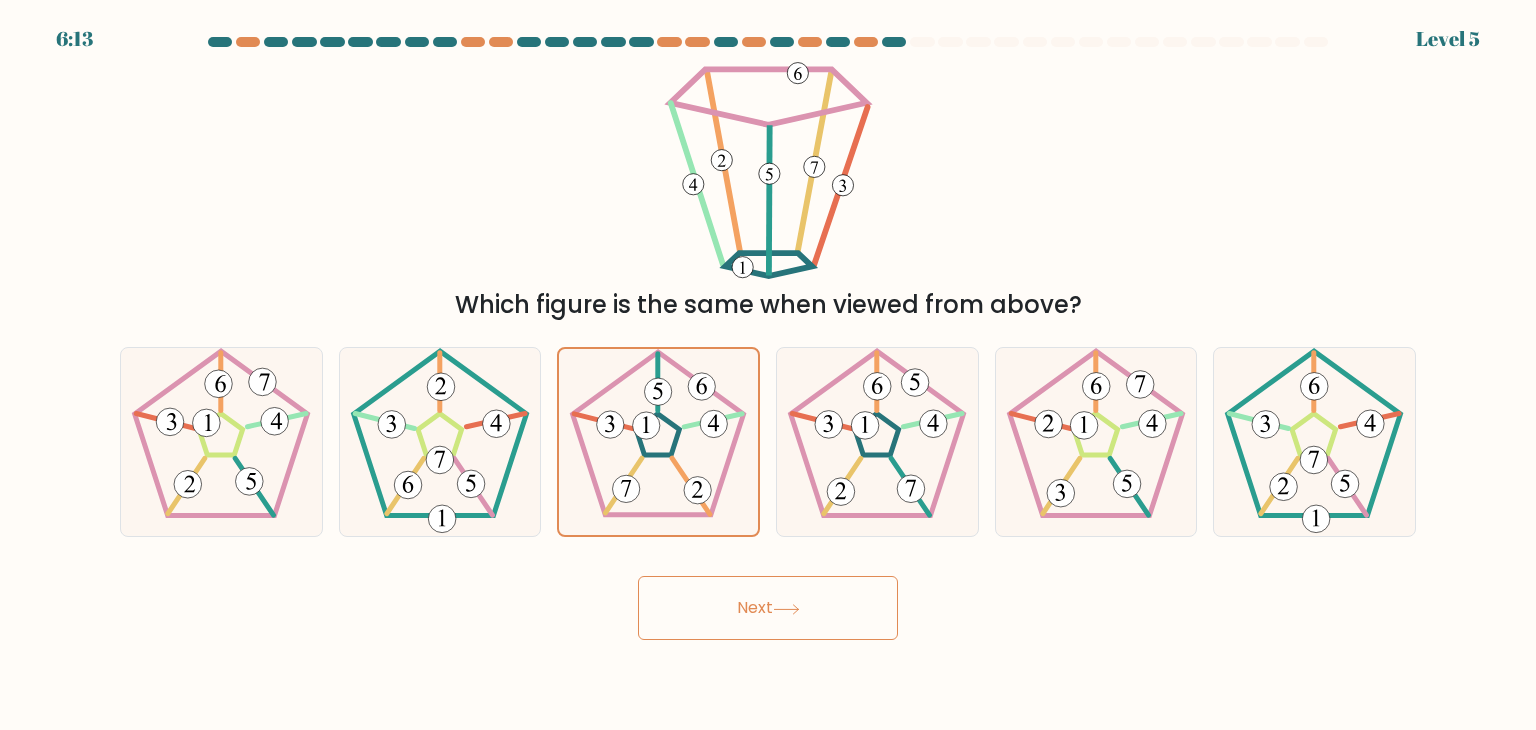 click on "Next" at bounding box center (768, 608) 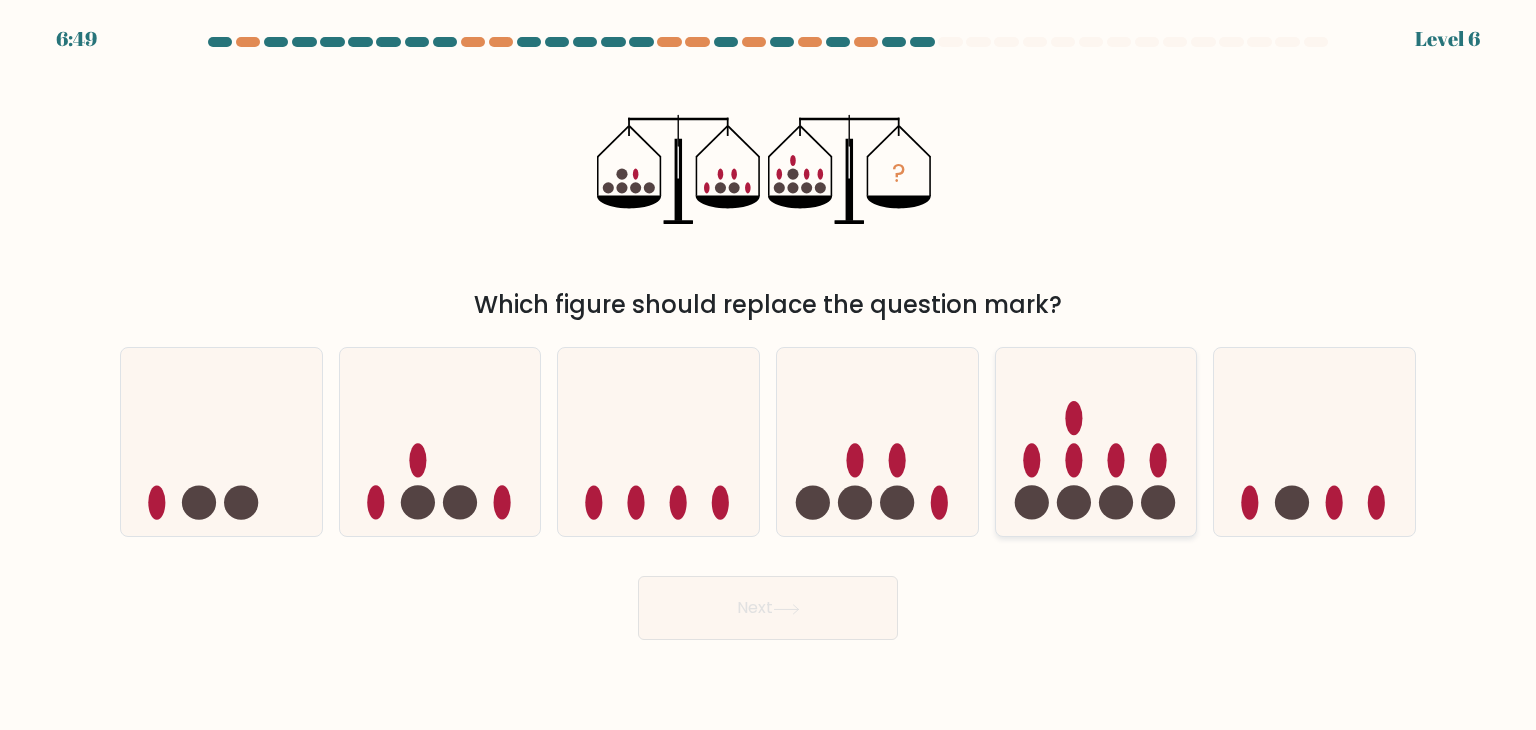 click 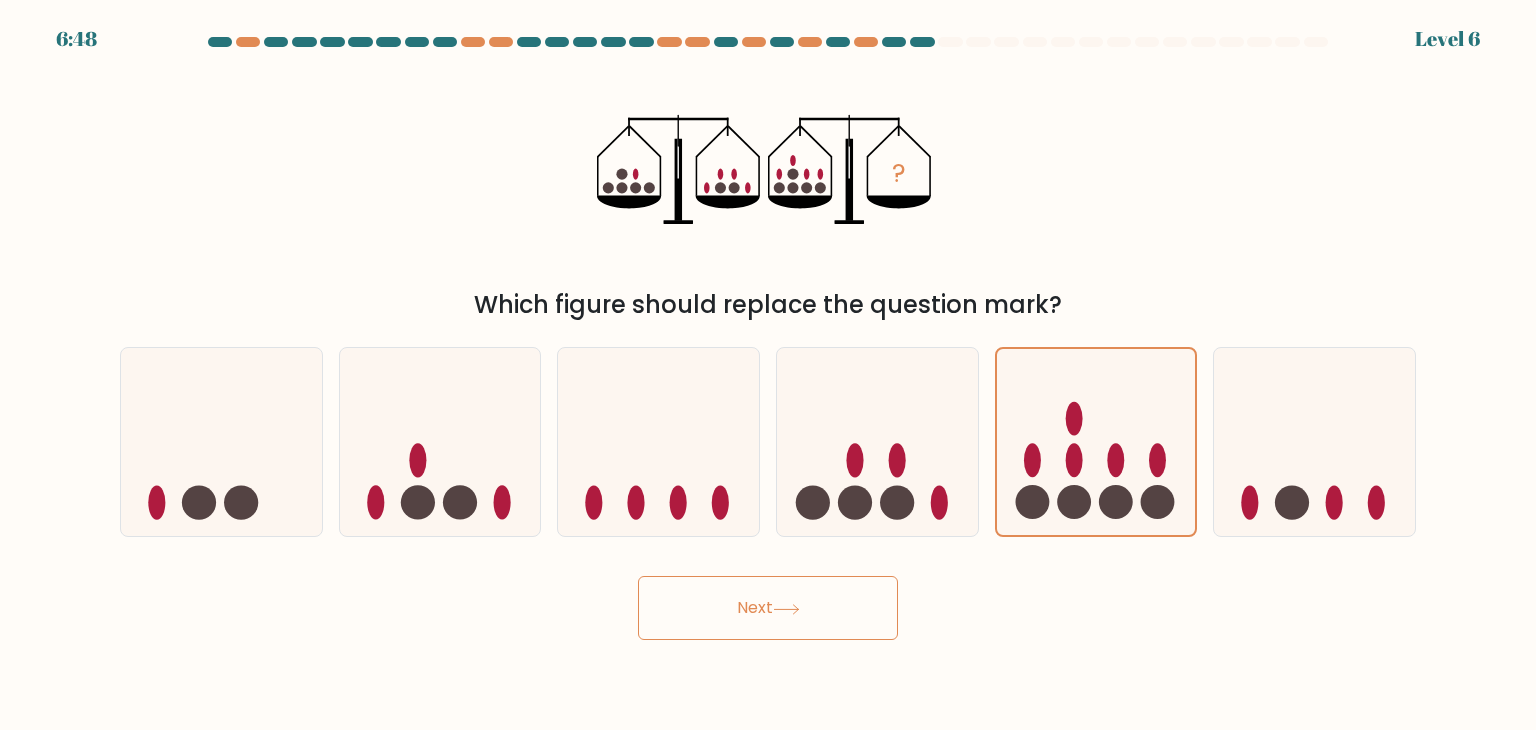 click on "Next" at bounding box center [768, 608] 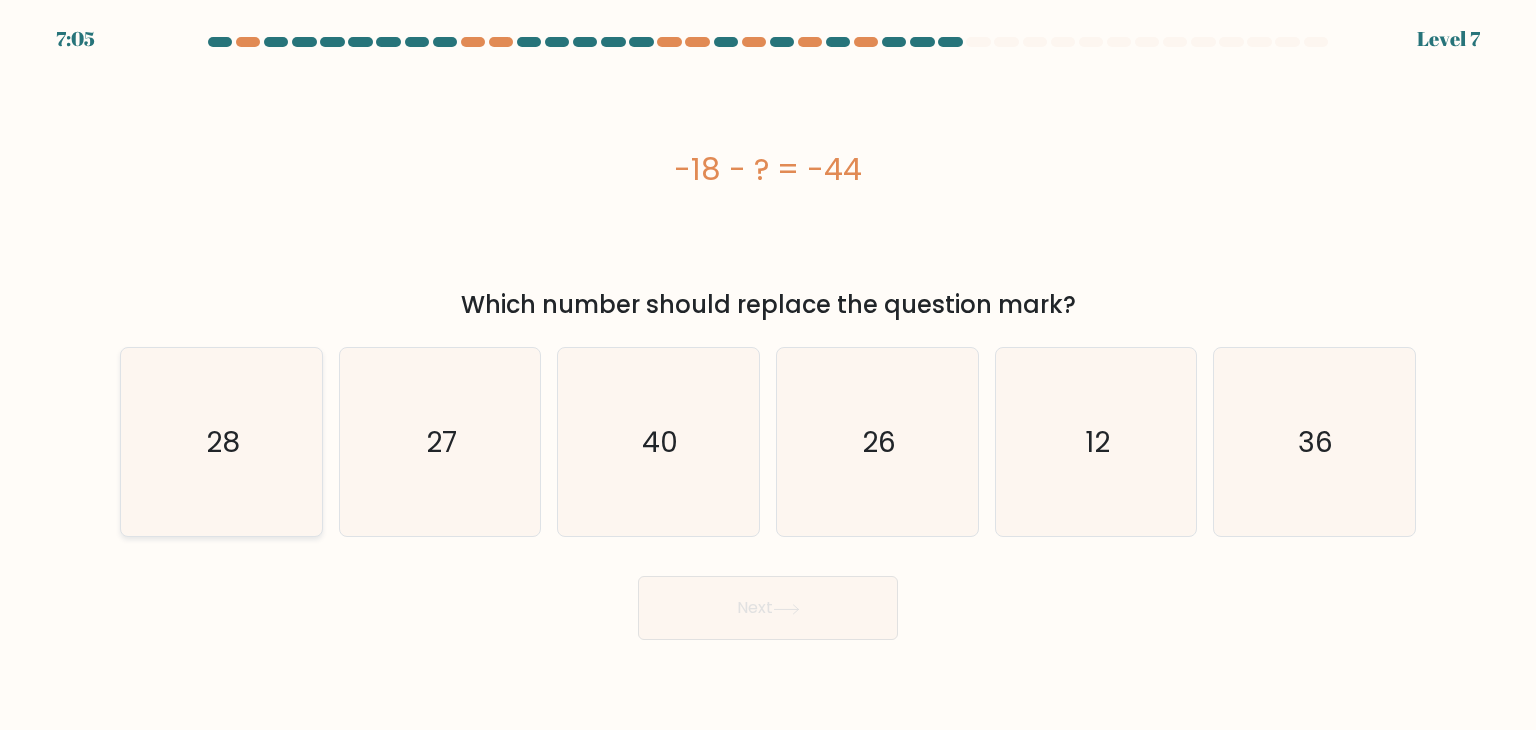 click on "28" 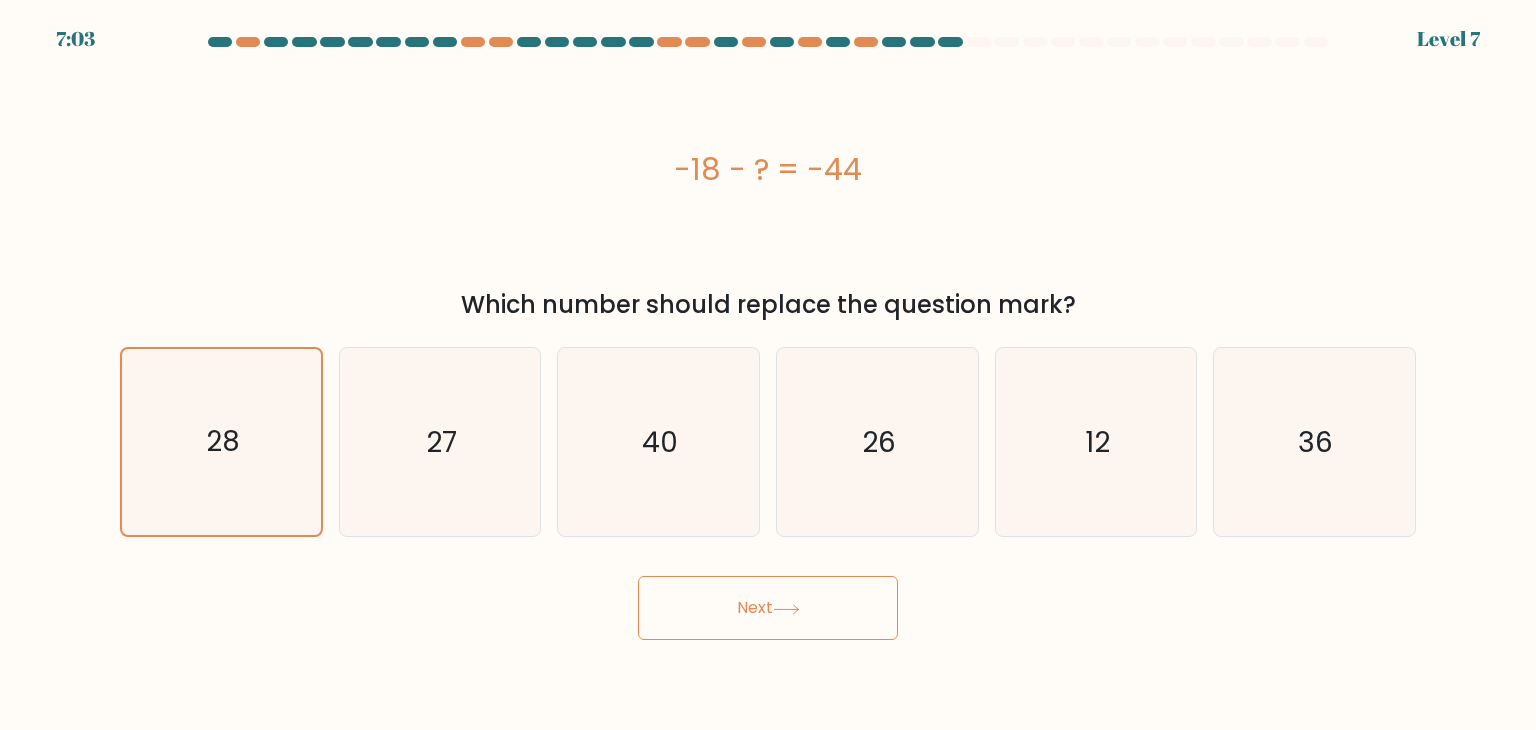 click on "Next" at bounding box center (768, 608) 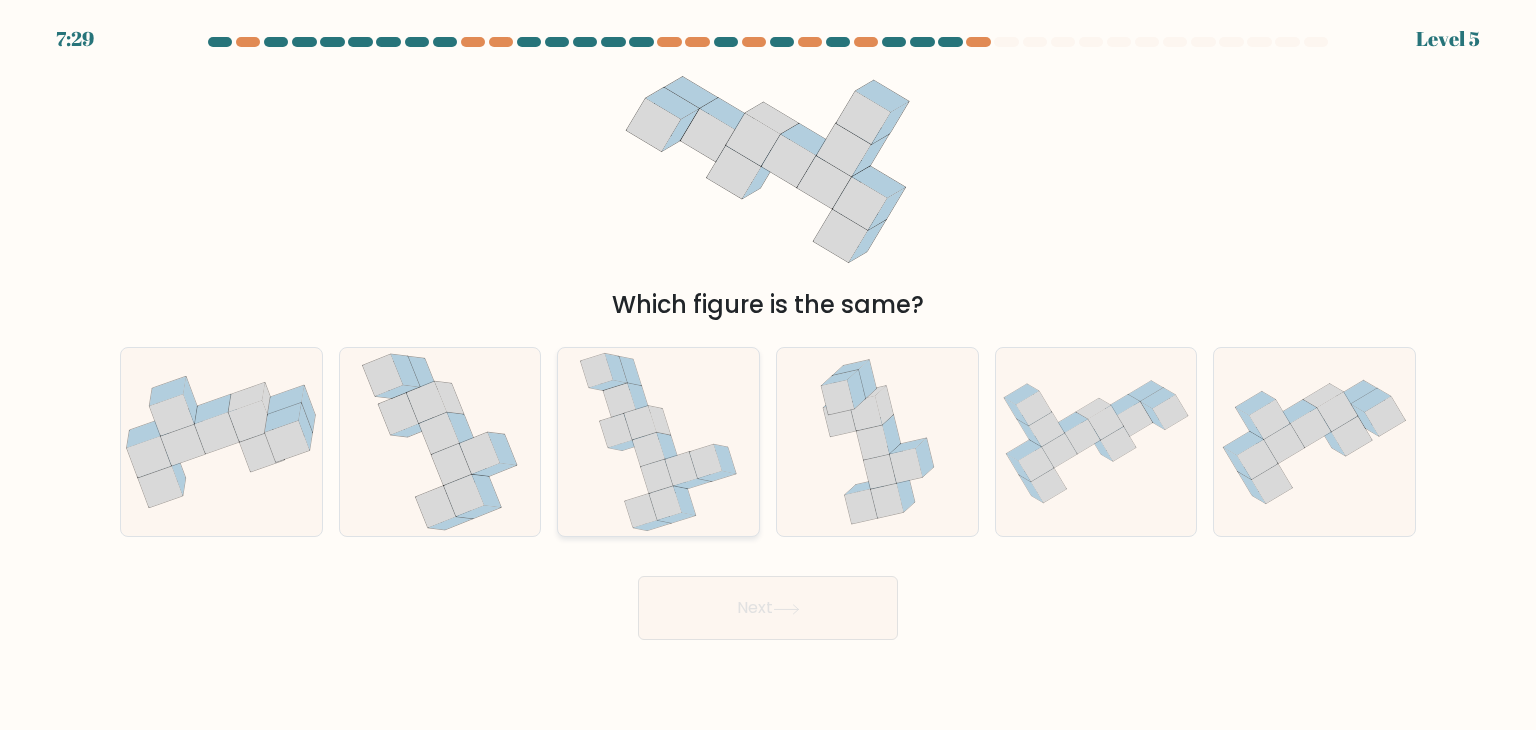click 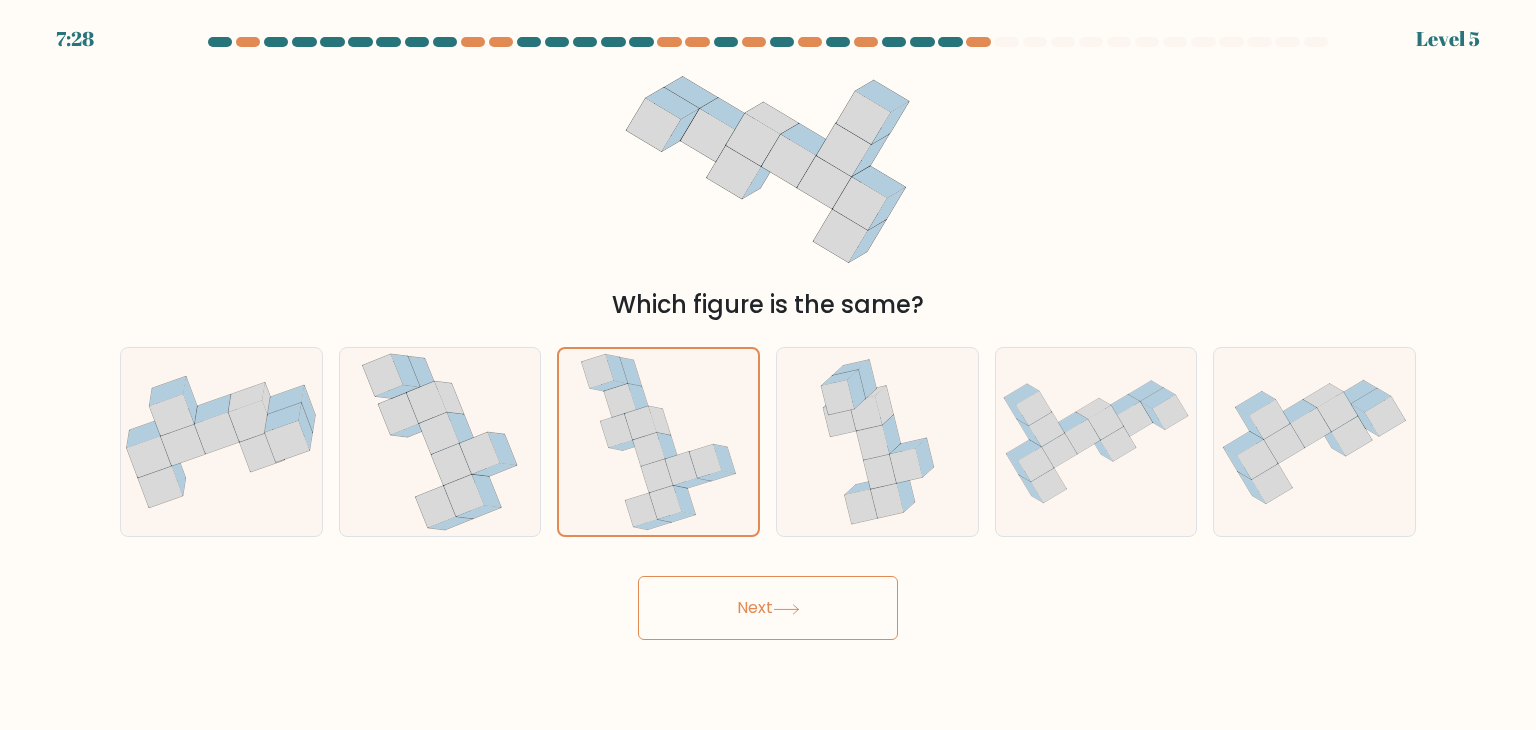 click on "Next" at bounding box center (768, 608) 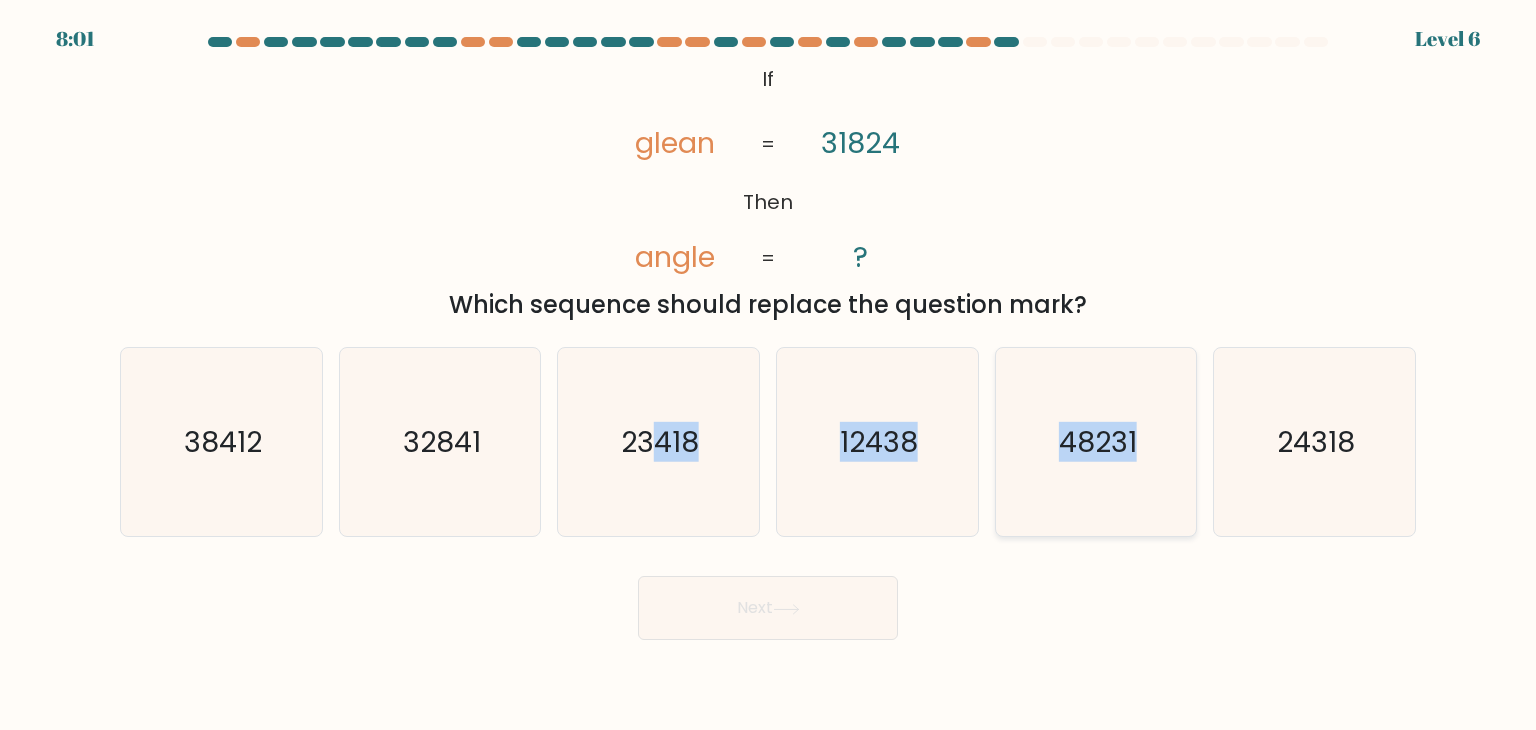 drag, startPoint x: 654, startPoint y: 455, endPoint x: 1169, endPoint y: 435, distance: 515.3882 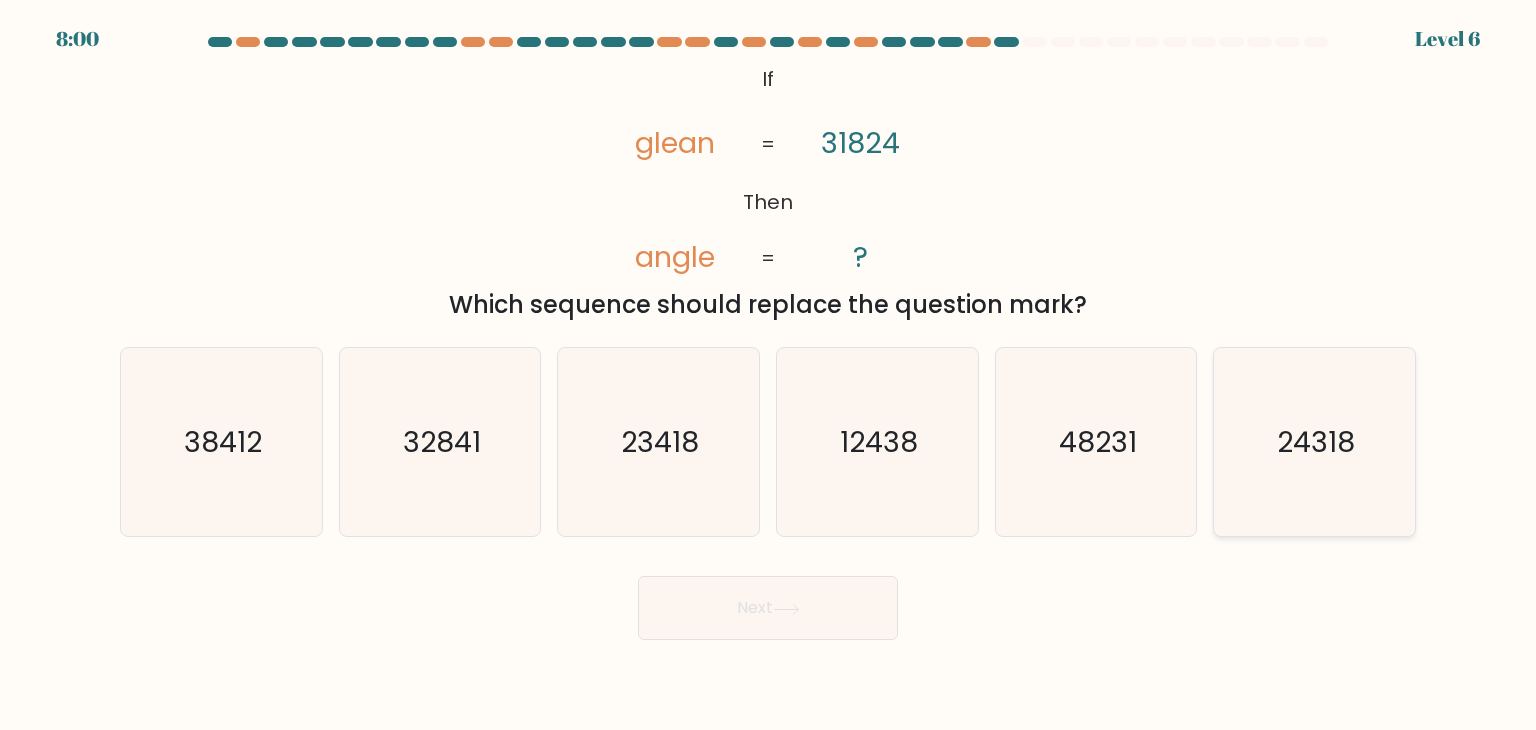 click on "24318" 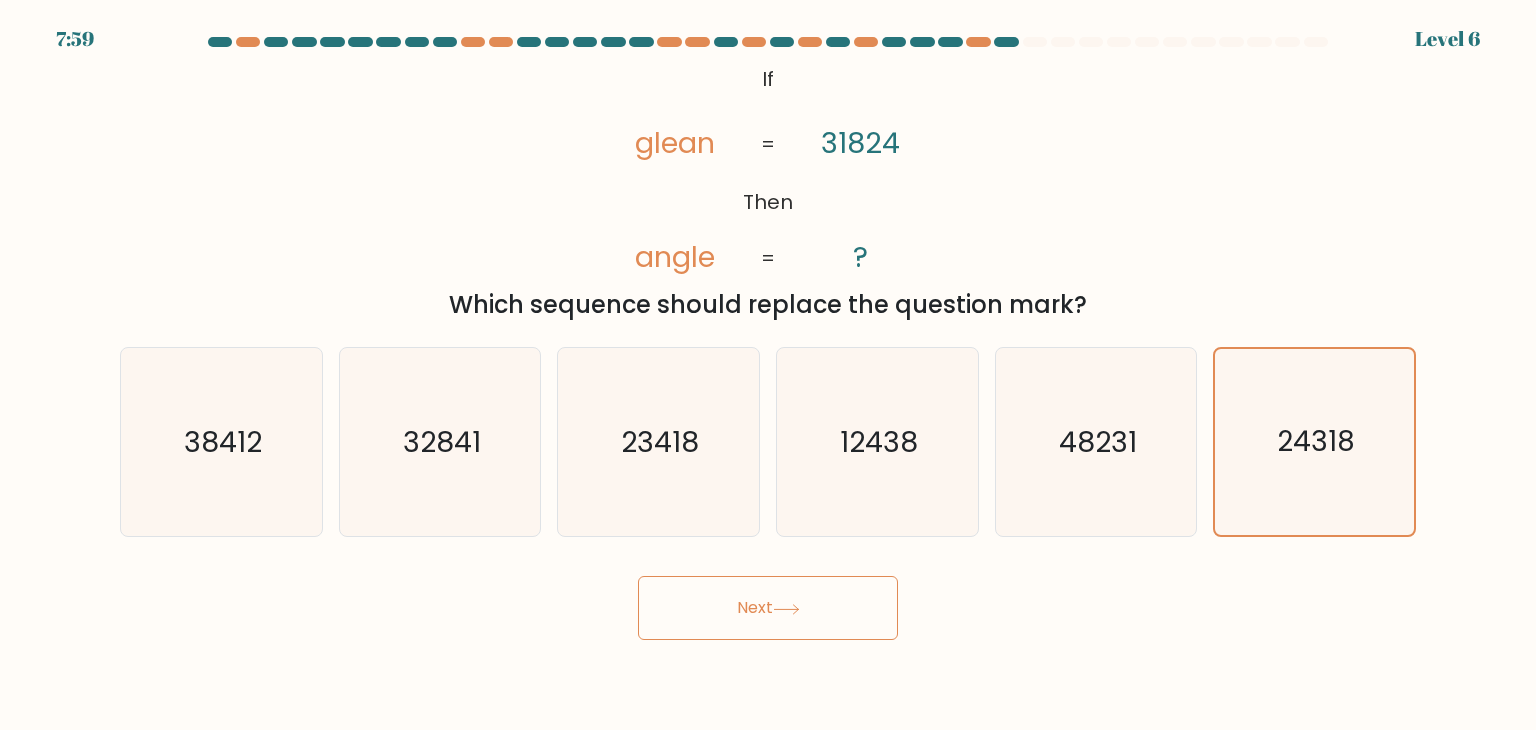 click on "Next" at bounding box center [768, 608] 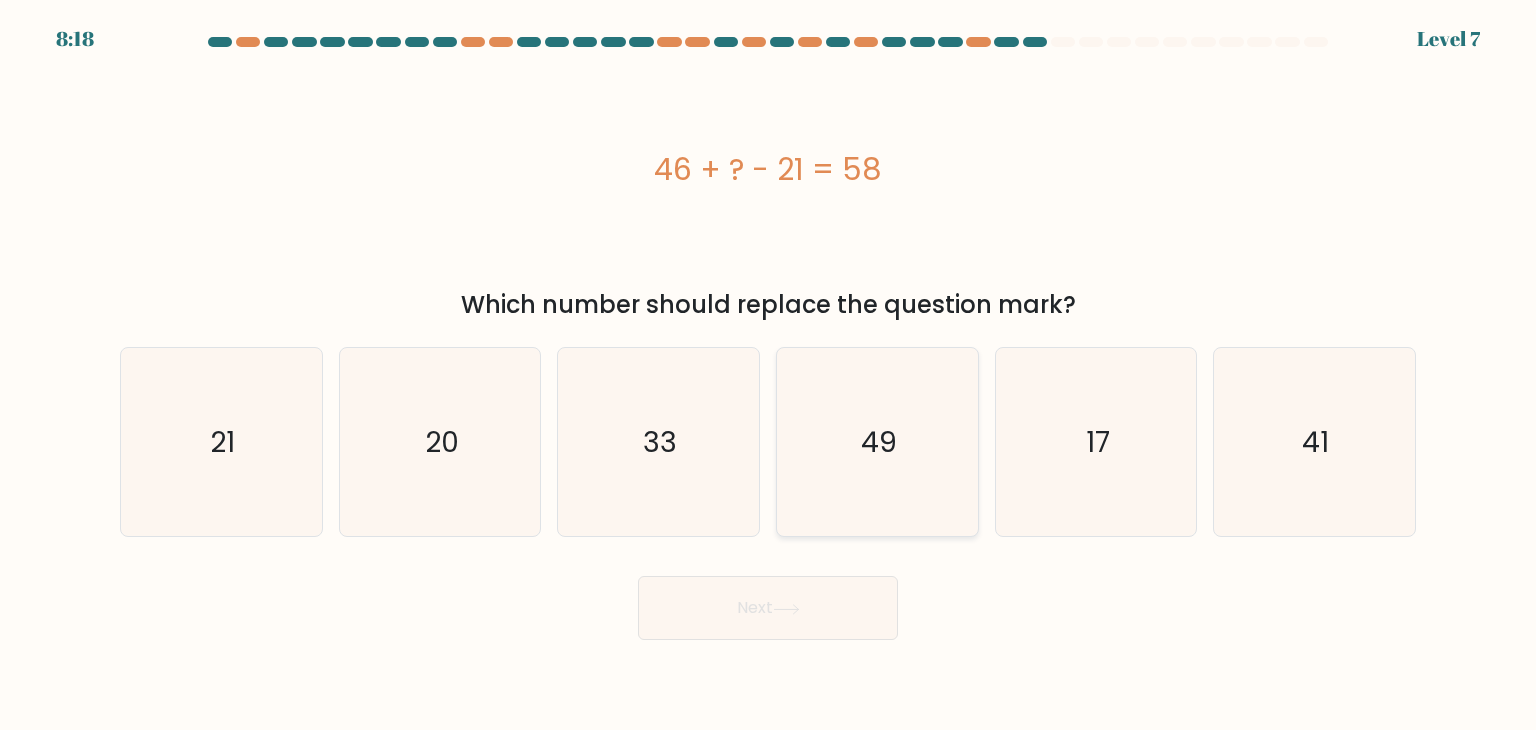 click on "49" 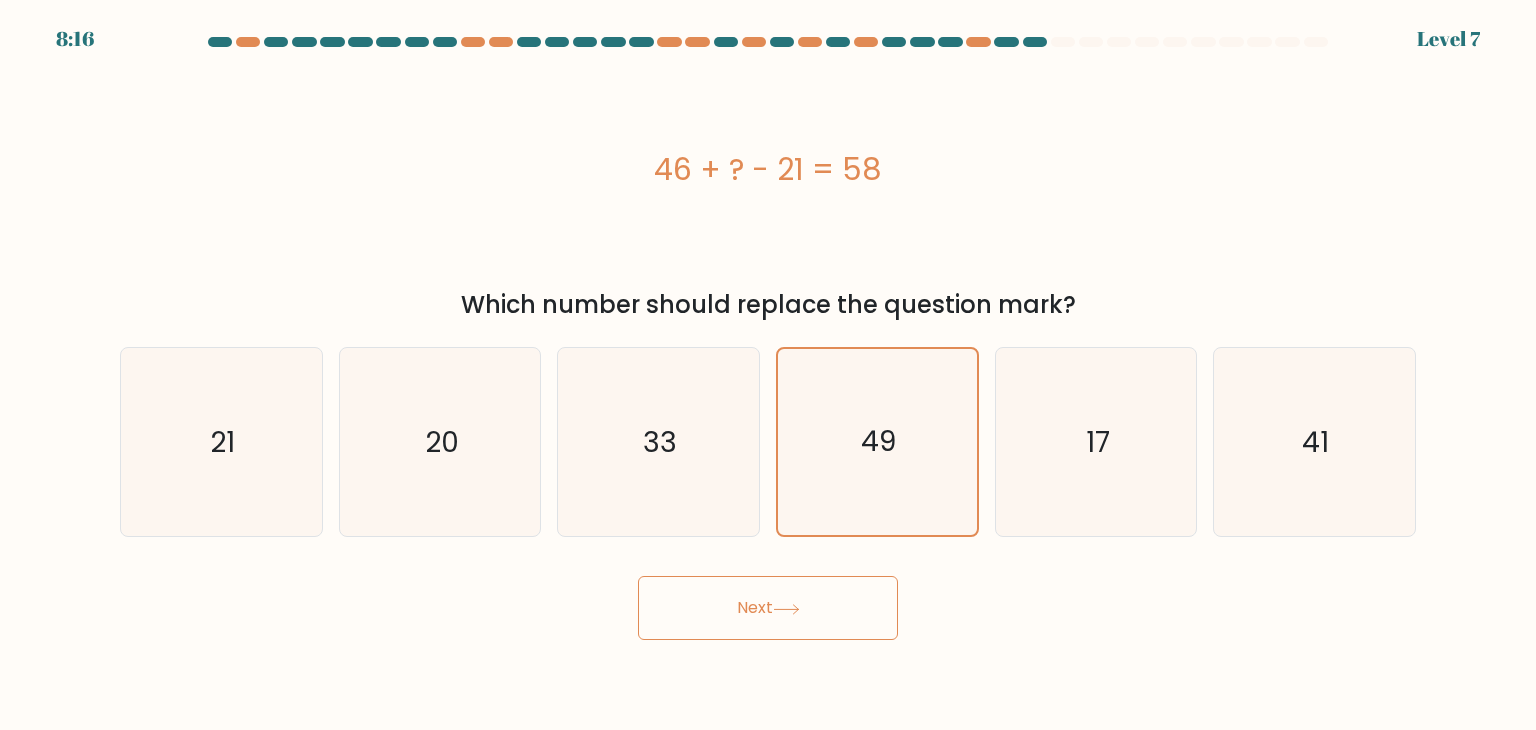 click on "Next" at bounding box center [768, 600] 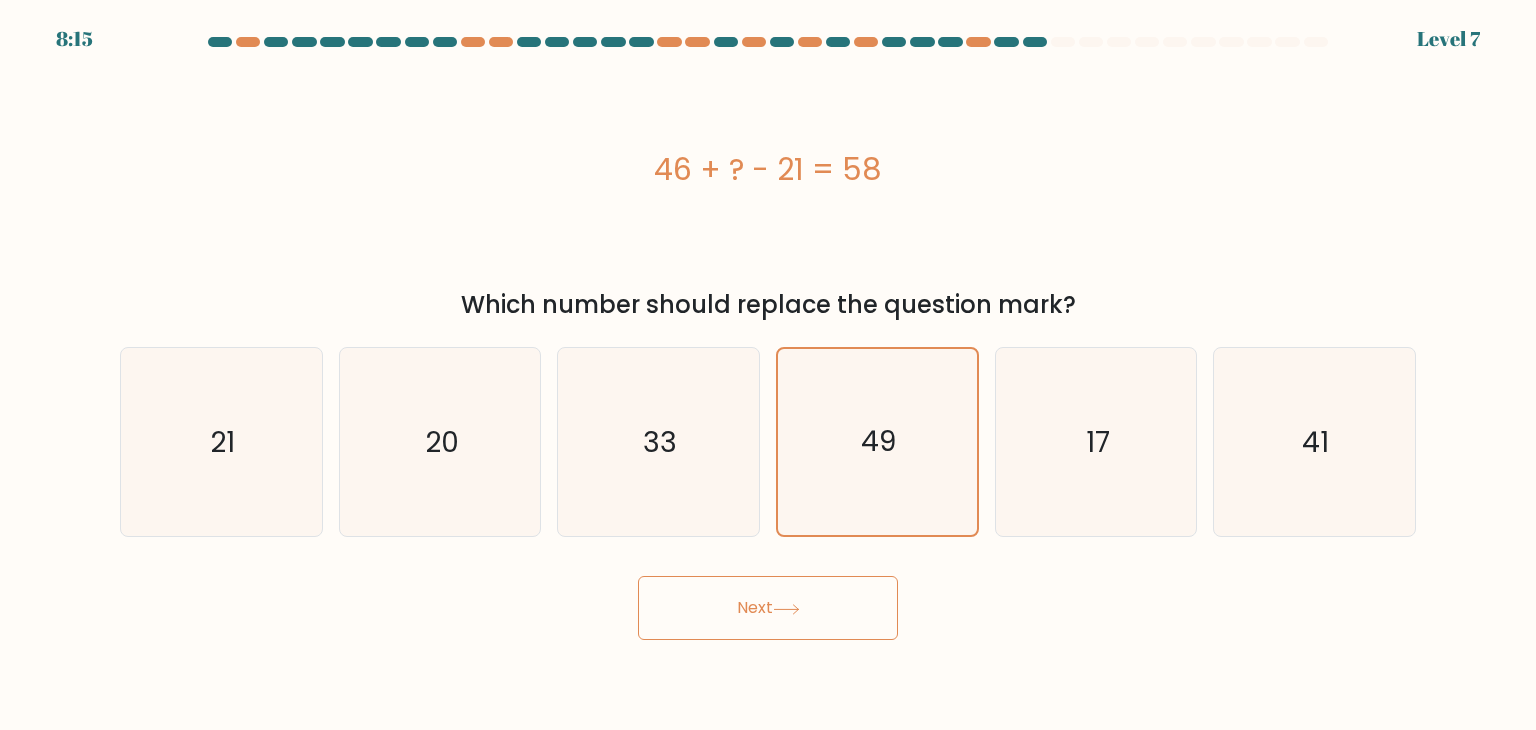 click 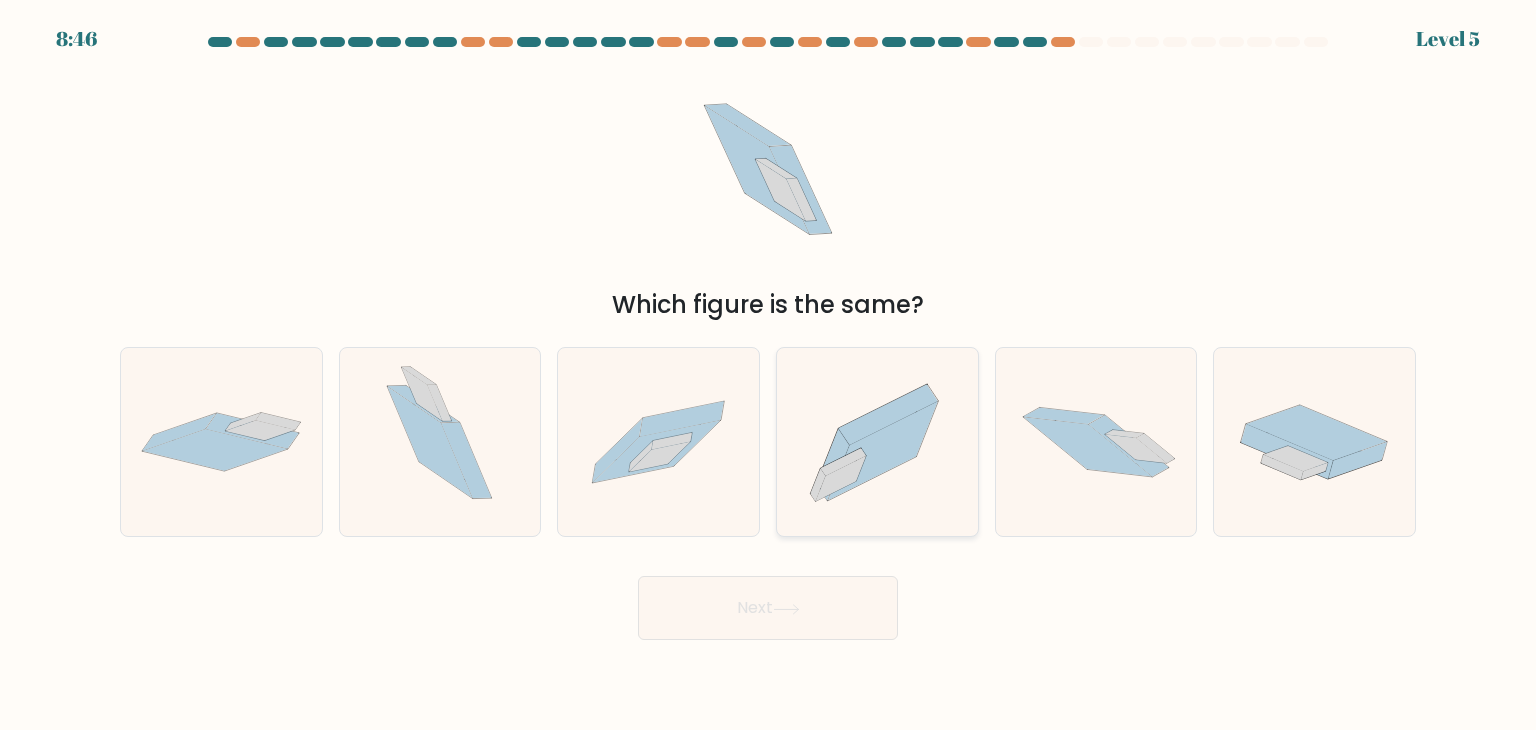 click 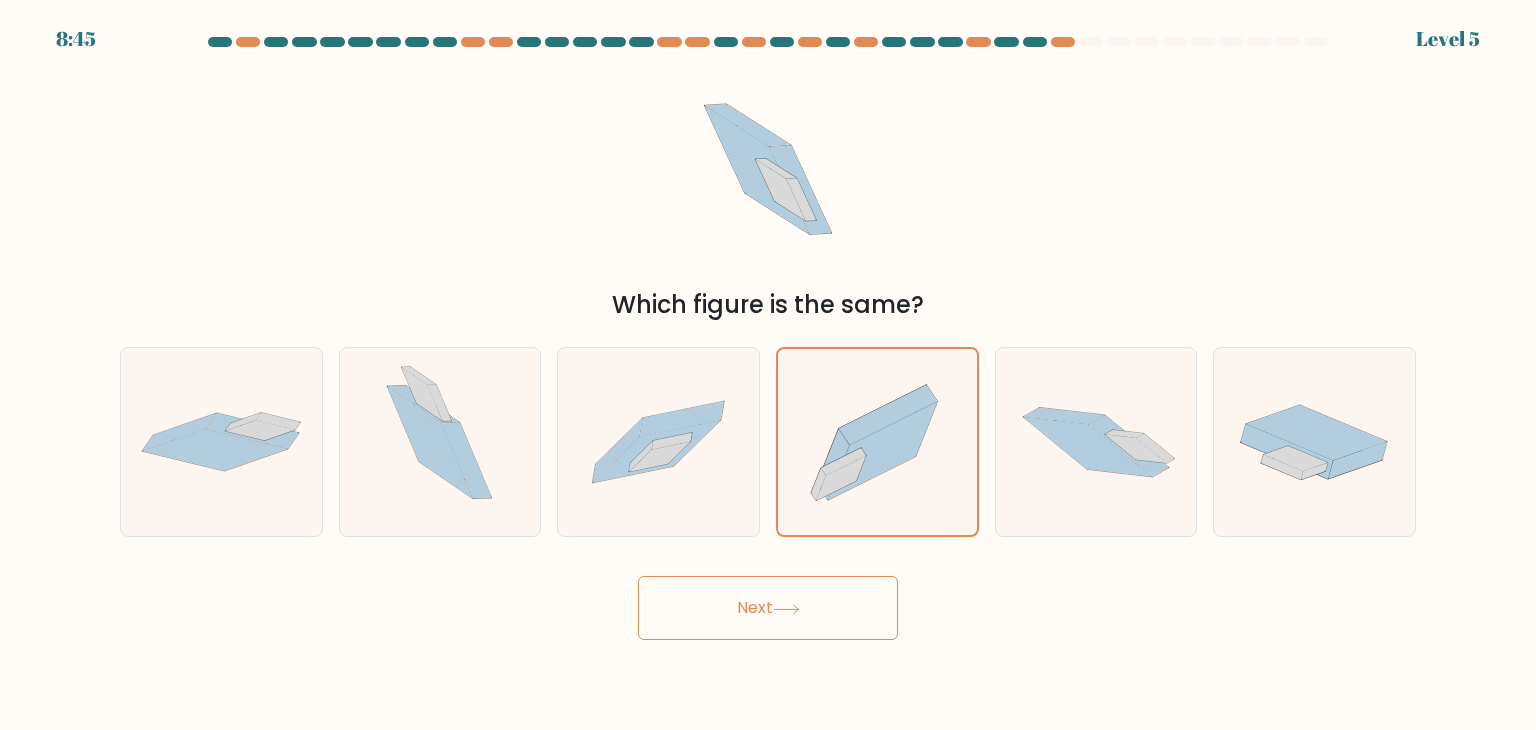 click on "Next" at bounding box center (768, 608) 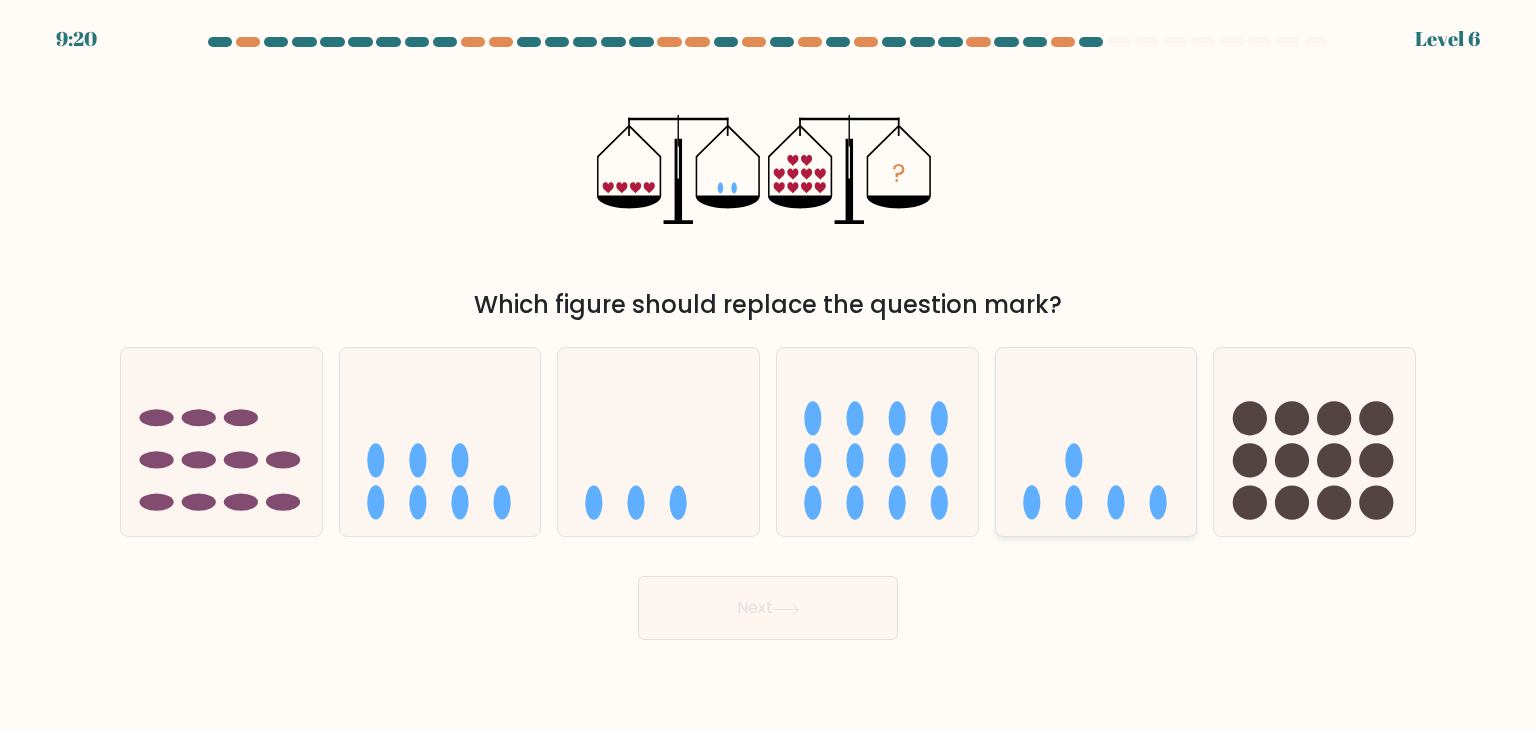 click 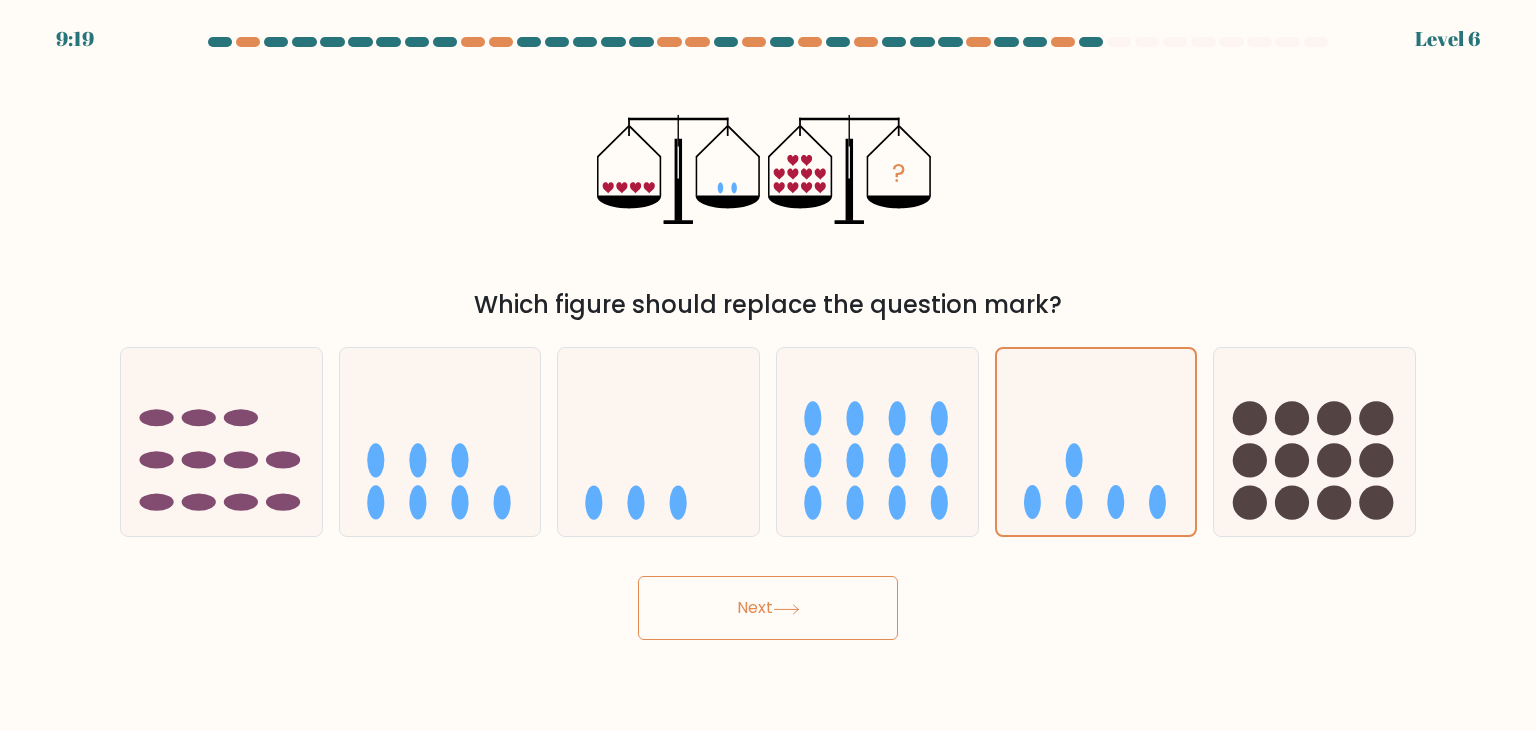 click on "Next" at bounding box center [768, 608] 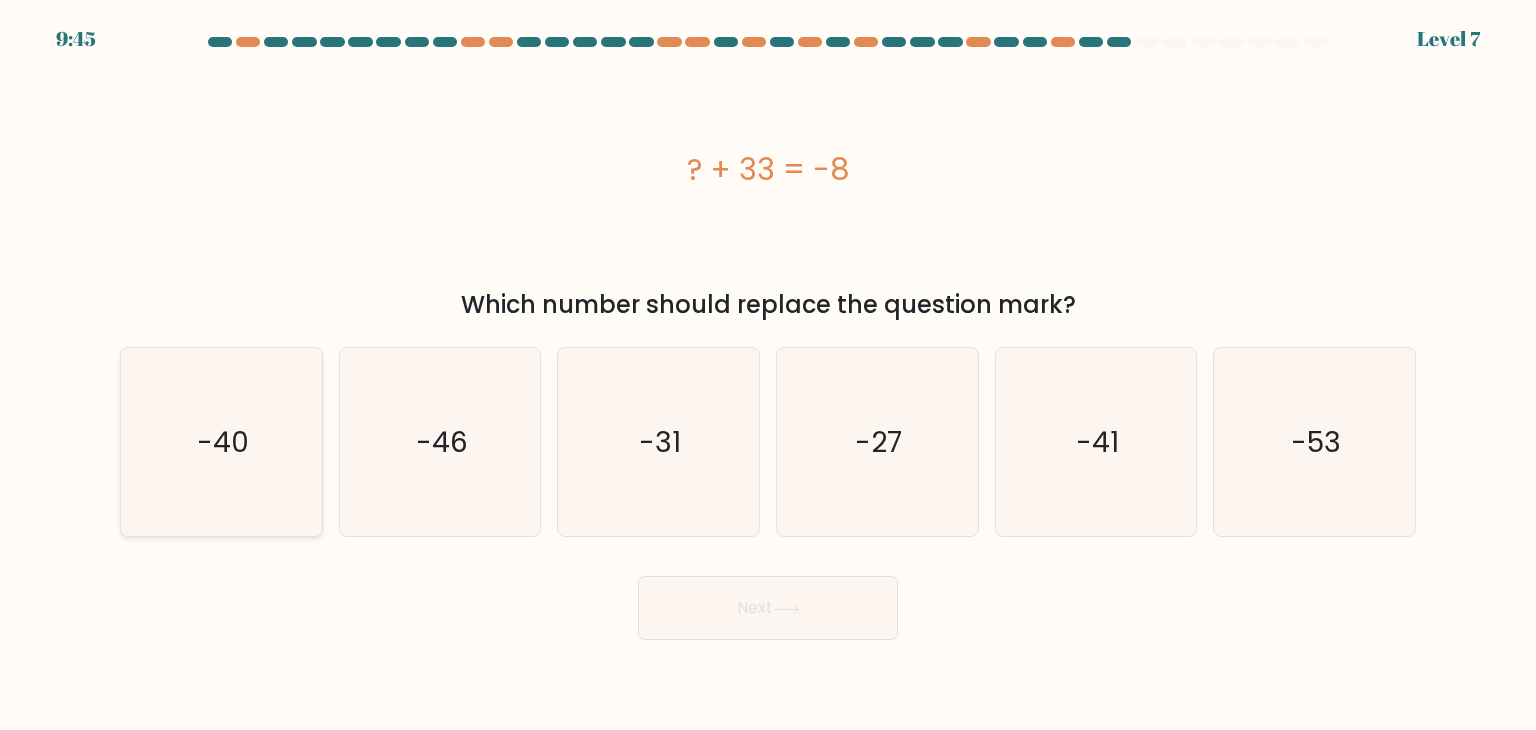 click on "-40" 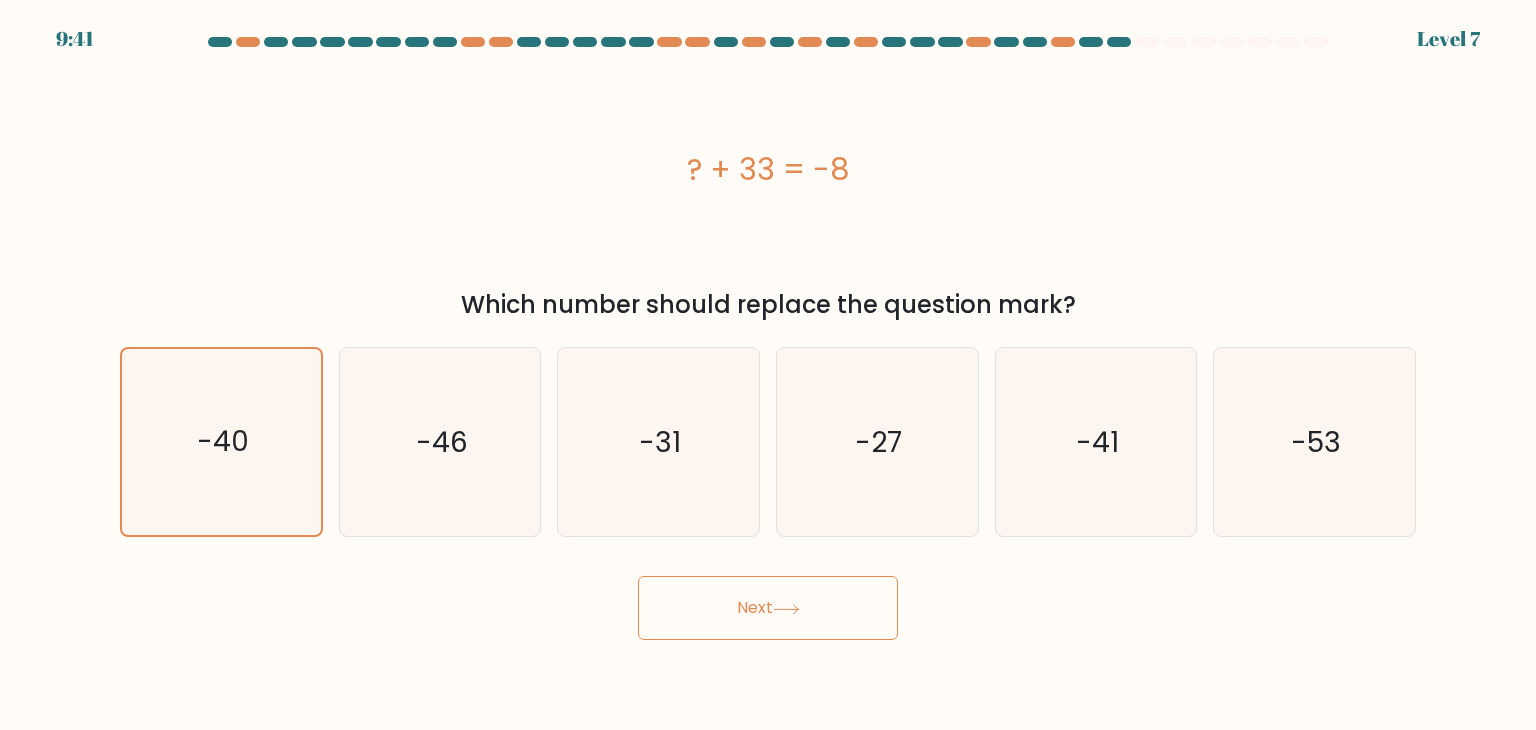 click 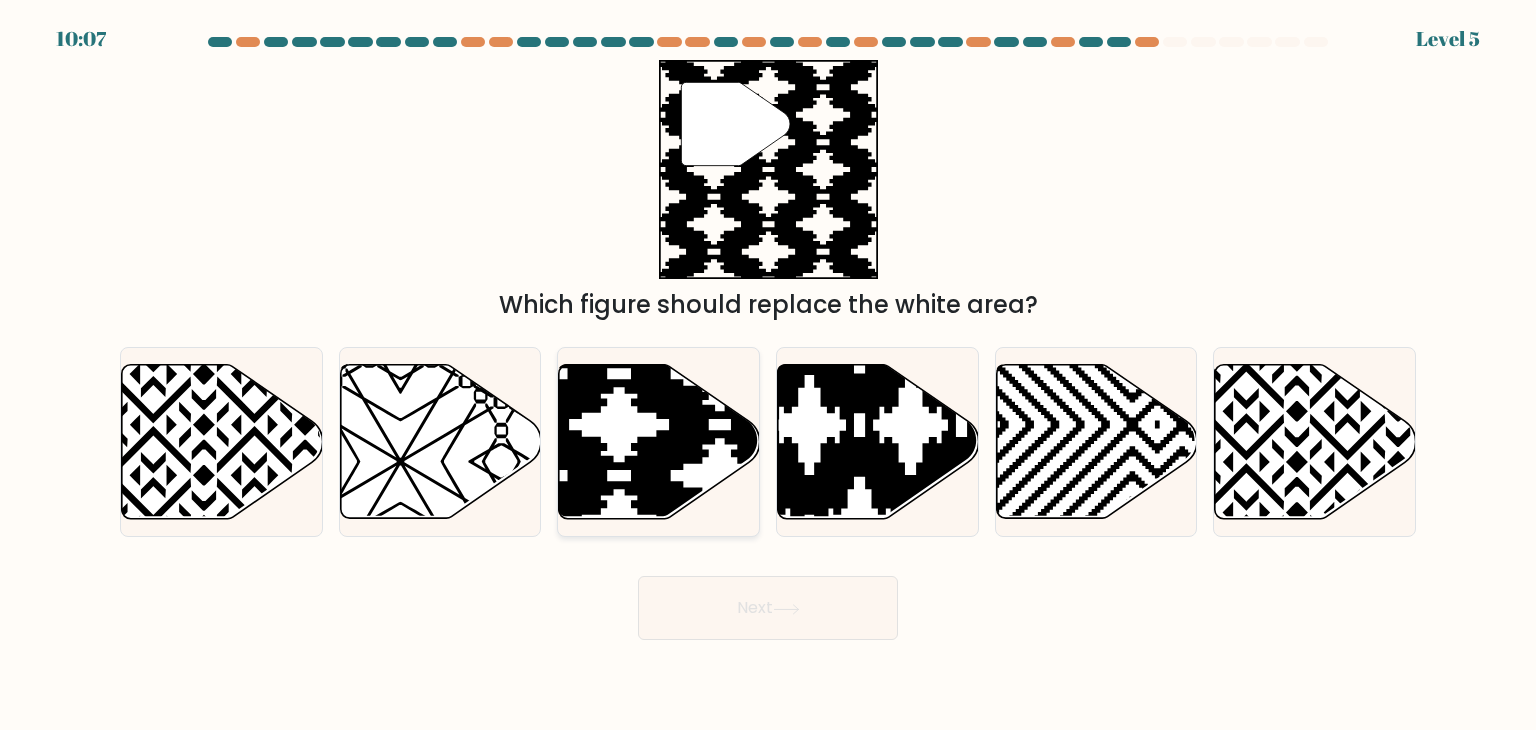 click 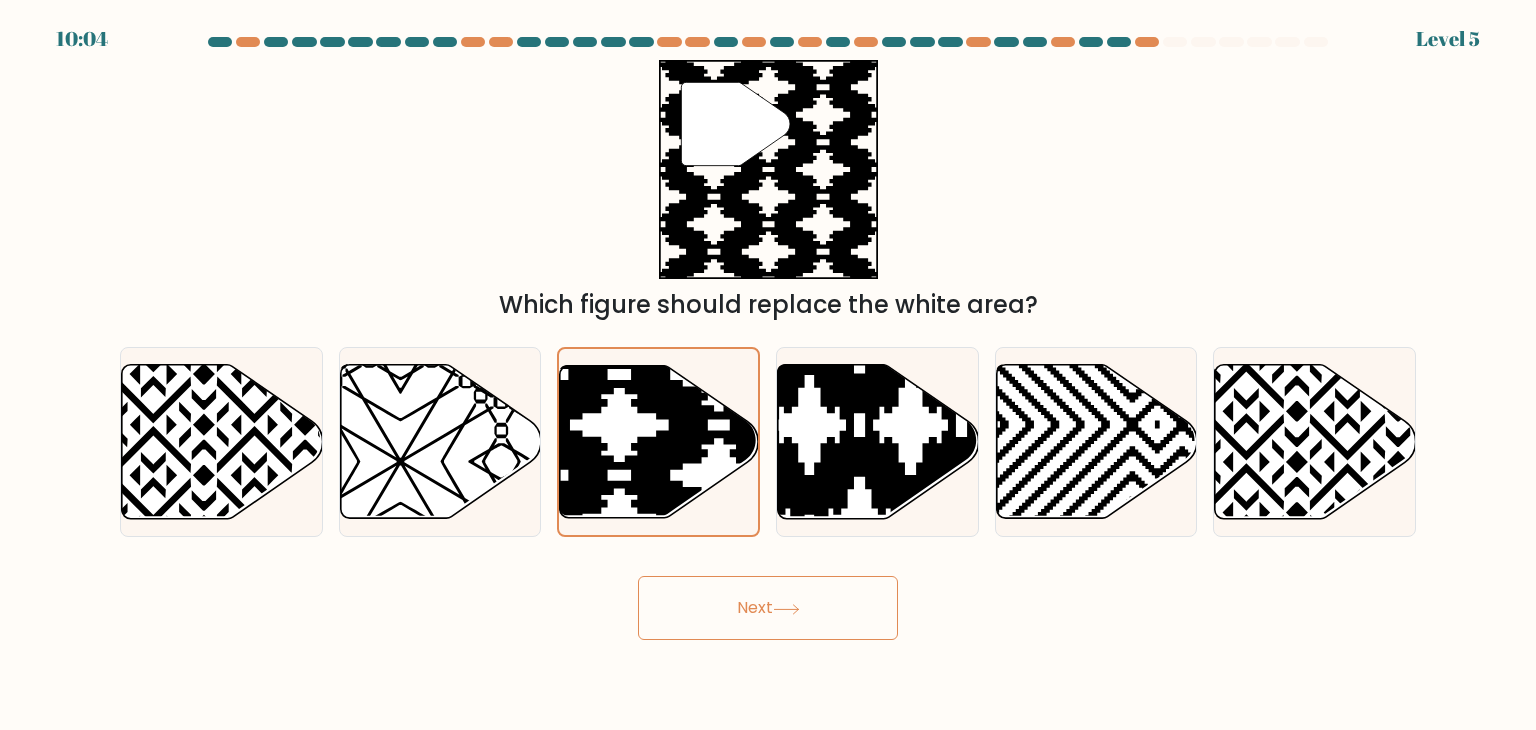 click on "Next" at bounding box center (768, 608) 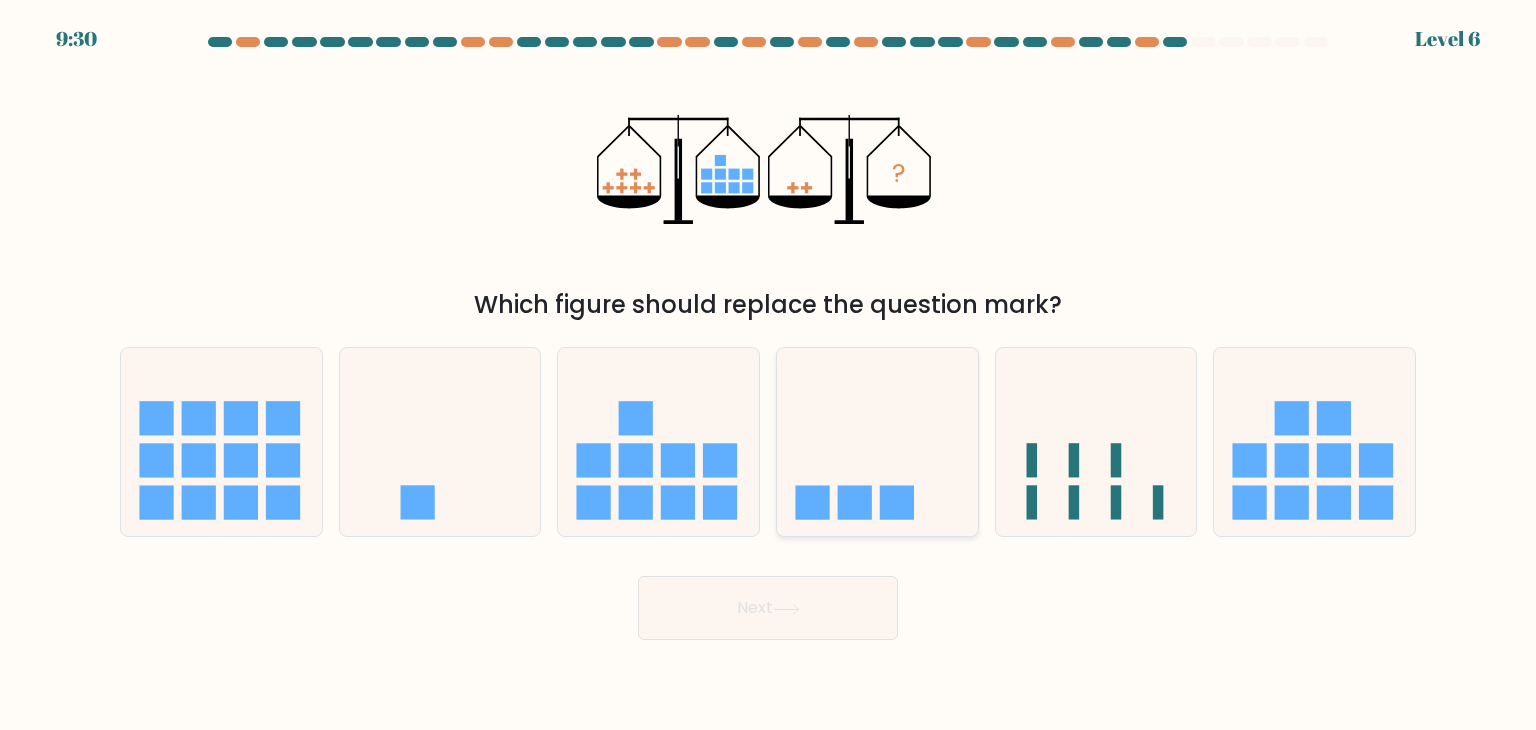 click 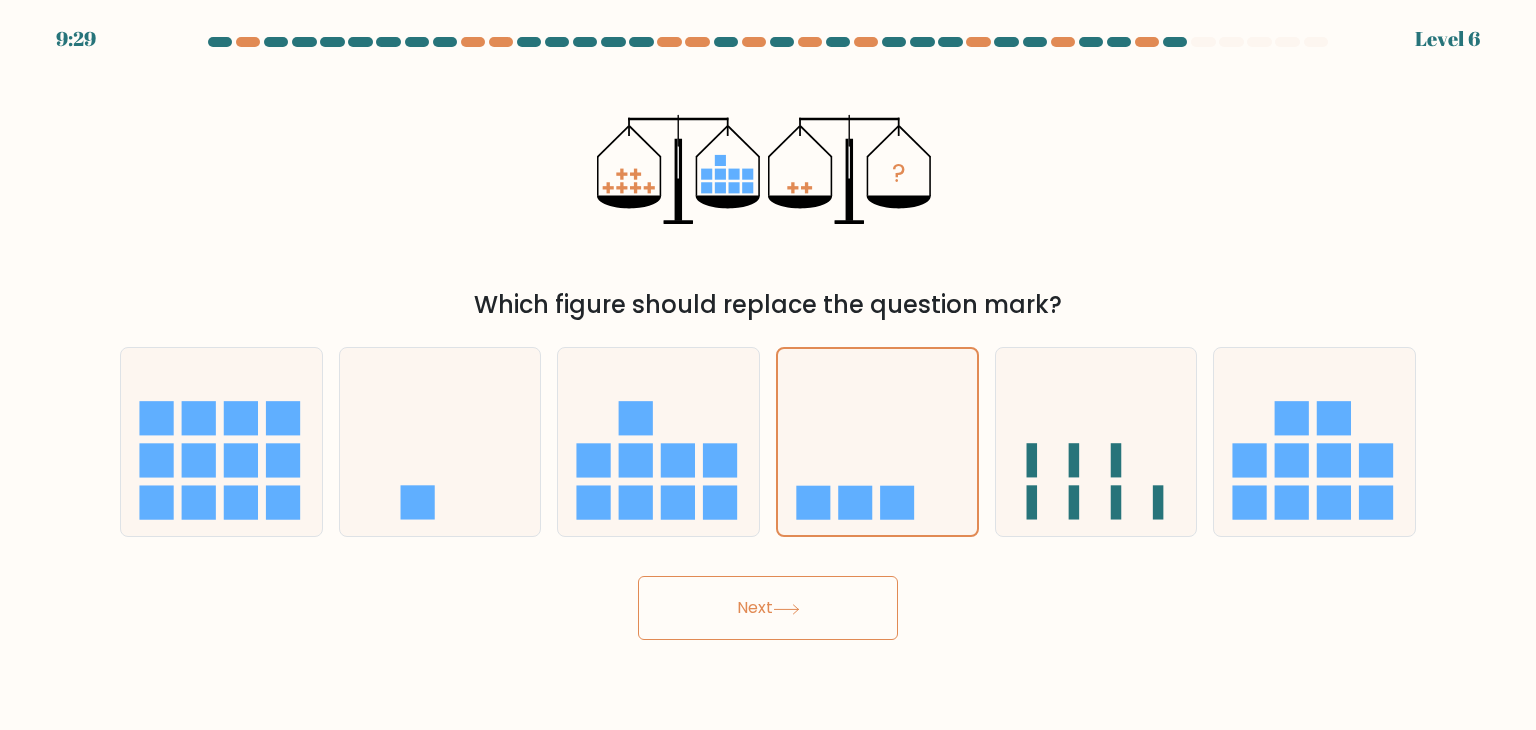 click 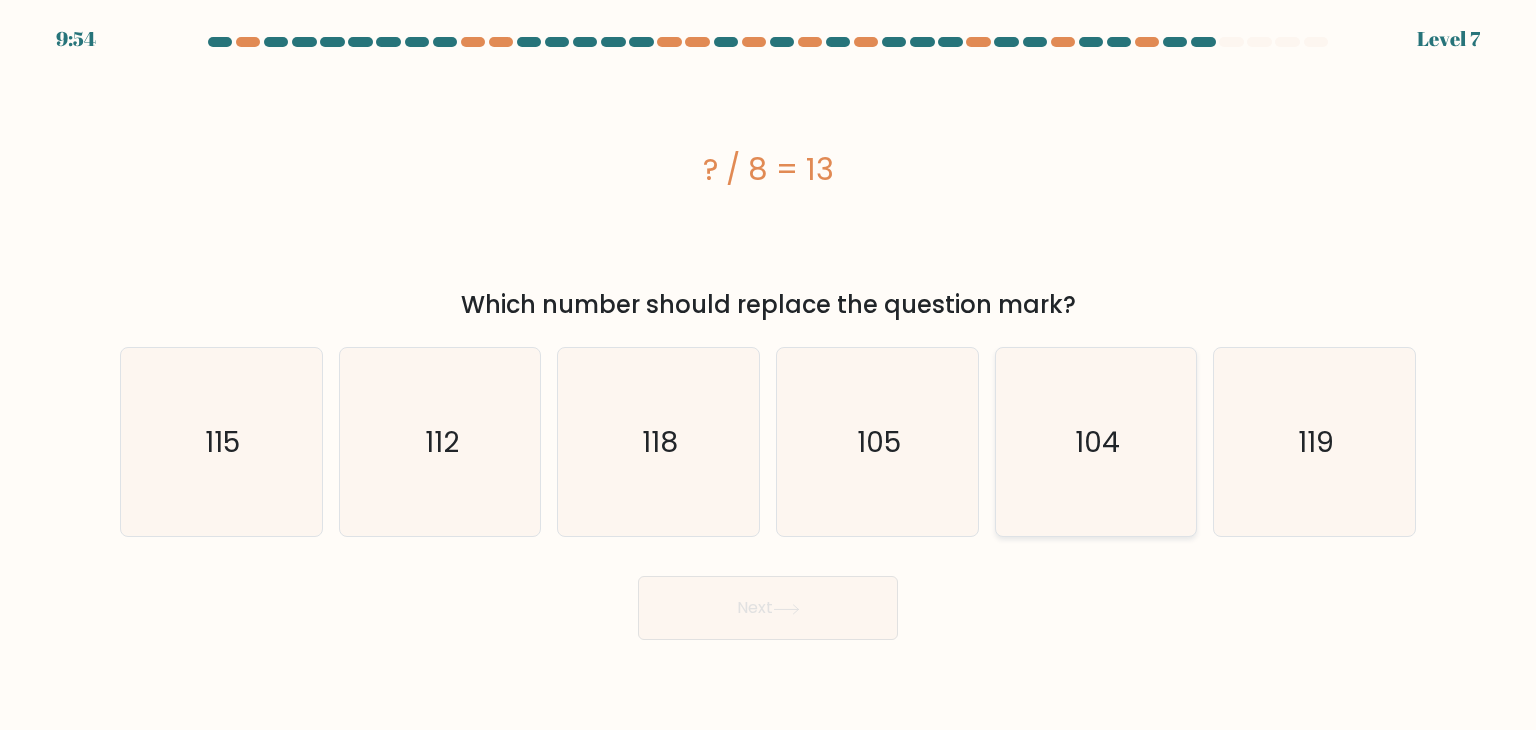 click on "104" 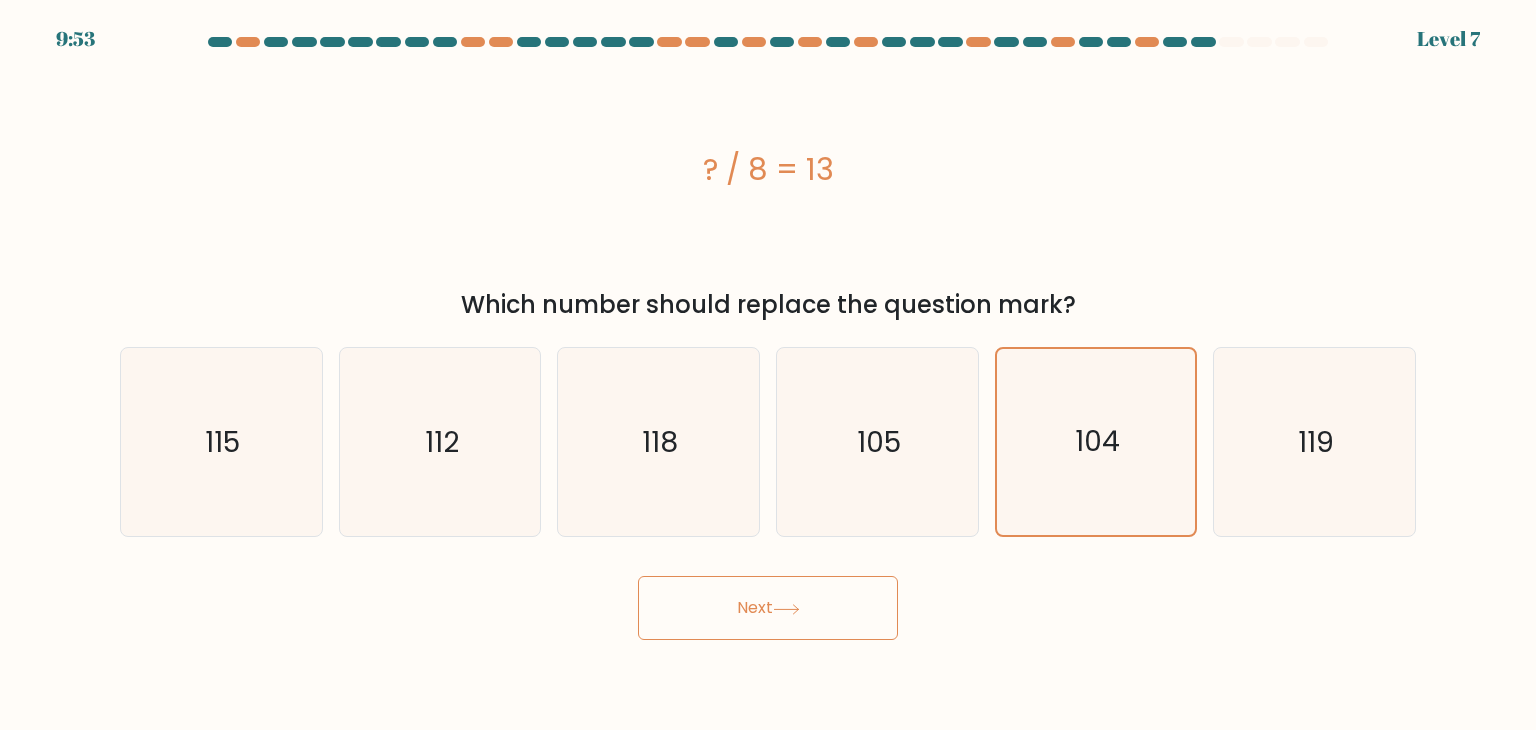 click on "Next" at bounding box center (768, 608) 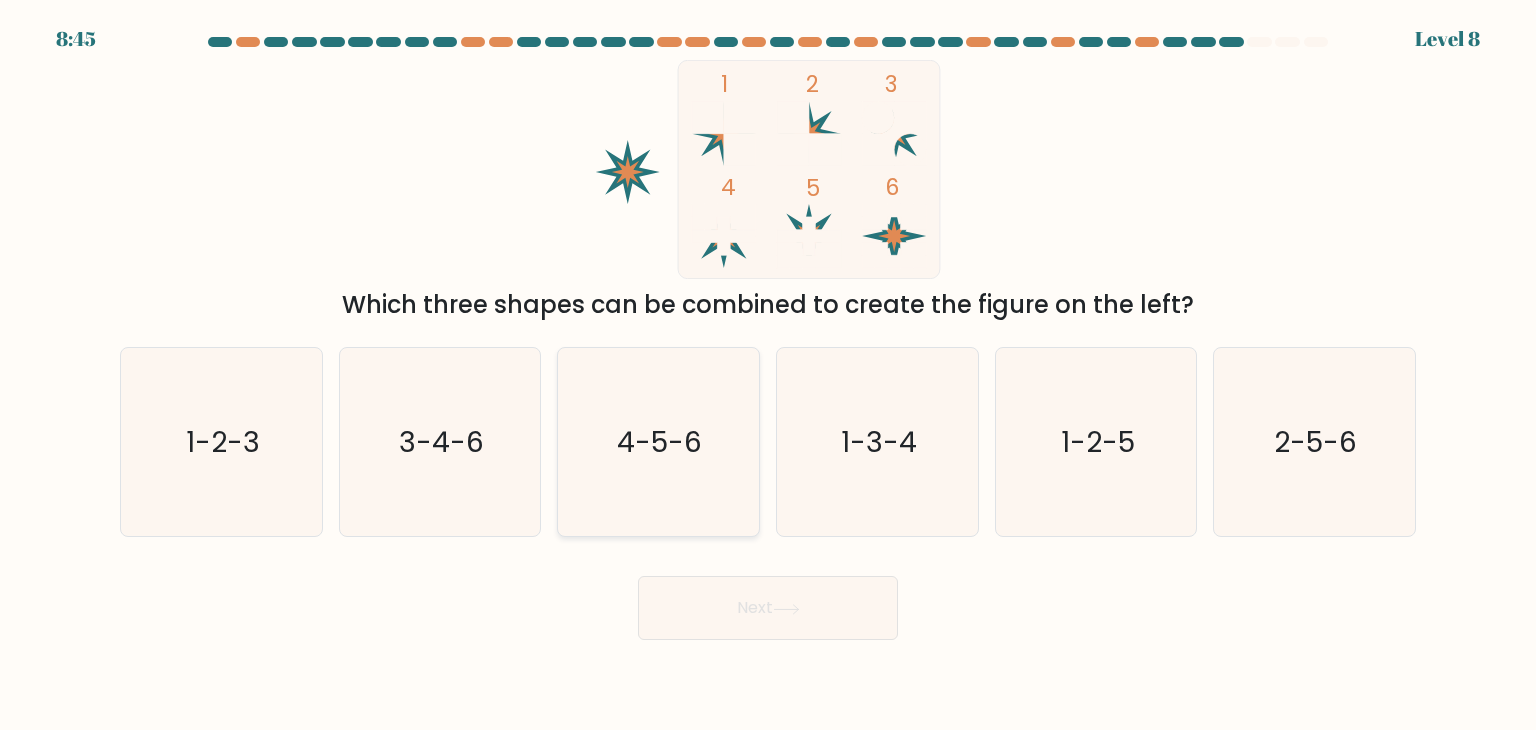 type 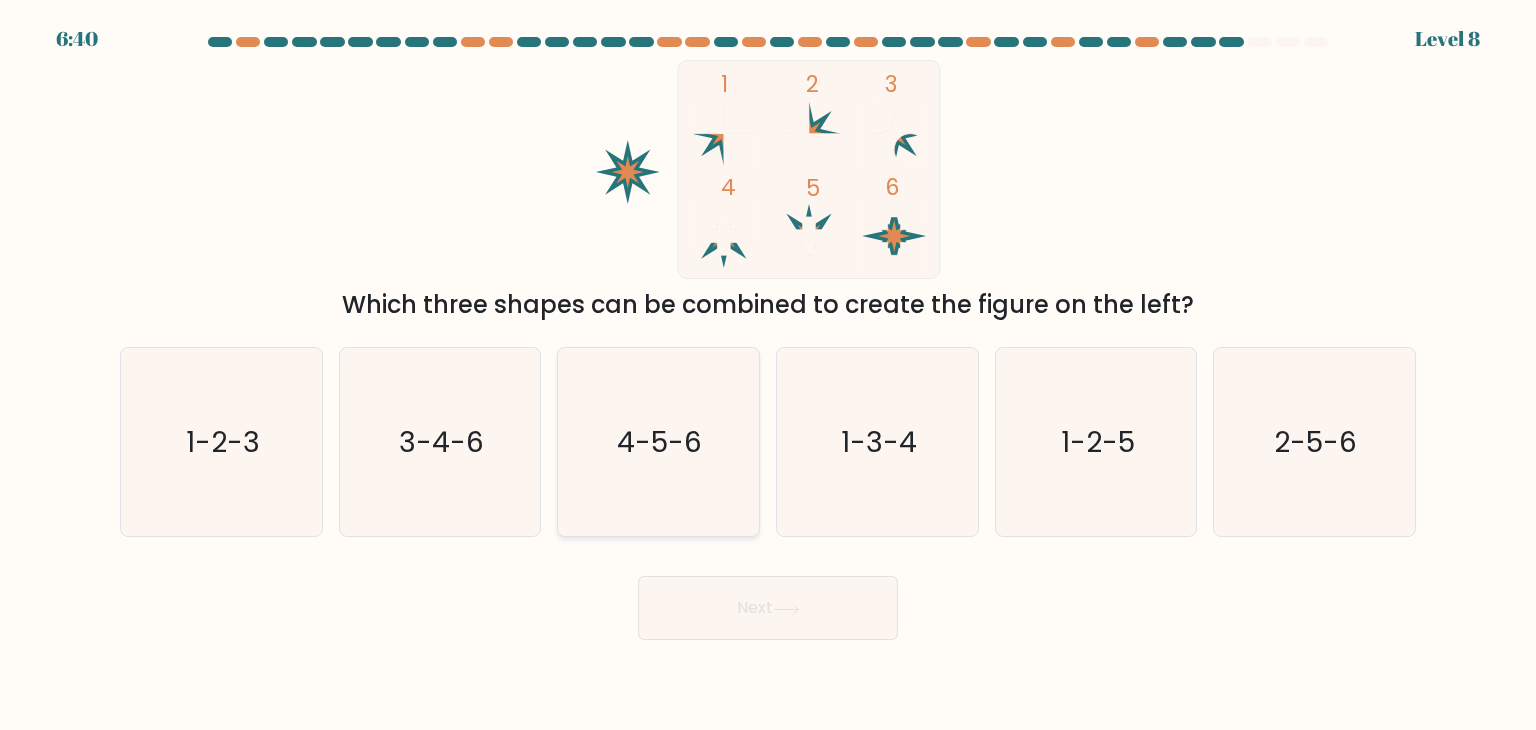 click on "4-5-6" 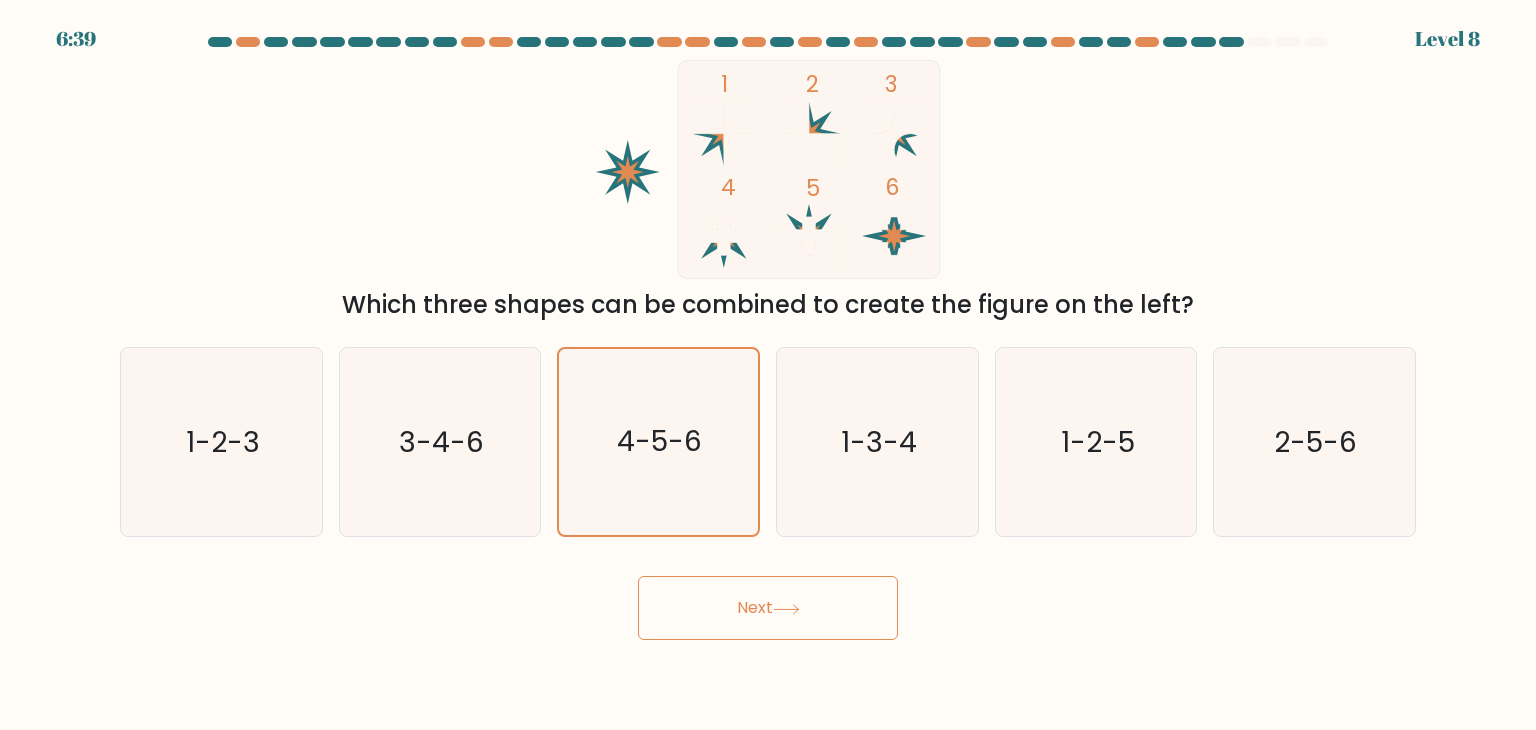 click on "Next" at bounding box center [768, 608] 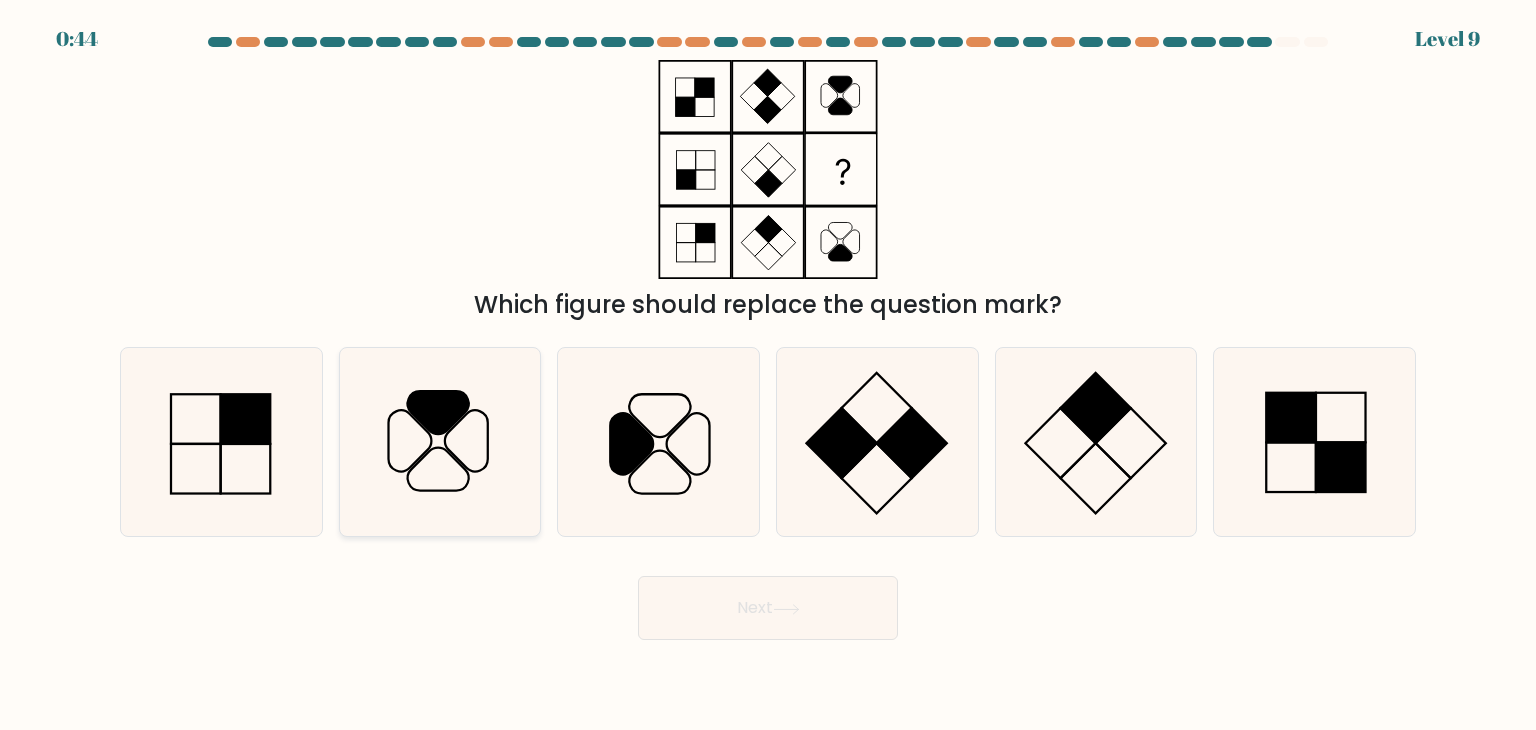 click 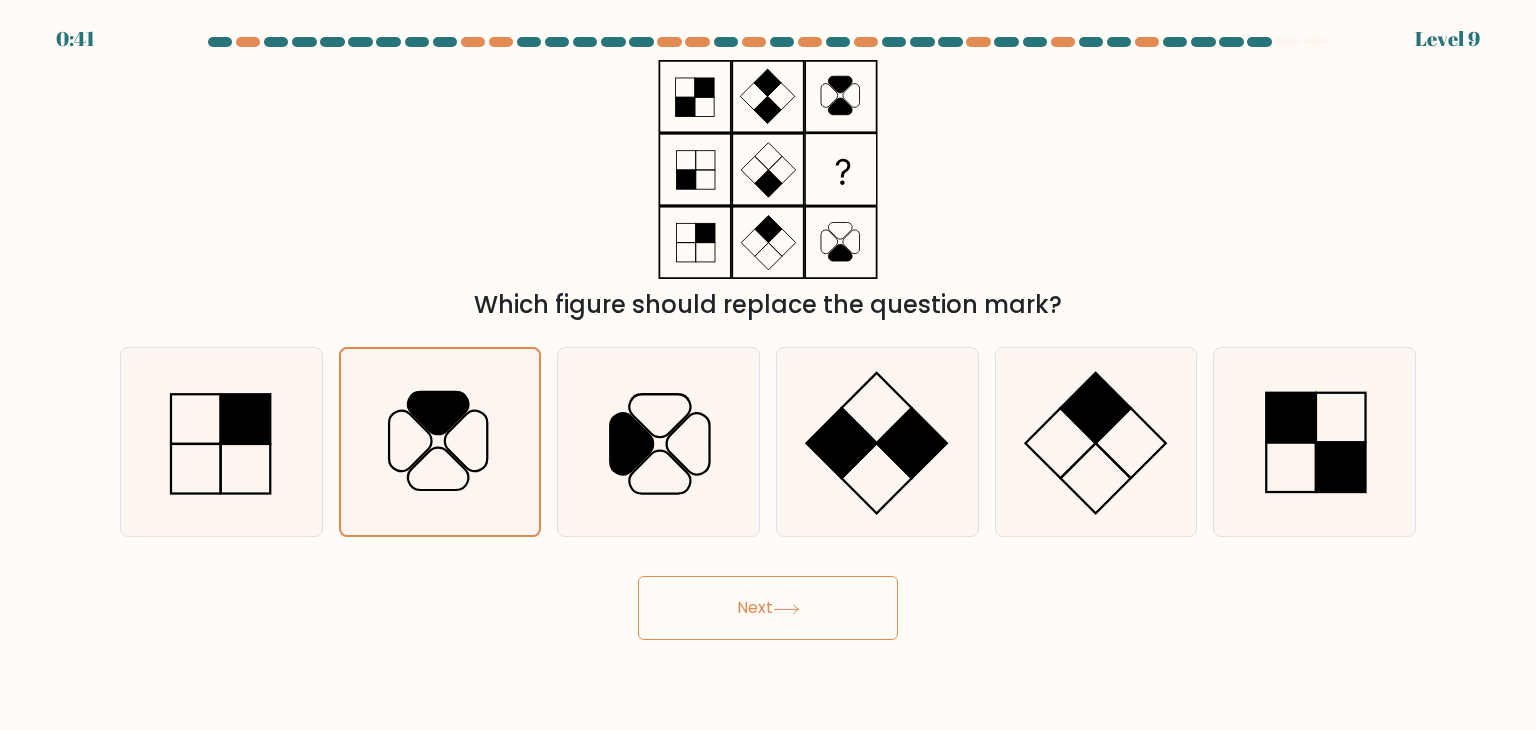 click on "Next" at bounding box center [768, 608] 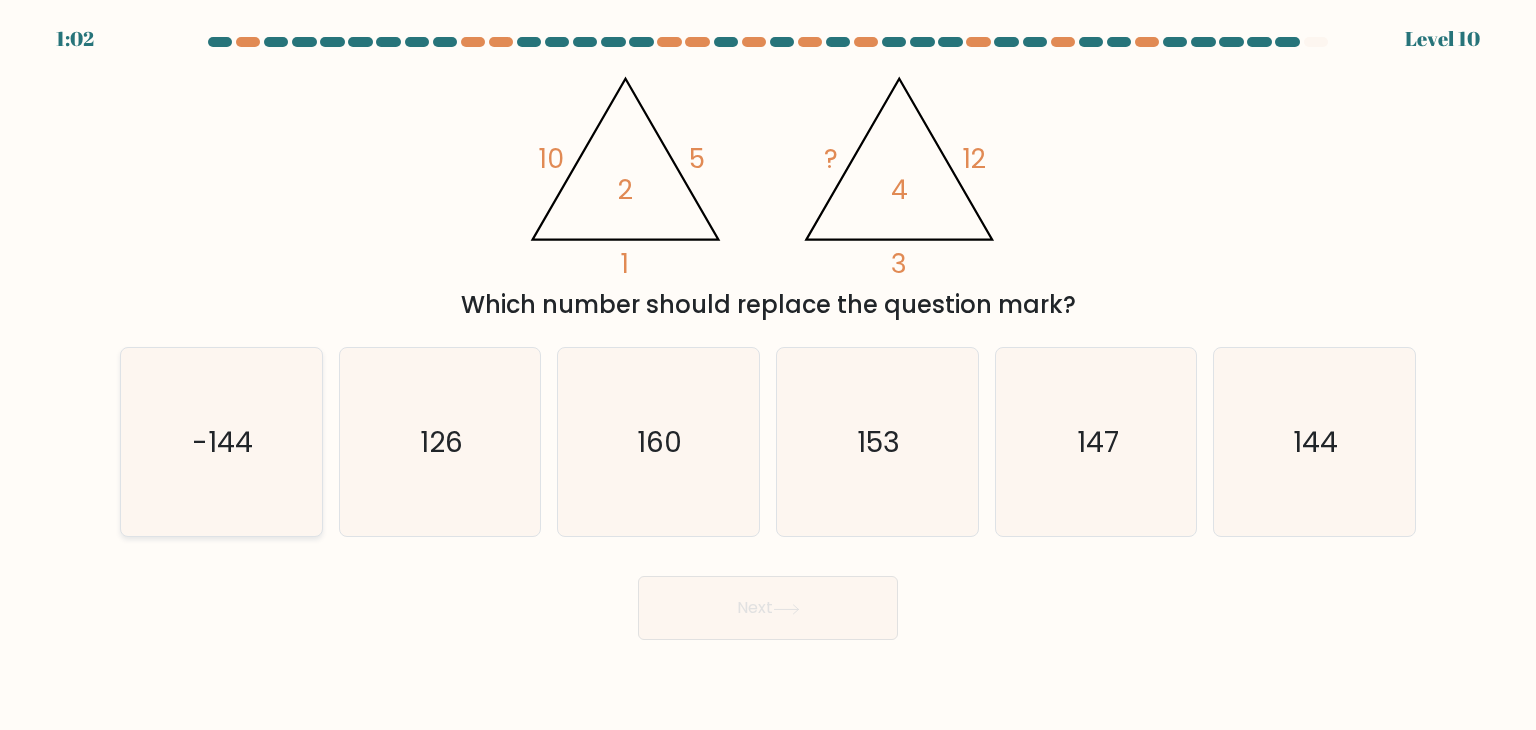 click on "-144" 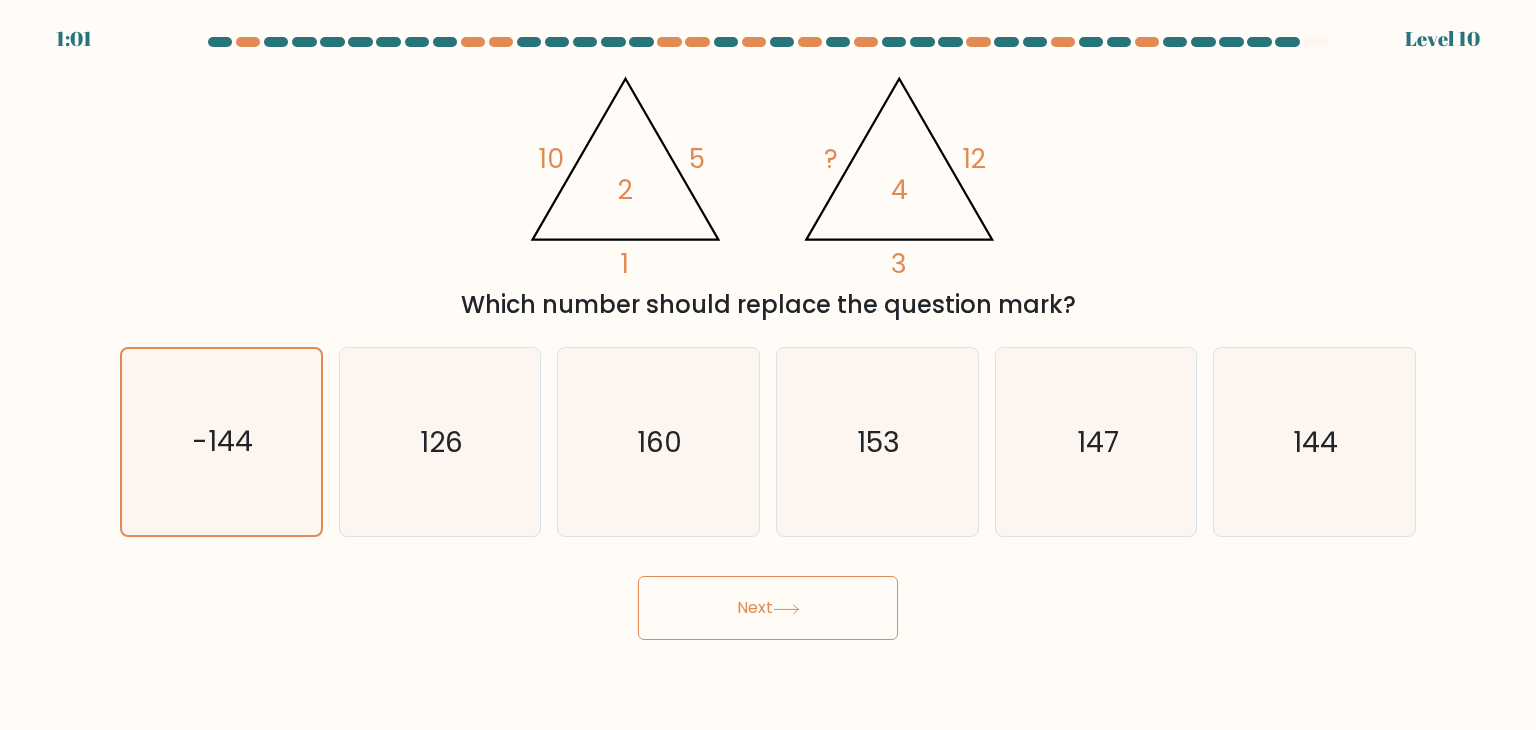 click on "Next" at bounding box center (768, 608) 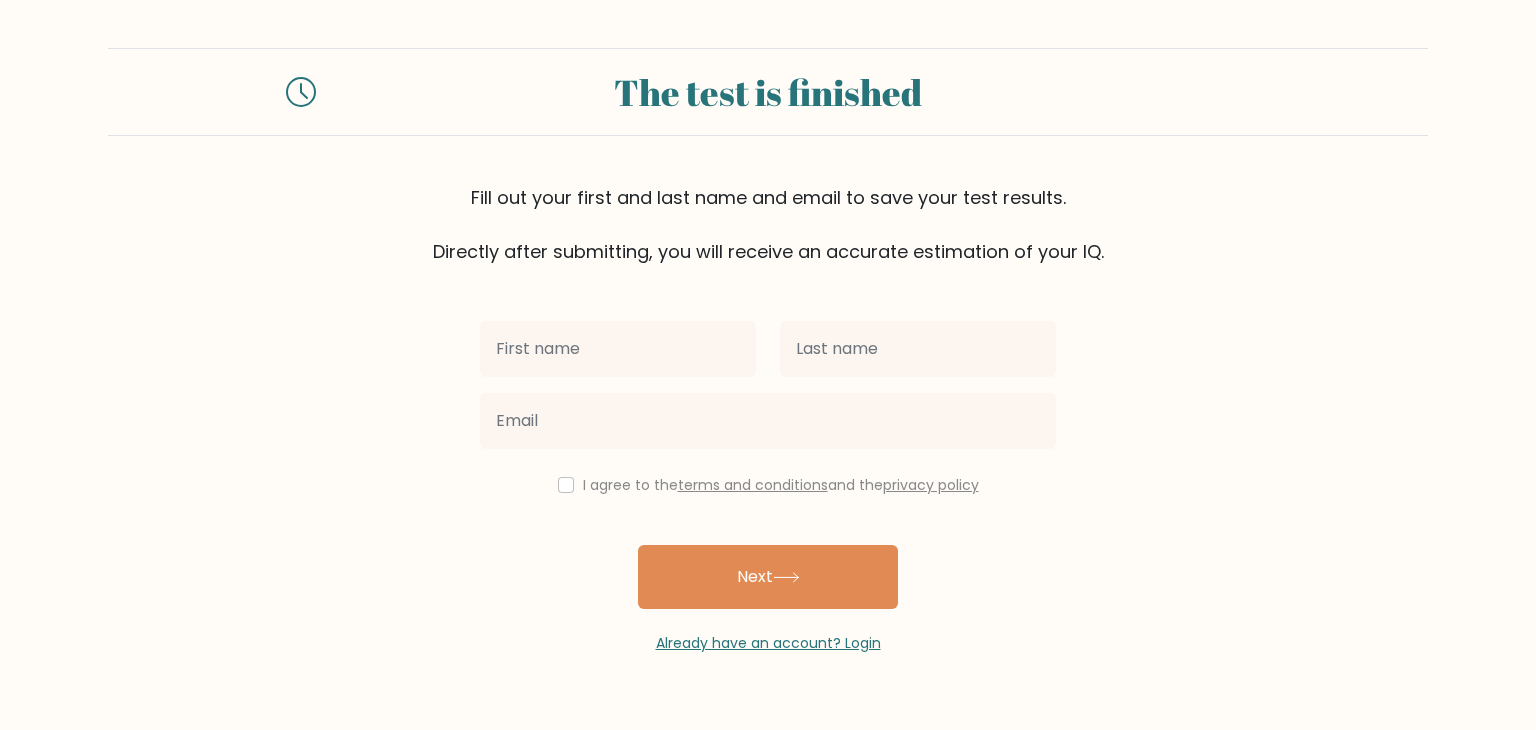scroll, scrollTop: 0, scrollLeft: 0, axis: both 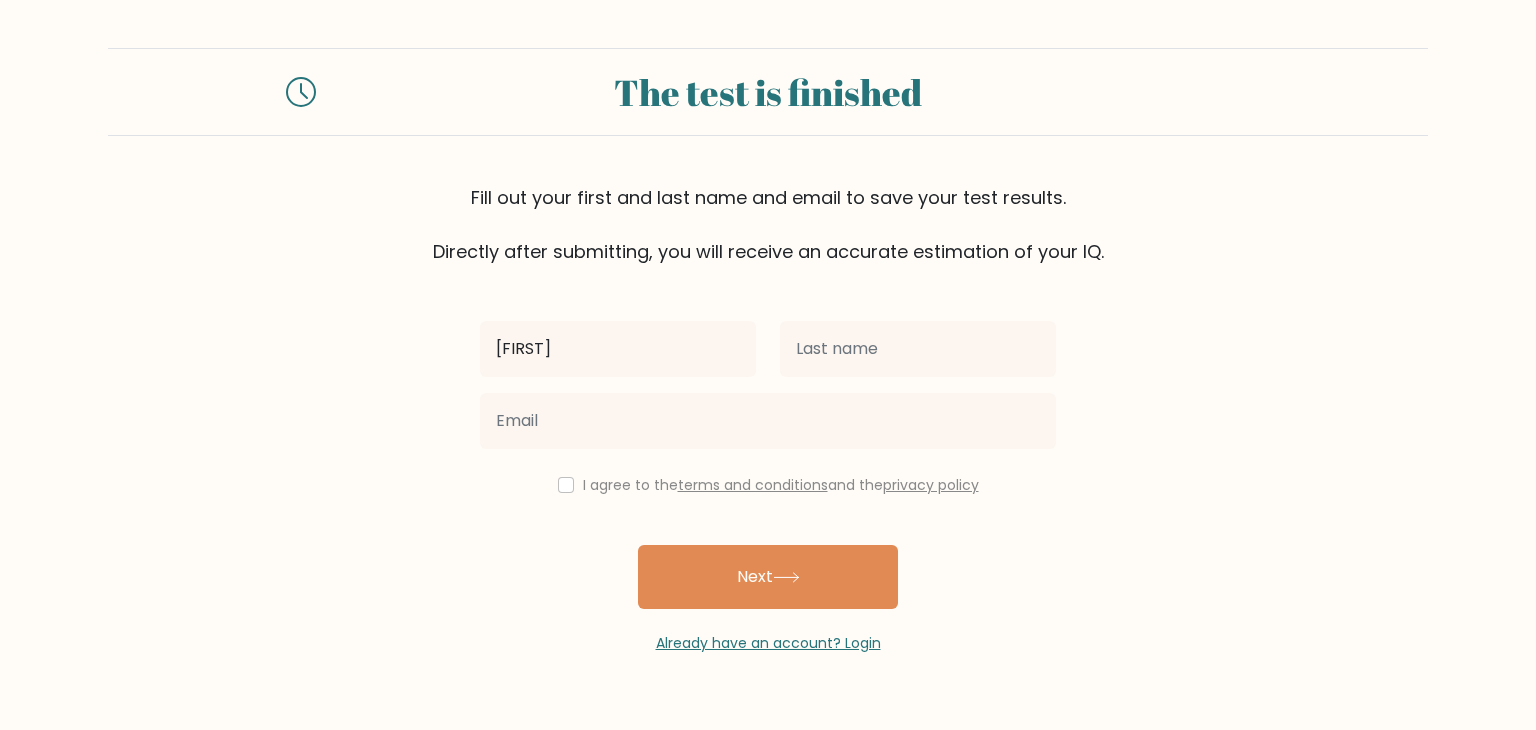 type on "[FIRST]" 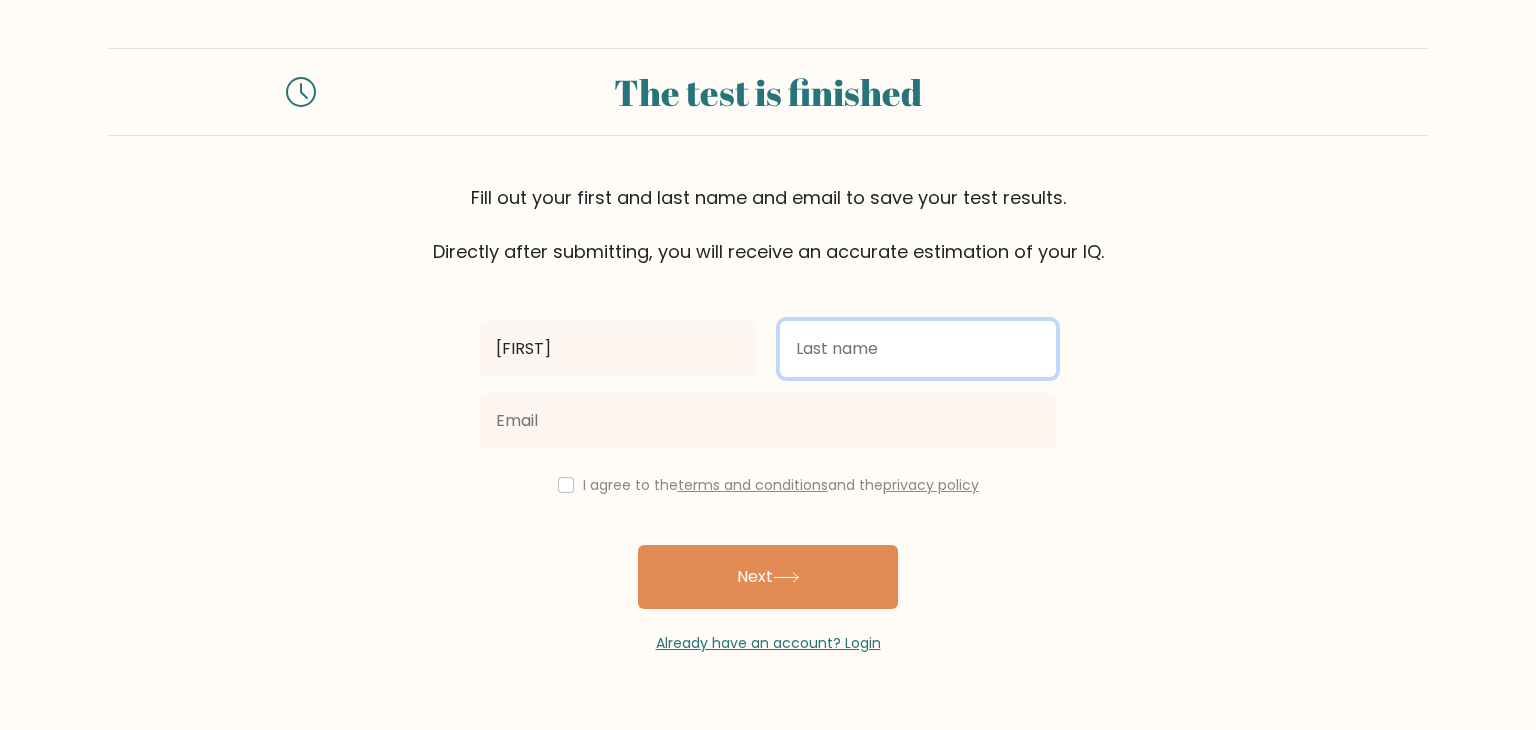 click at bounding box center (918, 349) 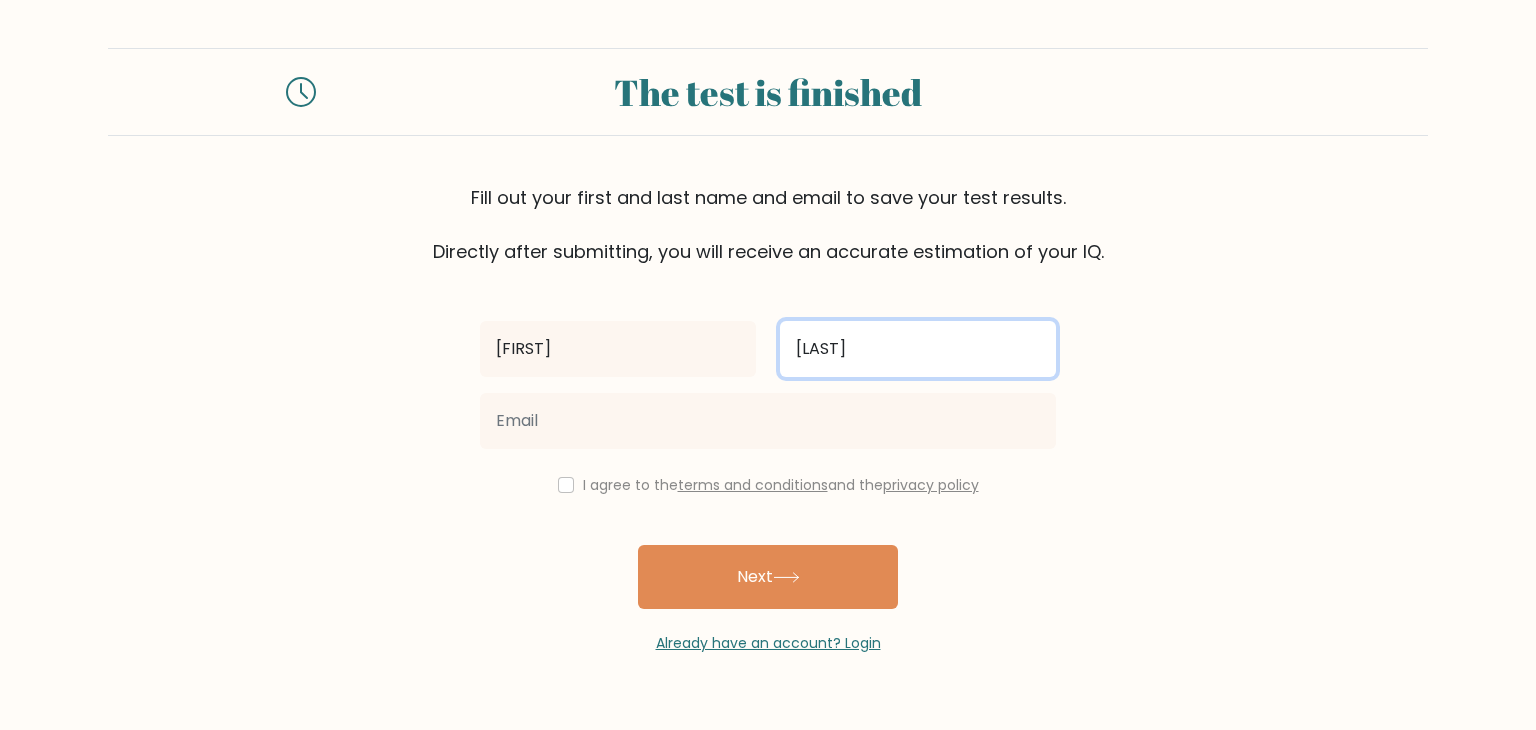 type on "Rai" 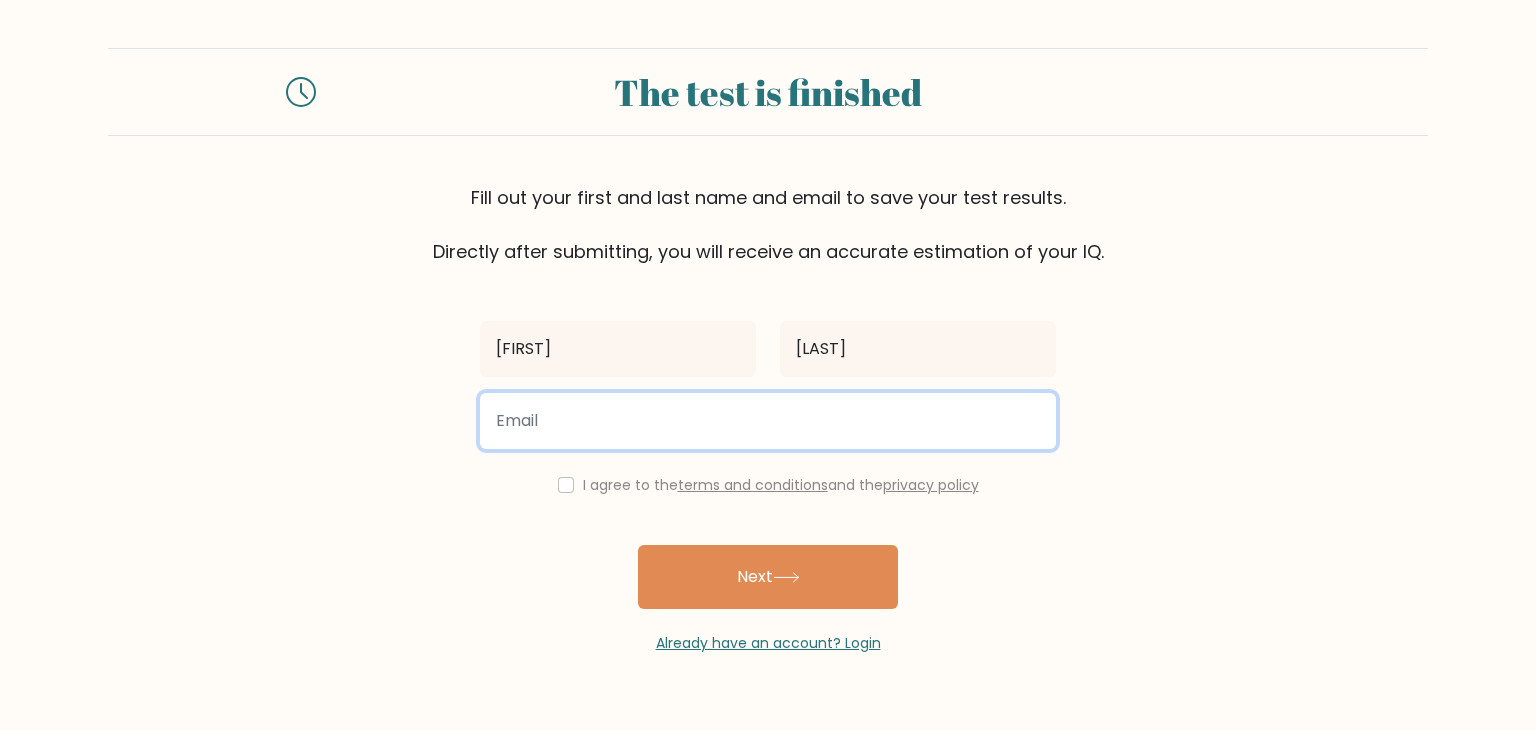 click at bounding box center [768, 421] 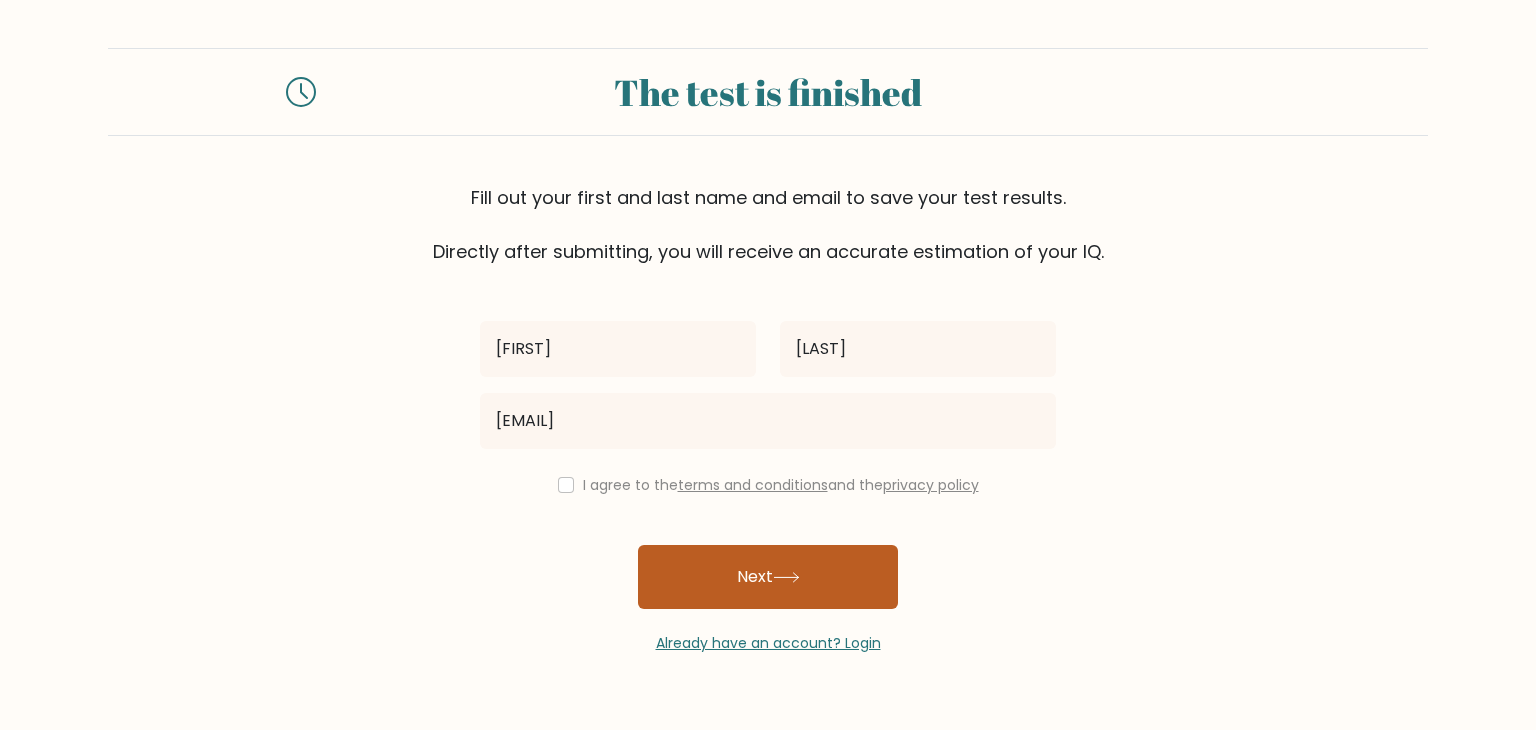 click on "Next" at bounding box center (768, 577) 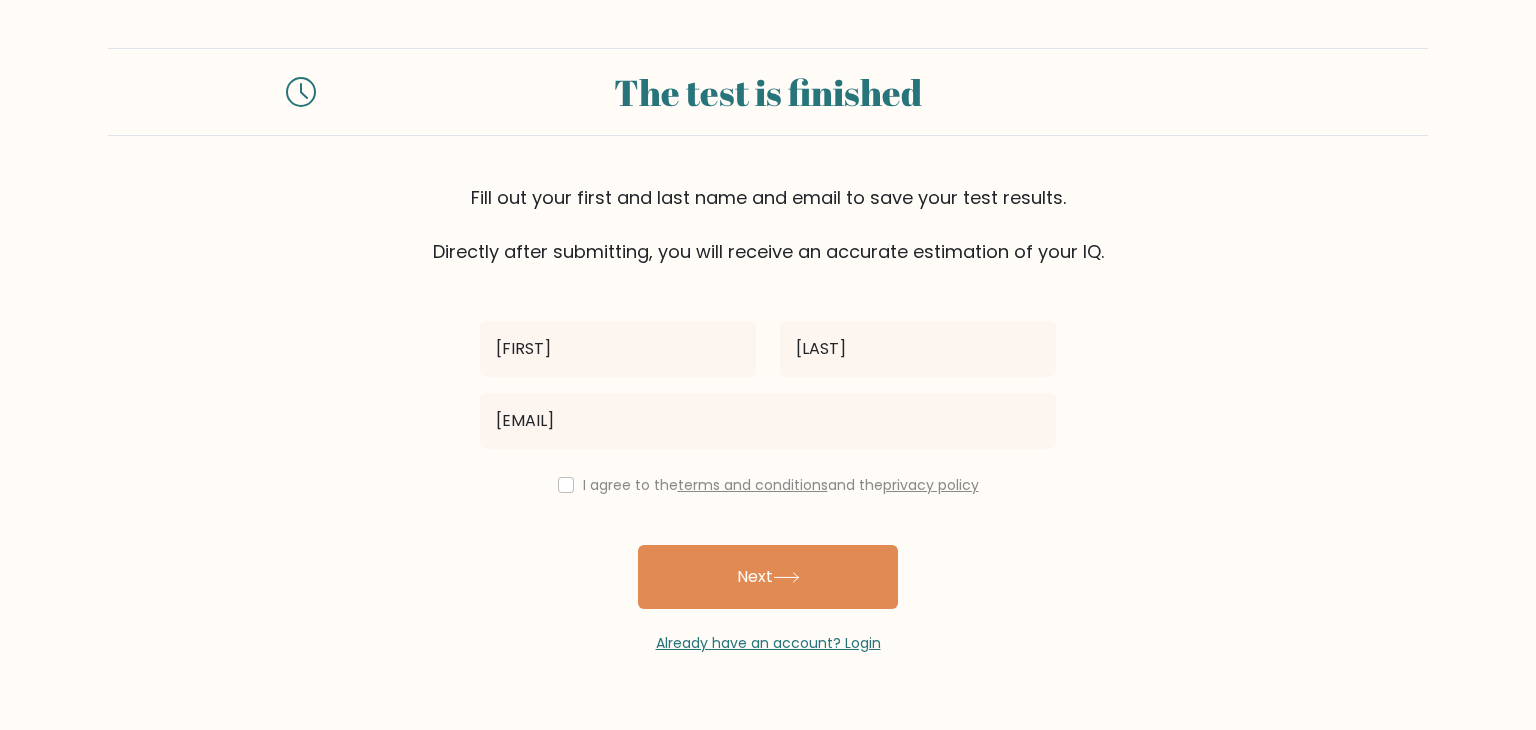 click on "I agree to the  terms and conditions  and the  privacy policy" at bounding box center (768, 485) 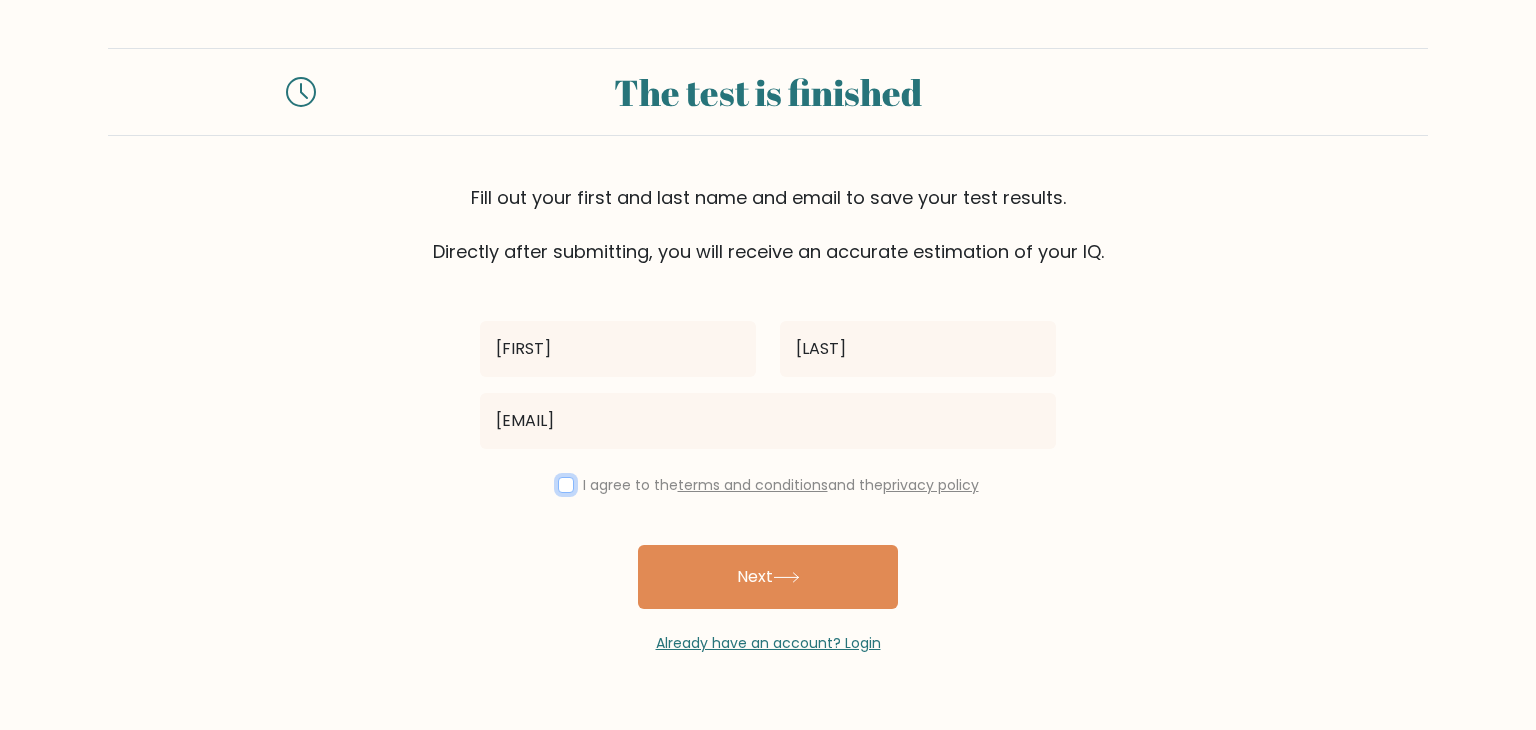 click at bounding box center [566, 485] 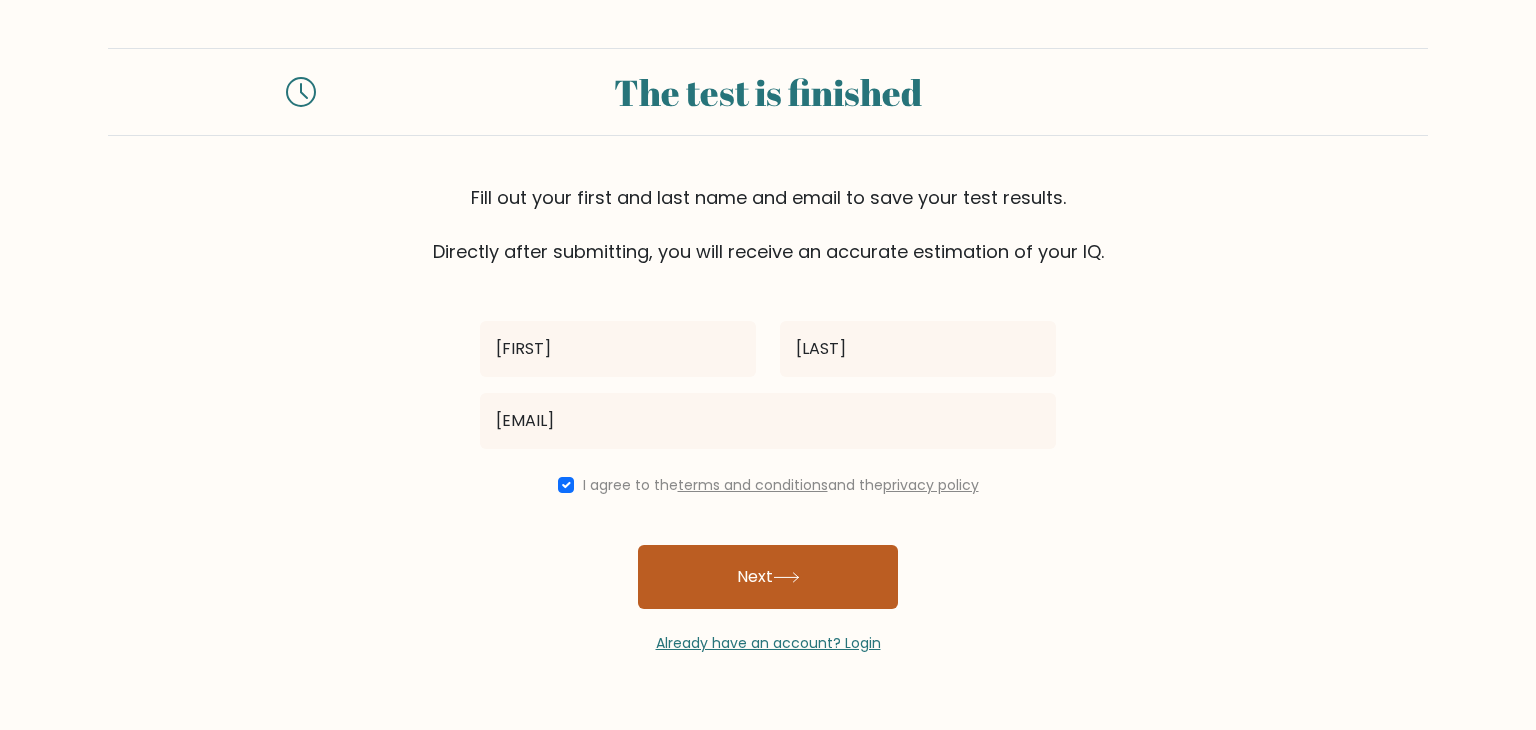 click on "Next" at bounding box center (768, 577) 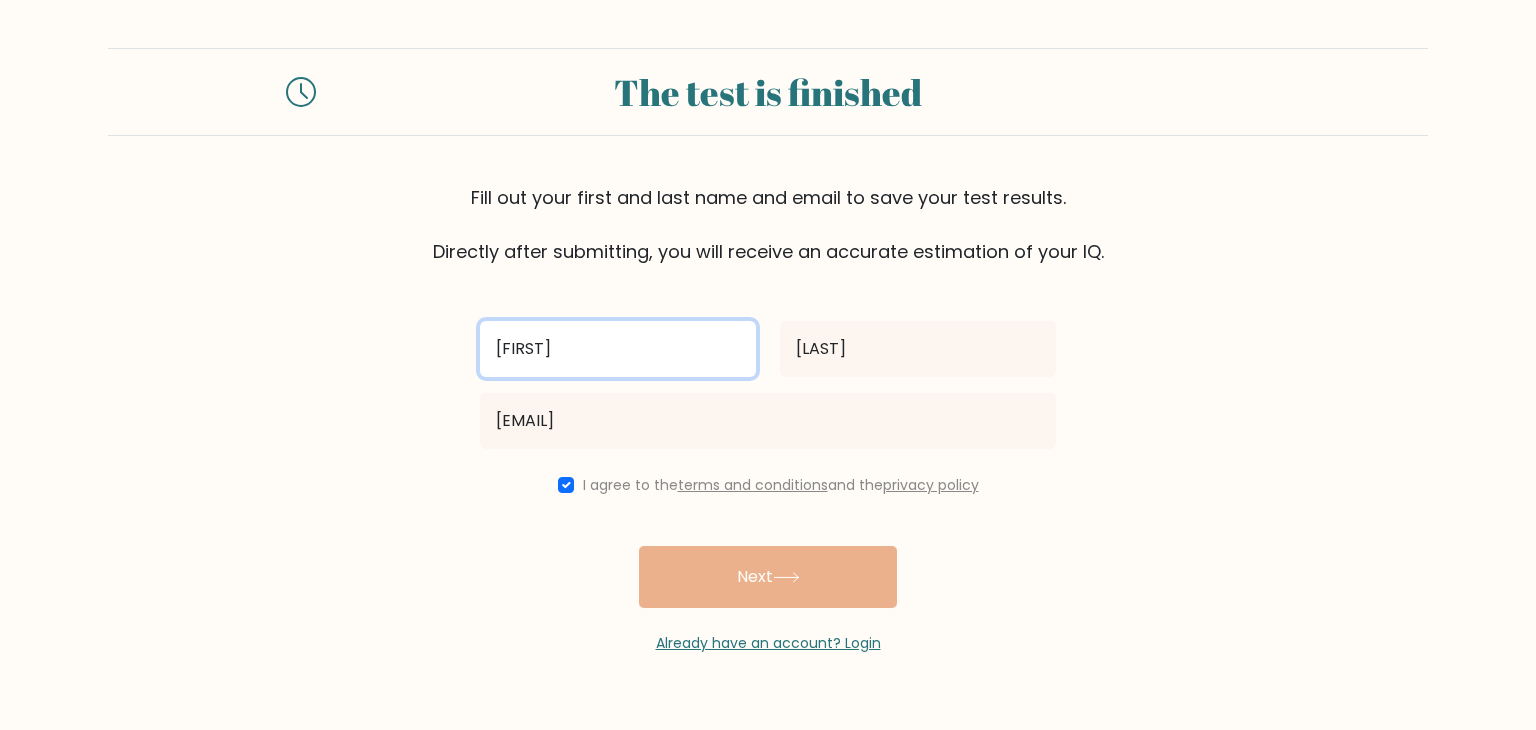 click on "Paruna" at bounding box center [618, 349] 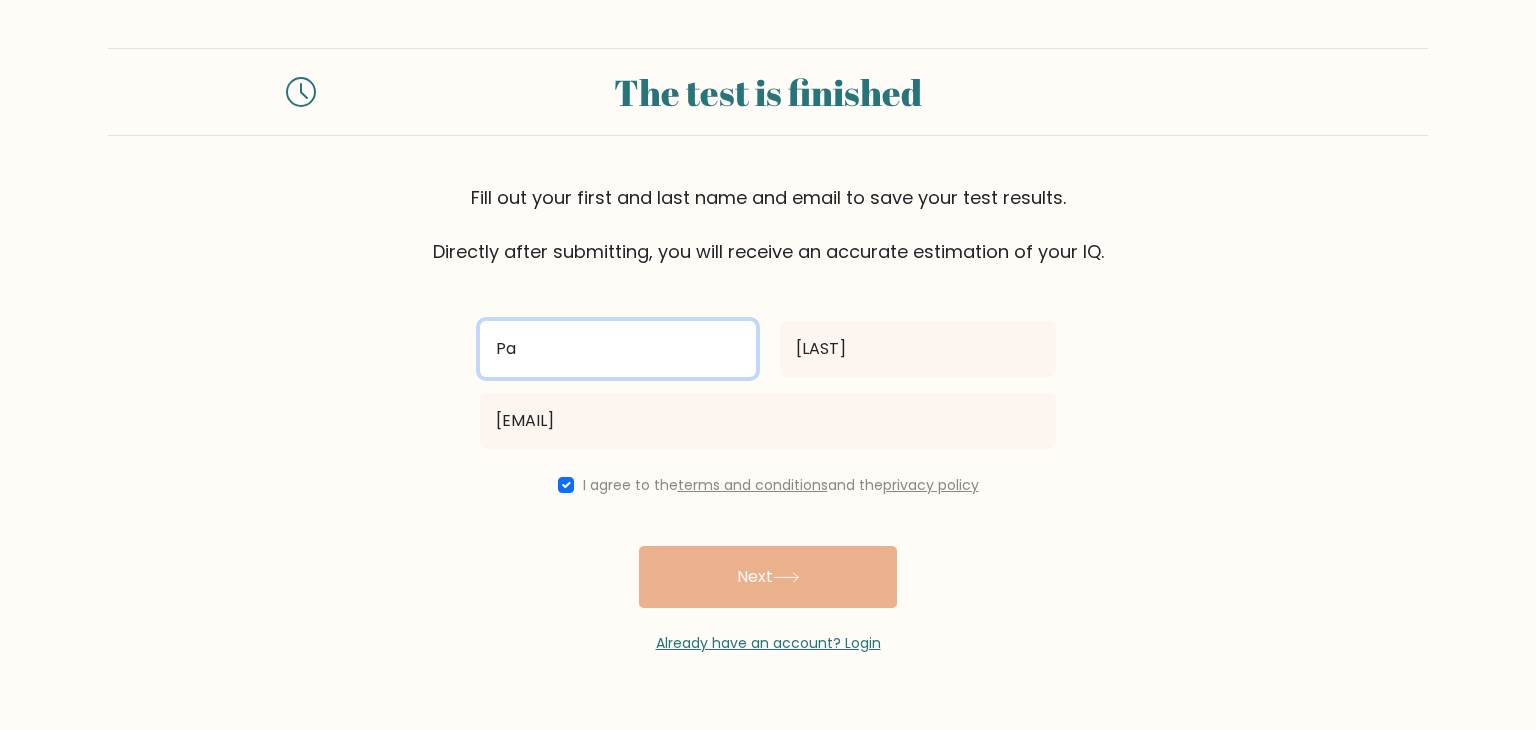 type on "P" 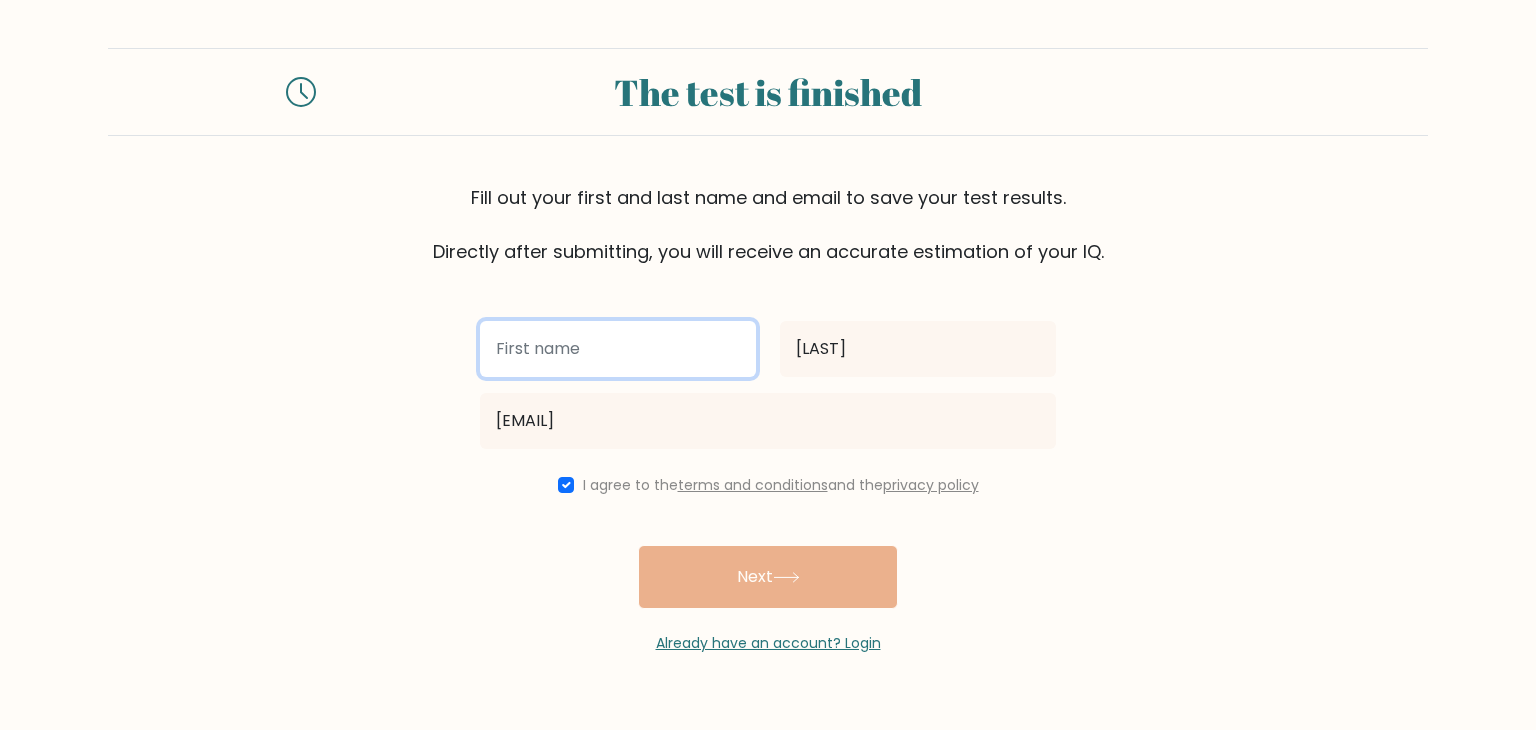 click at bounding box center [618, 349] 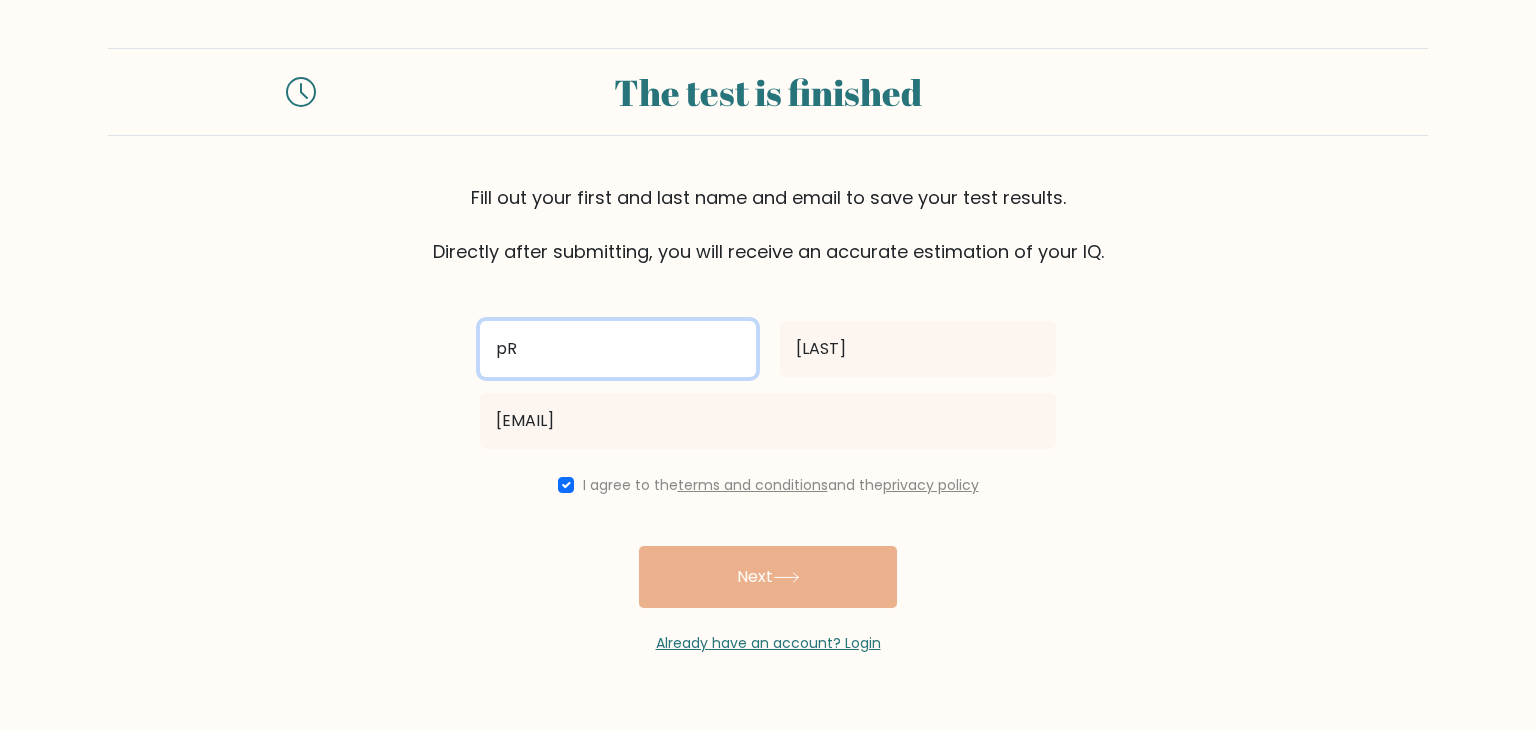 type on "p" 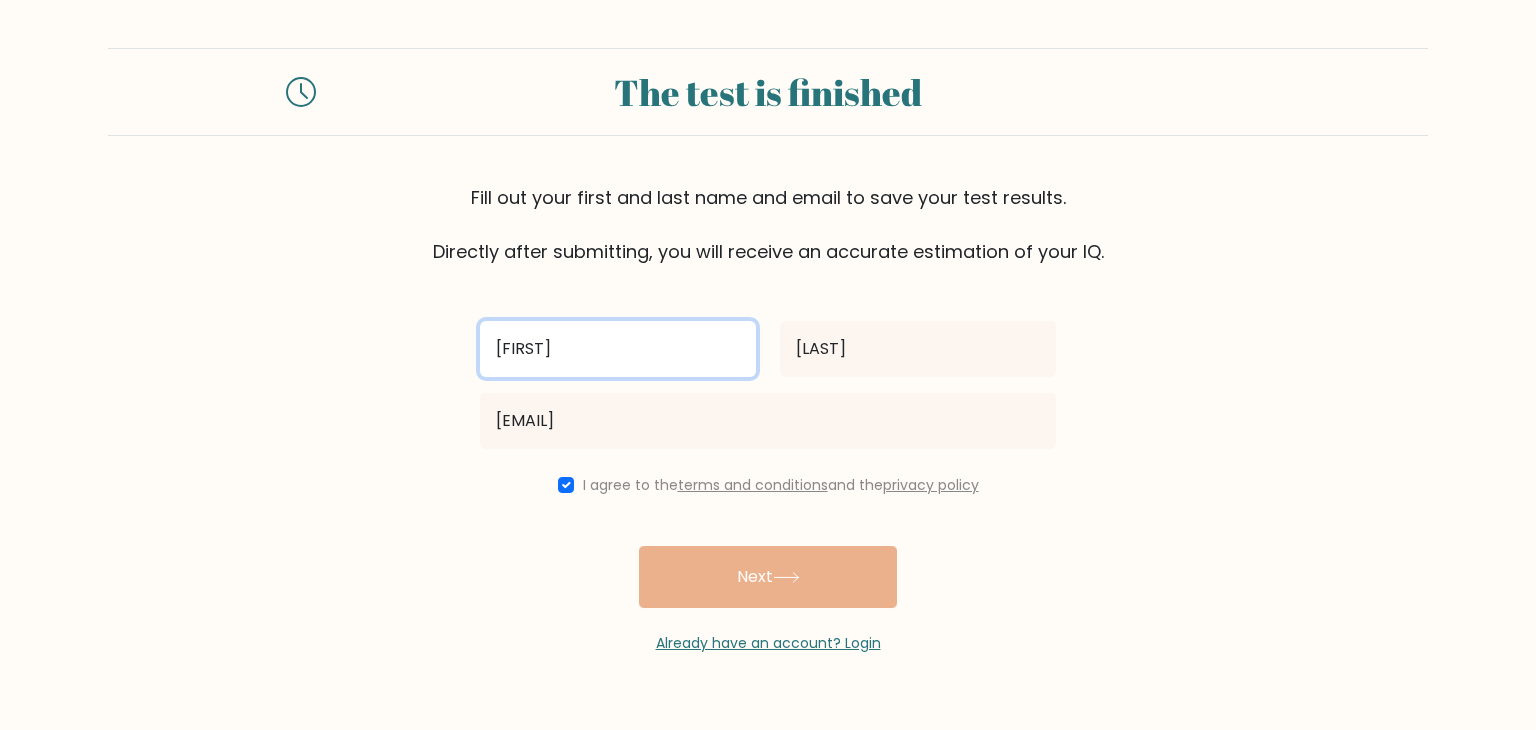 type on "Prasanna" 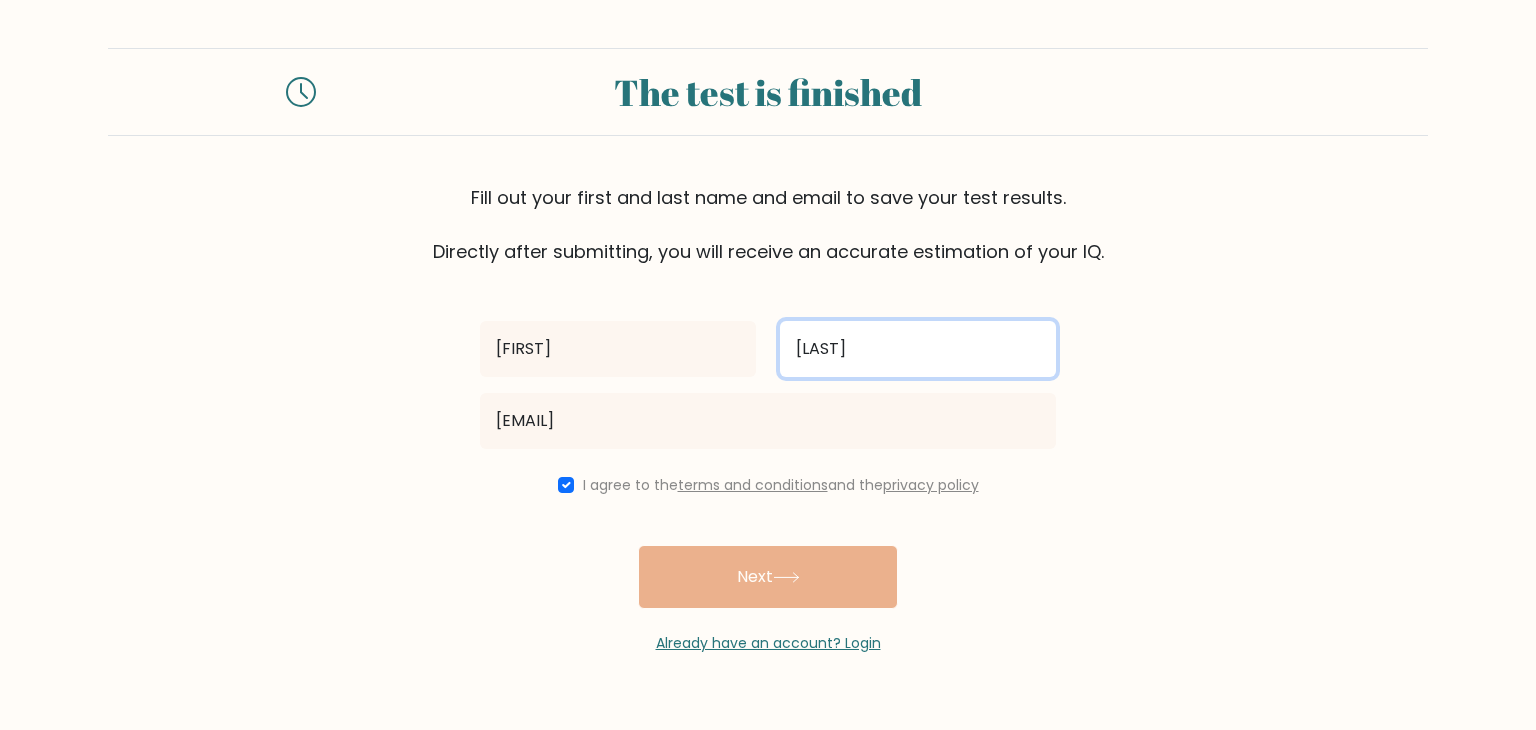 click on "Rai" at bounding box center (918, 349) 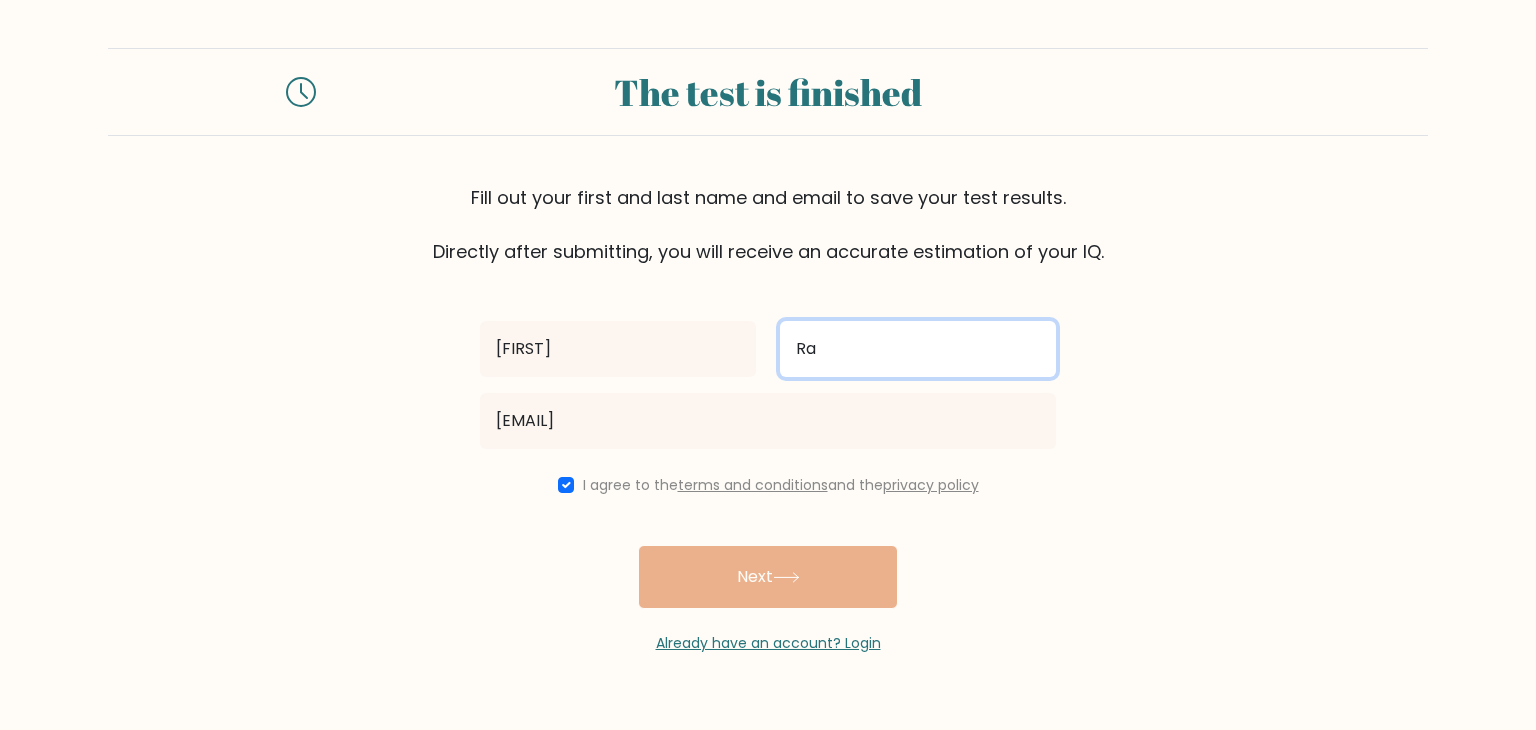 type on "R" 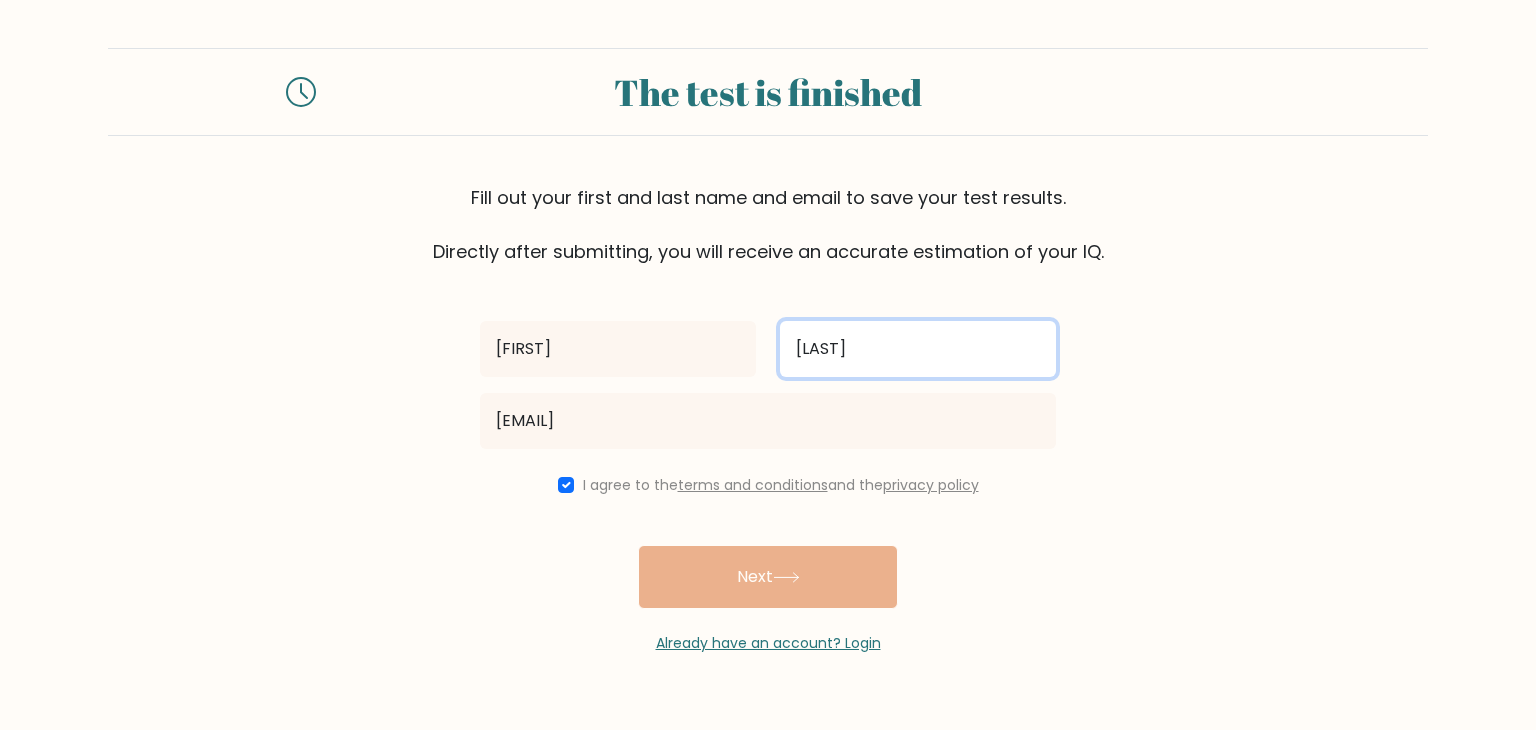 type on "Gurung" 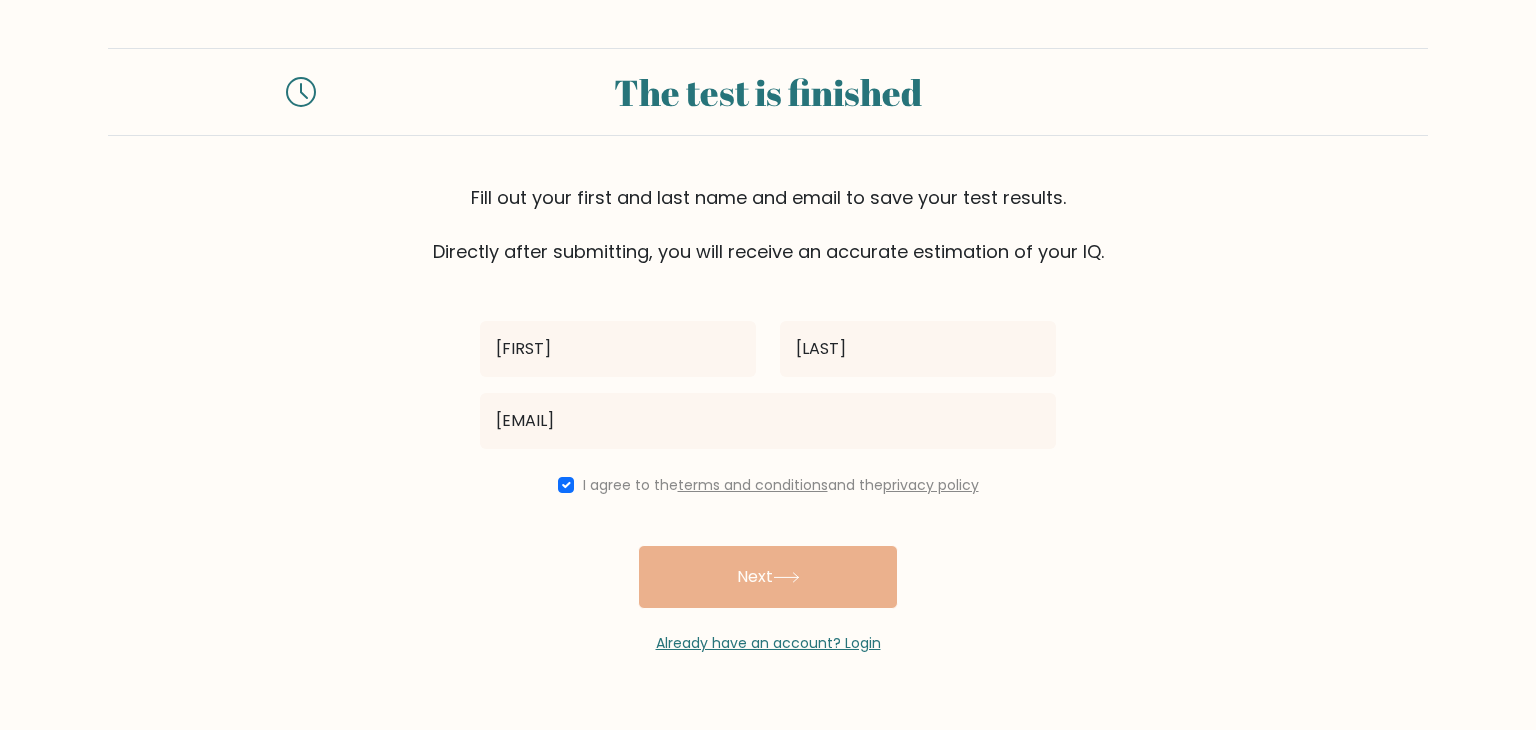 click on "Prasanna
Gurung
Samuraispa183@gmail.com
I agree to the  terms and conditions  and the  privacy policy
Next
Already have an account? Login" at bounding box center (768, 459) 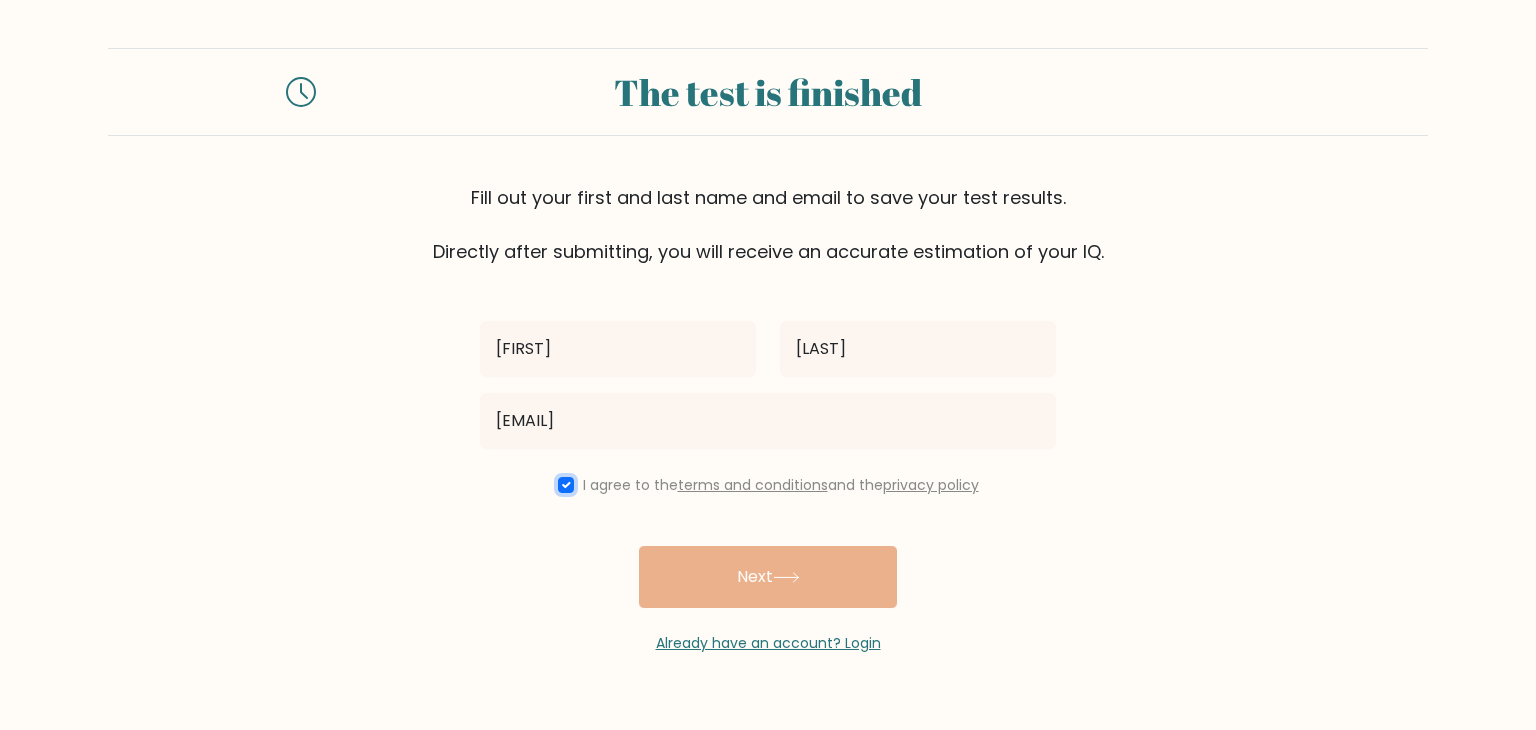 click at bounding box center (566, 485) 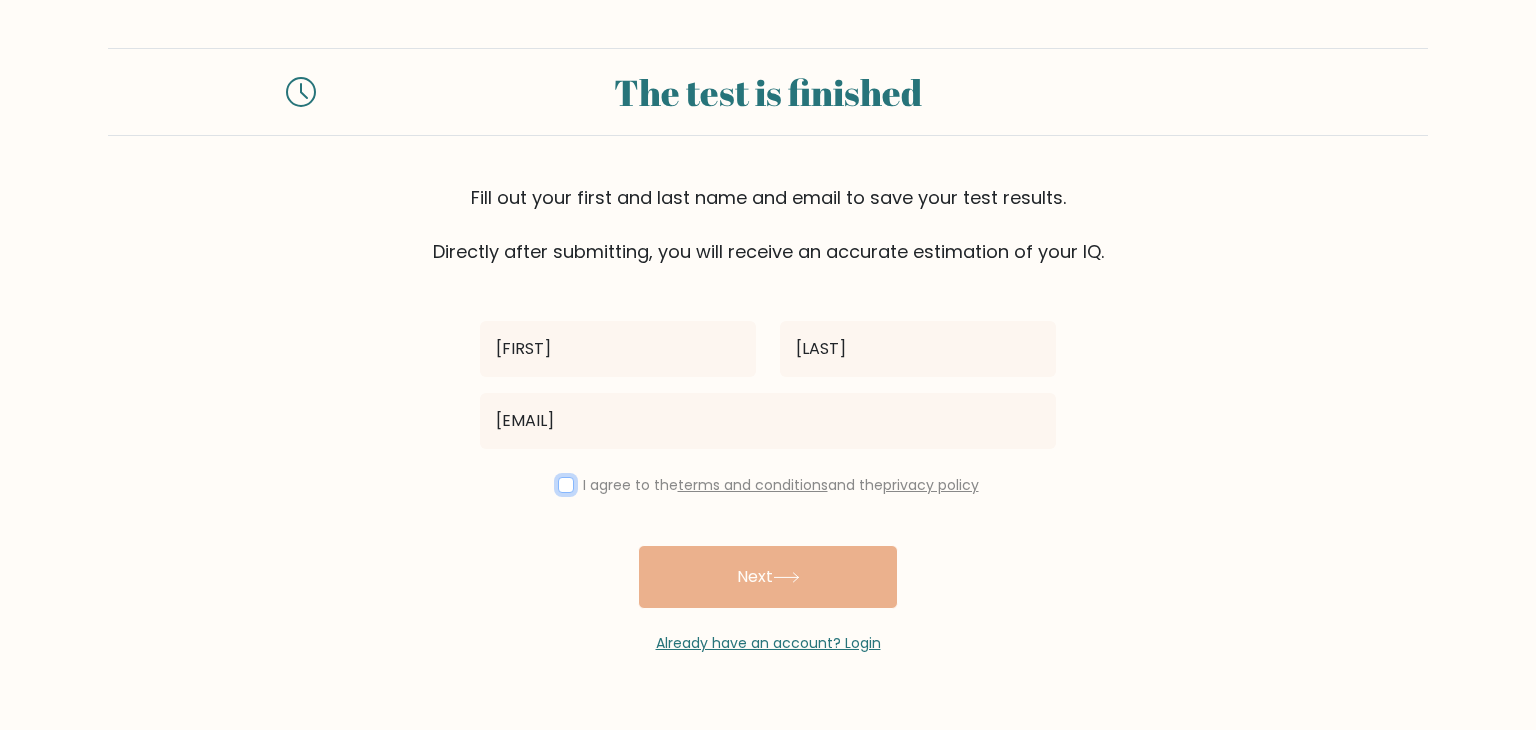 click at bounding box center (566, 485) 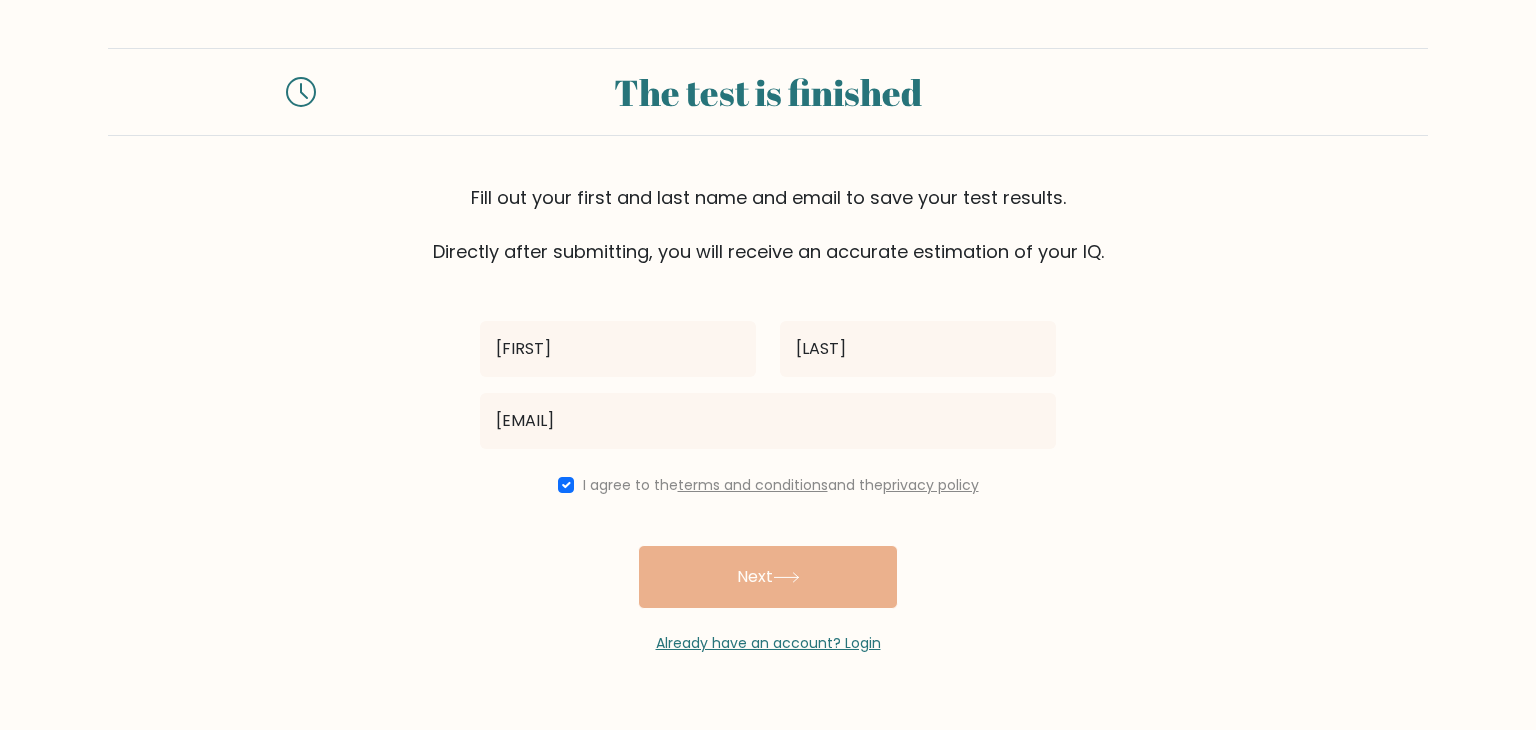 click on "Prasanna
Gurung
Samuraispa183@gmail.com
I agree to the  terms and conditions  and the  privacy policy
Next
Already have an account? Login" at bounding box center (768, 459) 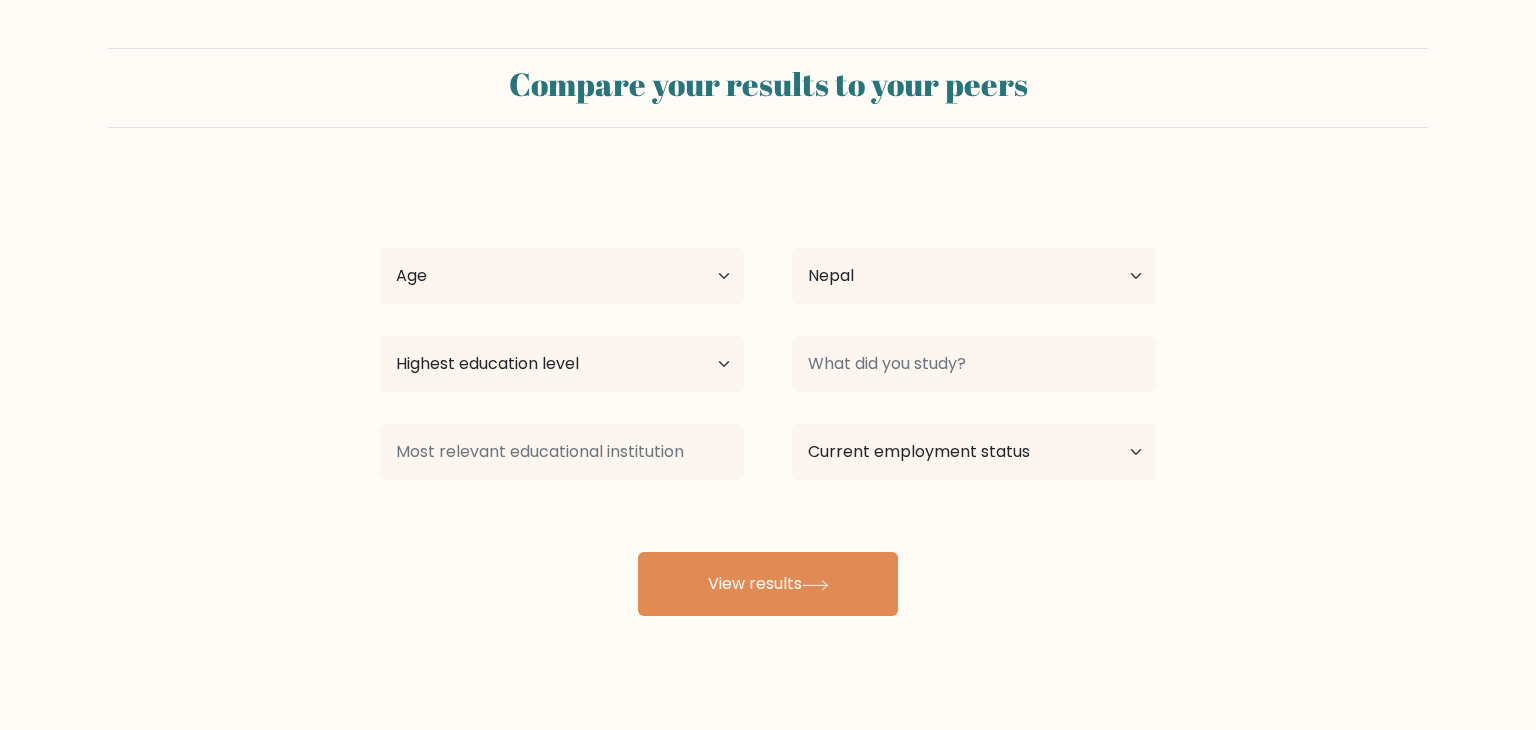 select on "NP" 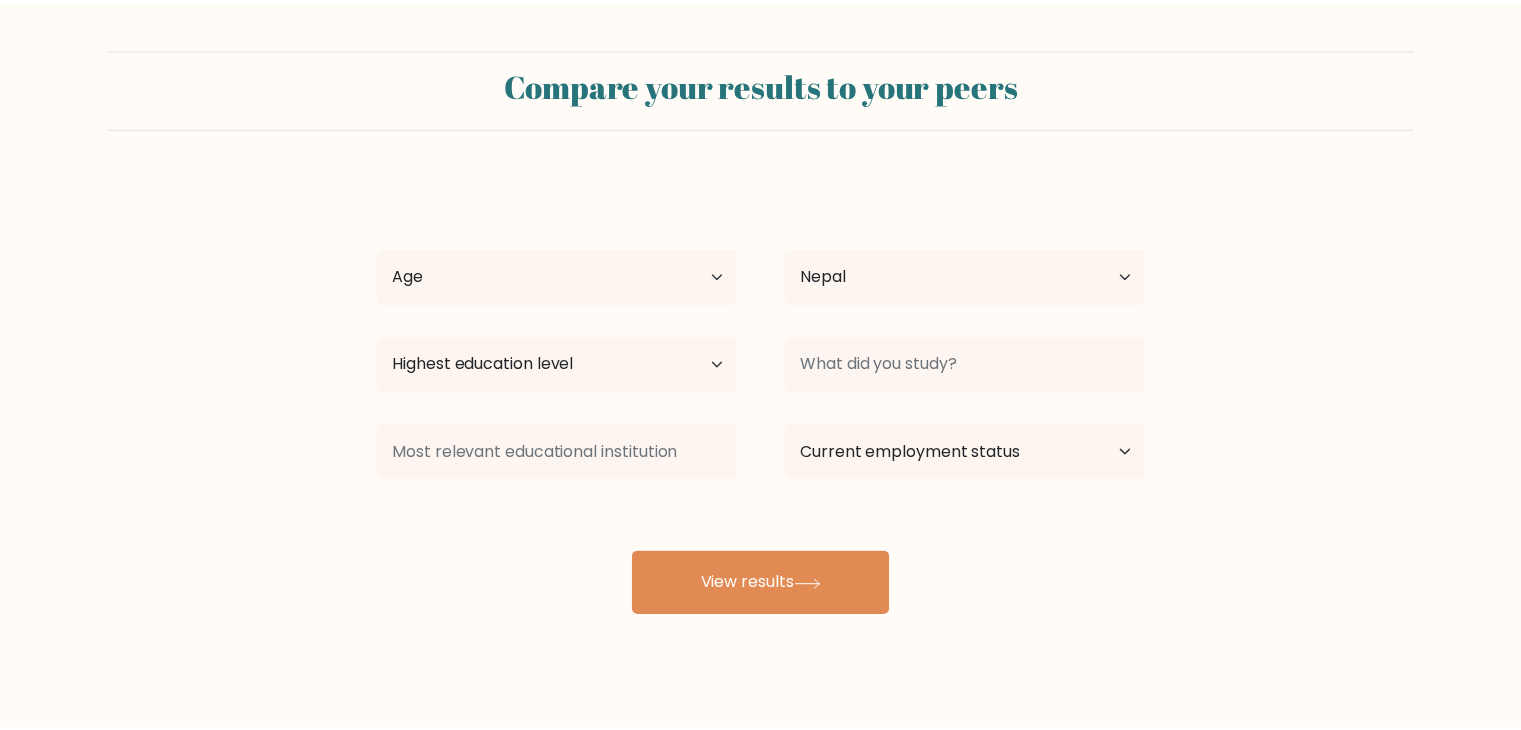 scroll, scrollTop: 0, scrollLeft: 0, axis: both 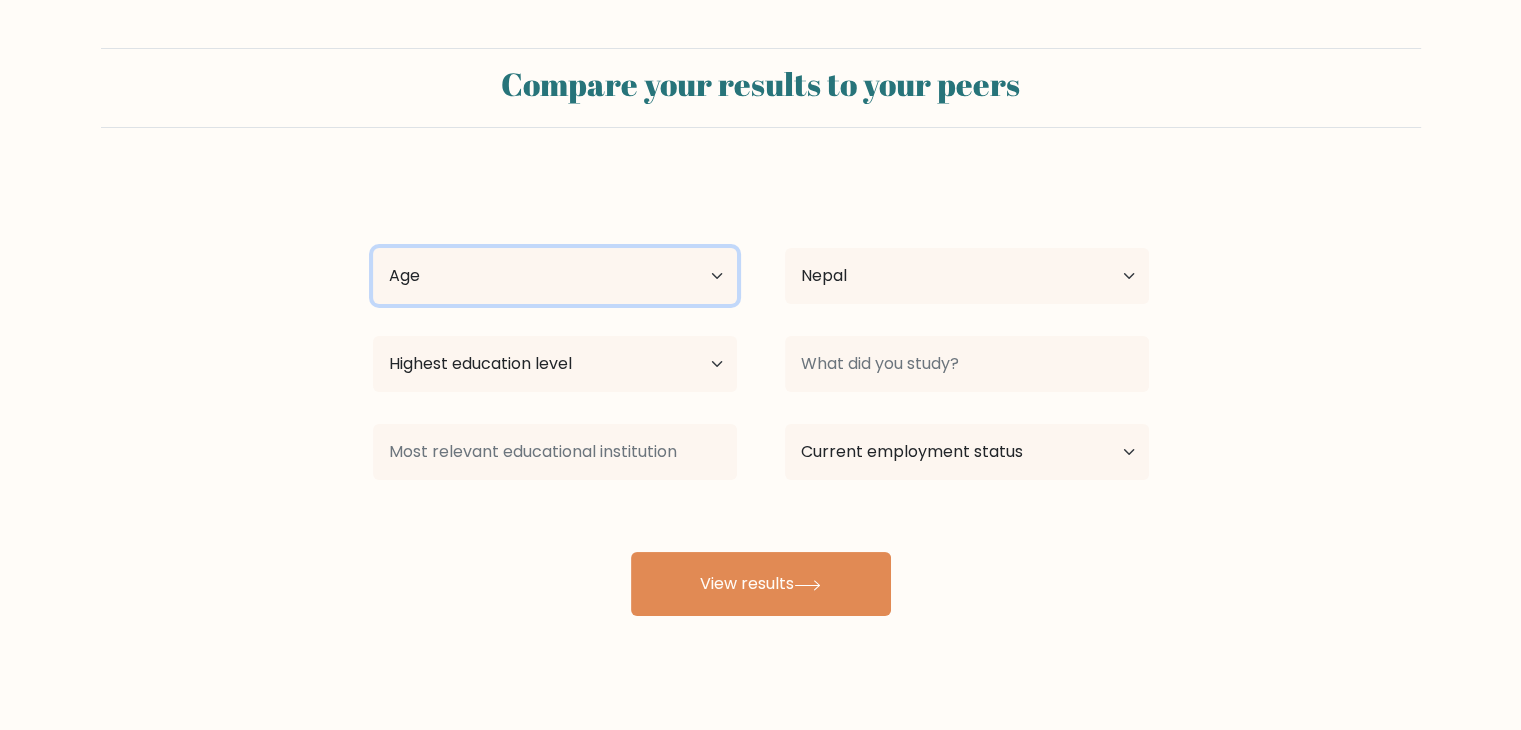 click on "Age
Under 18 years old
18-24 years old
25-34 years old
35-44 years old
45-54 years old
55-64 years old
65 years old and above" at bounding box center (555, 276) 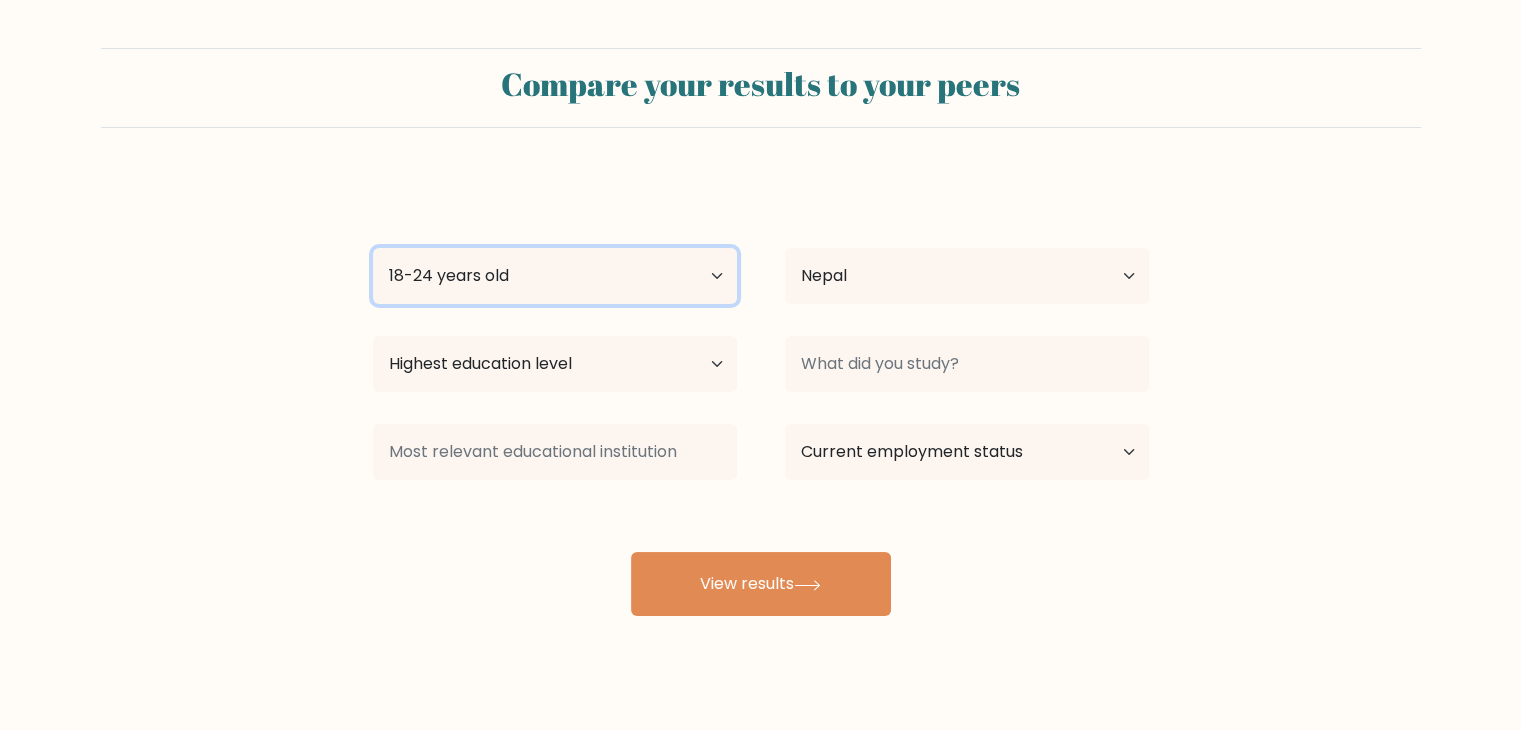 click on "Age
Under 18 years old
18-24 years old
25-34 years old
35-44 years old
45-54 years old
55-64 years old
65 years old and above" at bounding box center [555, 276] 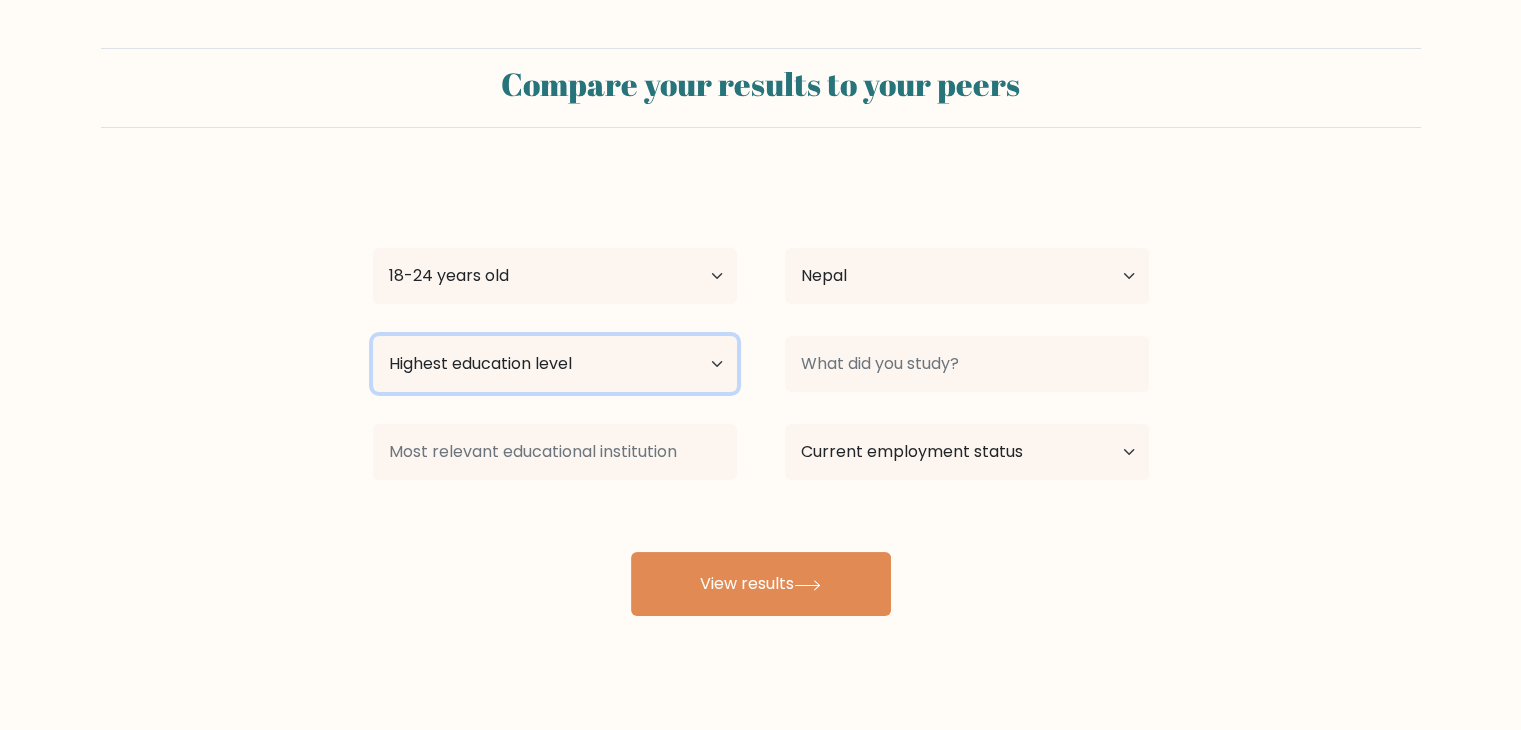 click on "Highest education level
No schooling
Primary
Lower Secondary
Upper Secondary
Occupation Specific
Bachelor's degree
Master's degree
Doctoral degree" at bounding box center [555, 364] 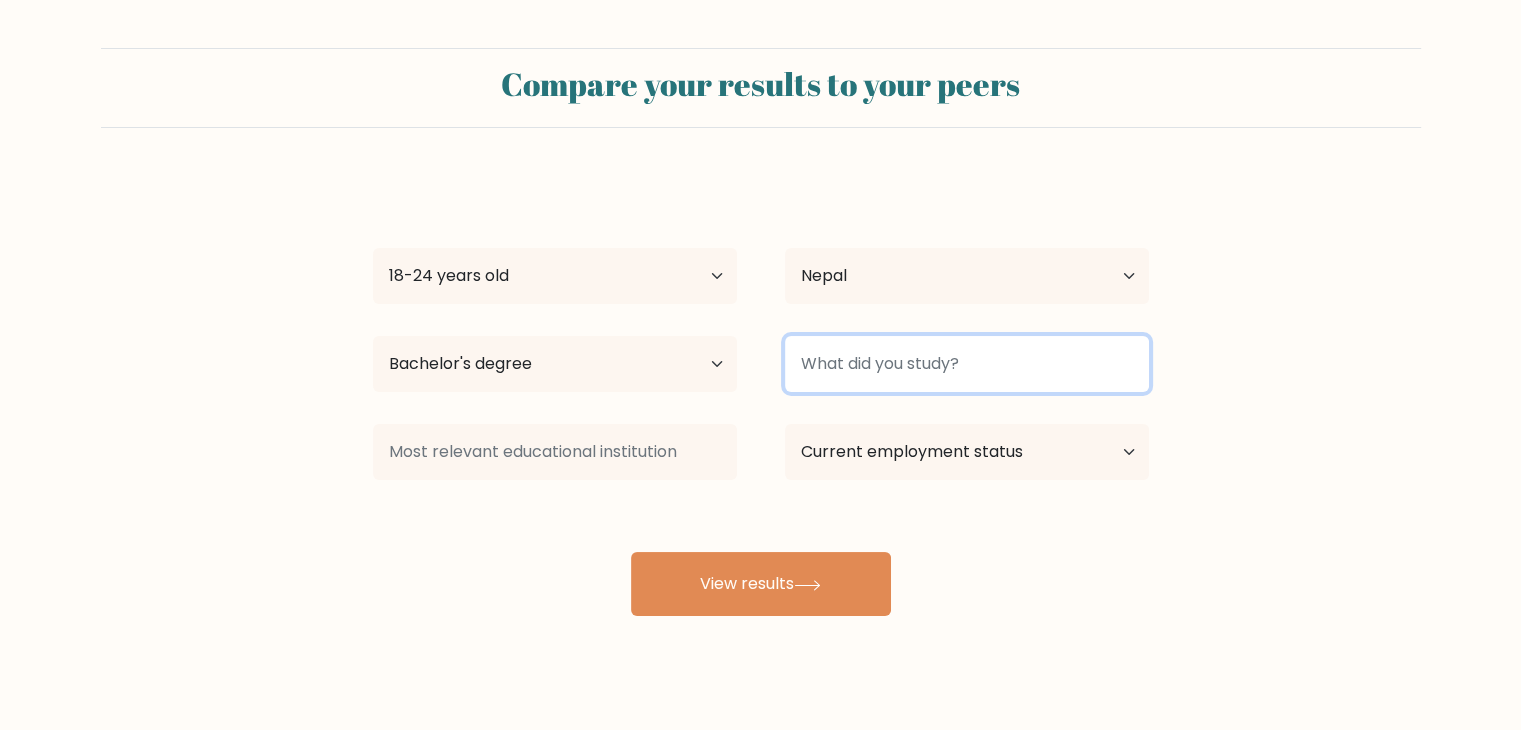 click at bounding box center [967, 364] 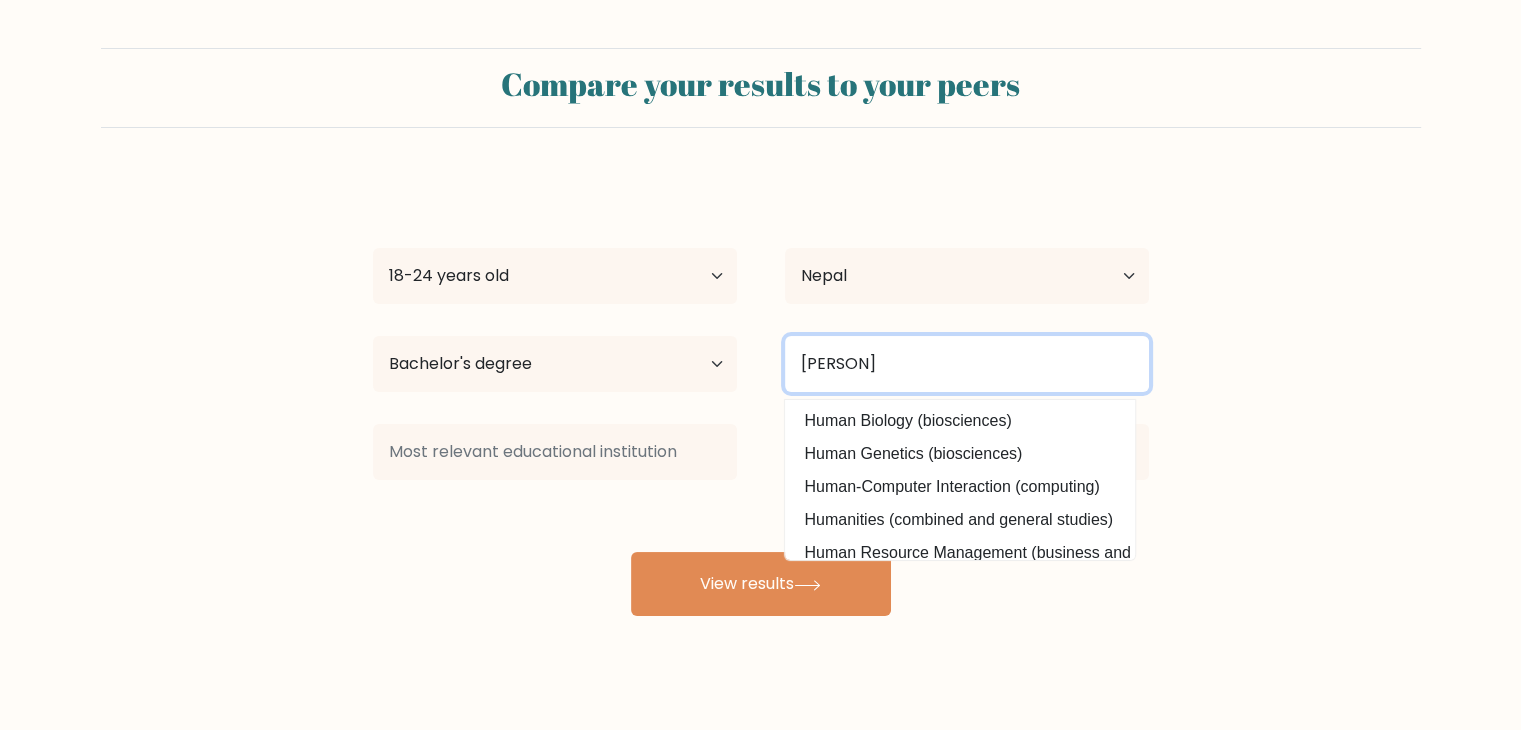 type on "H" 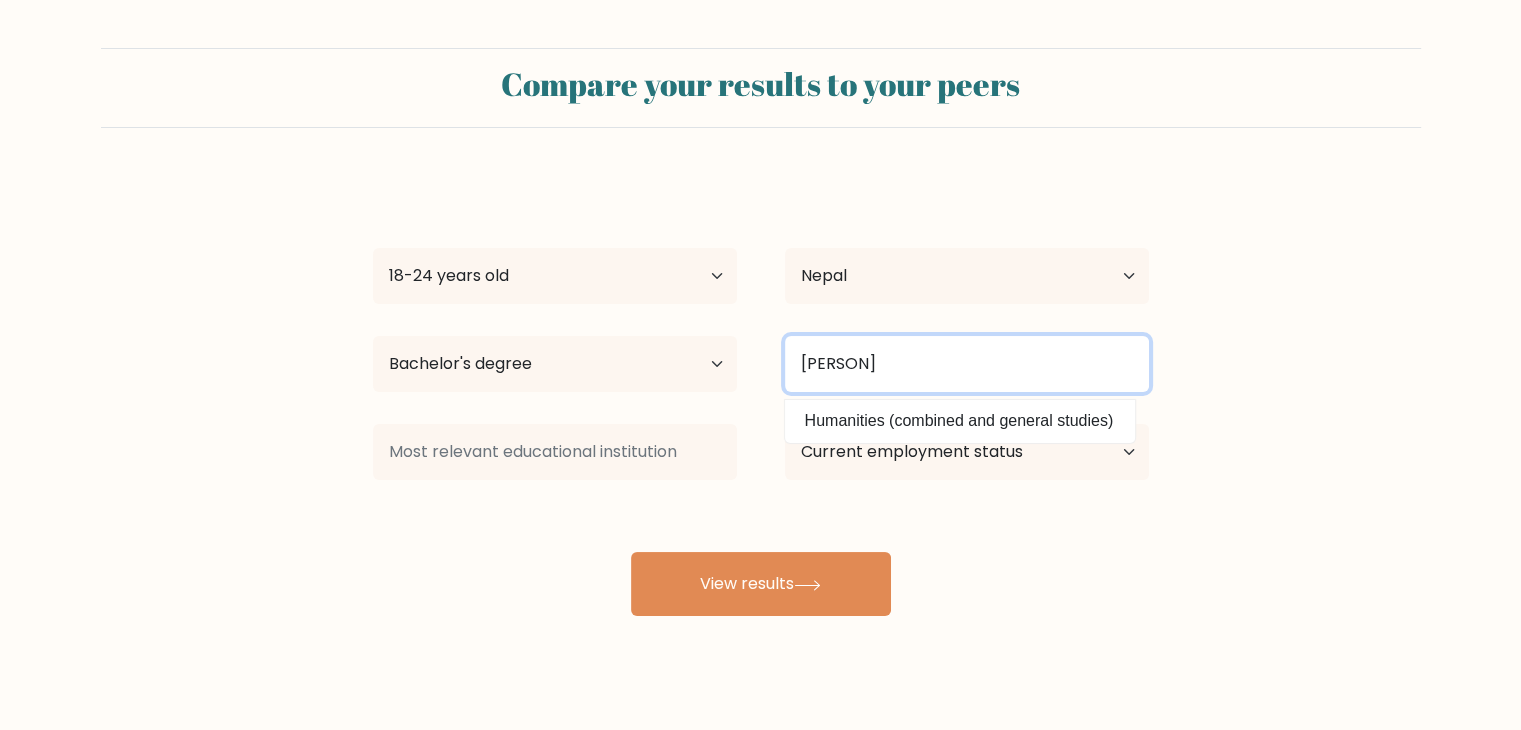 type on "H" 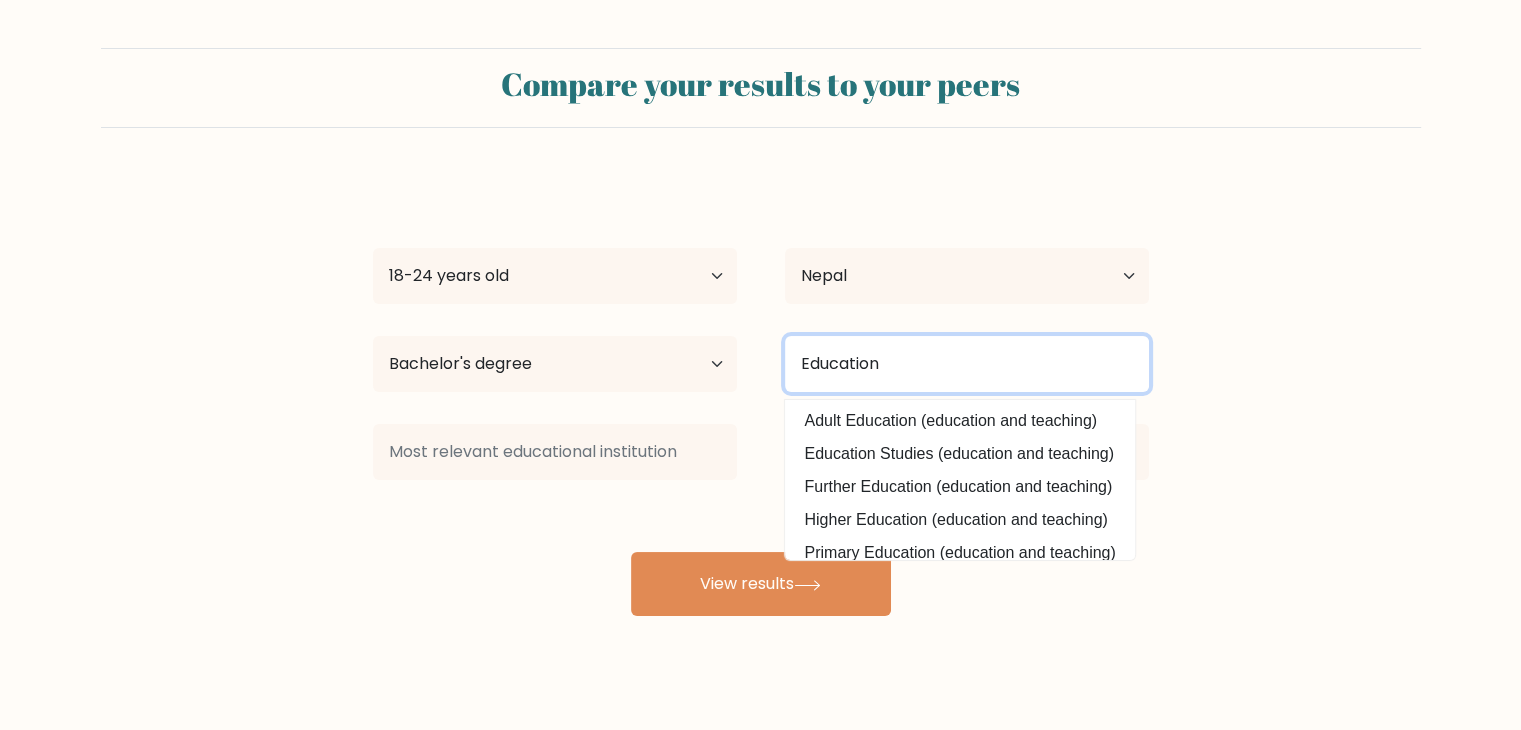 type on "Education" 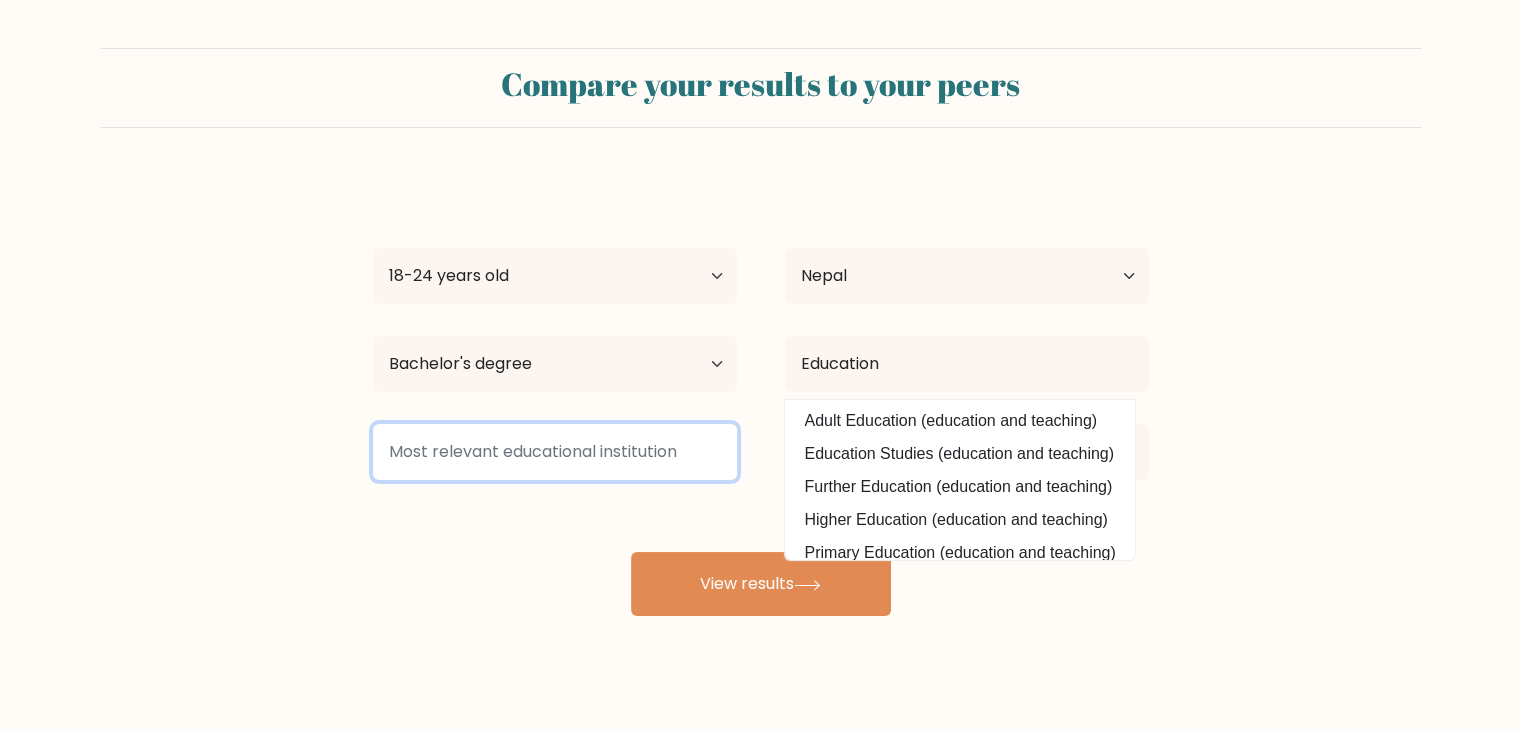 click at bounding box center (555, 452) 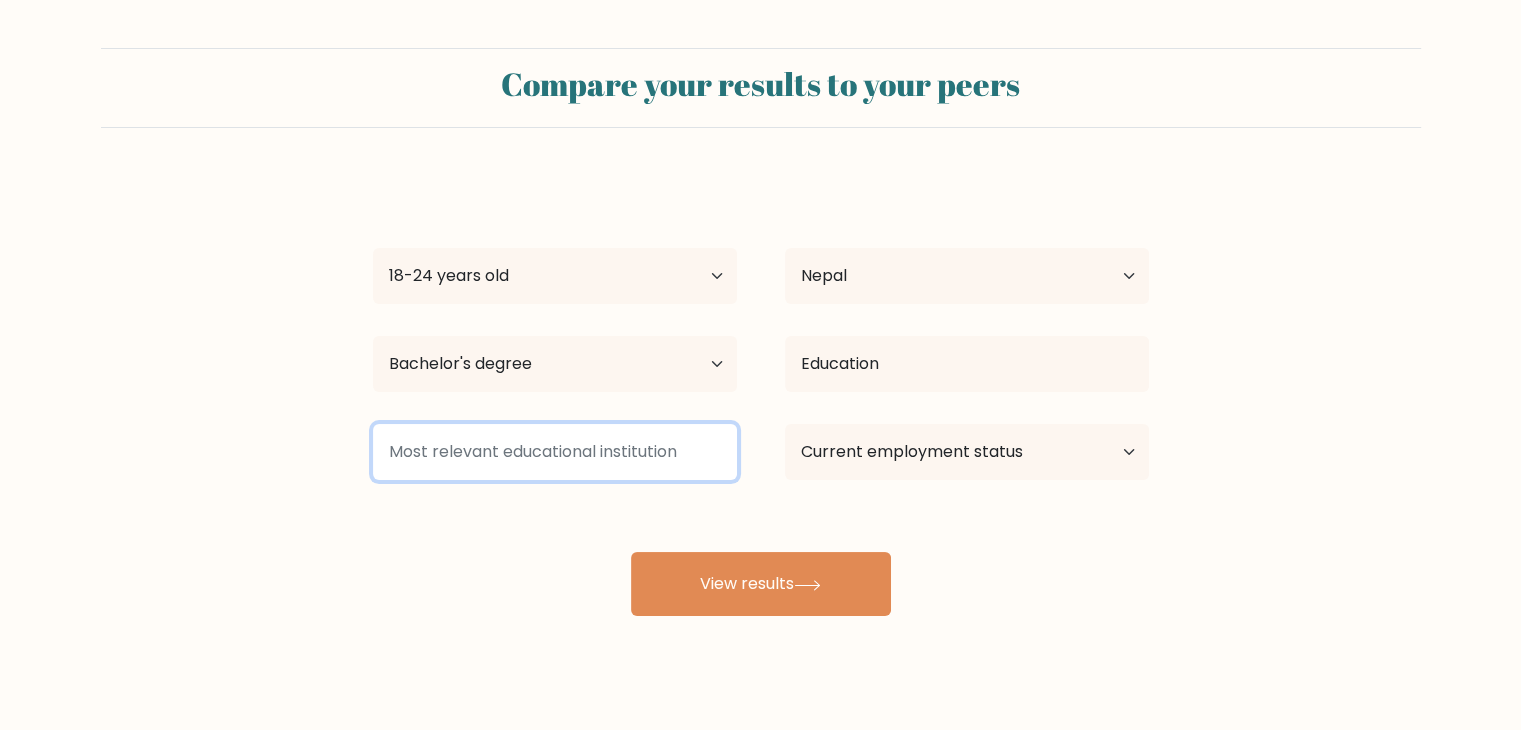 click at bounding box center (555, 452) 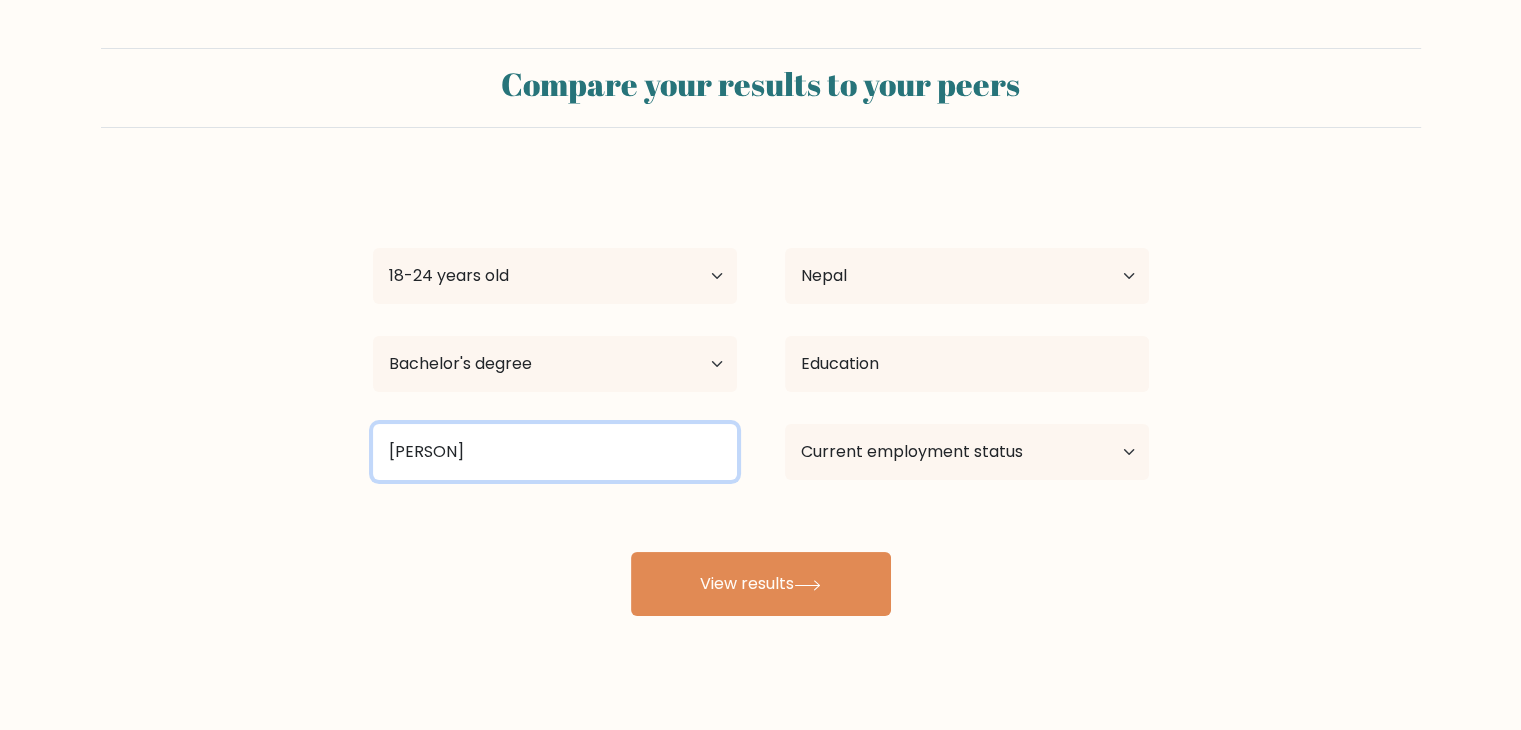 drag, startPoint x: 662, startPoint y: 469, endPoint x: 619, endPoint y: 438, distance: 53.009434 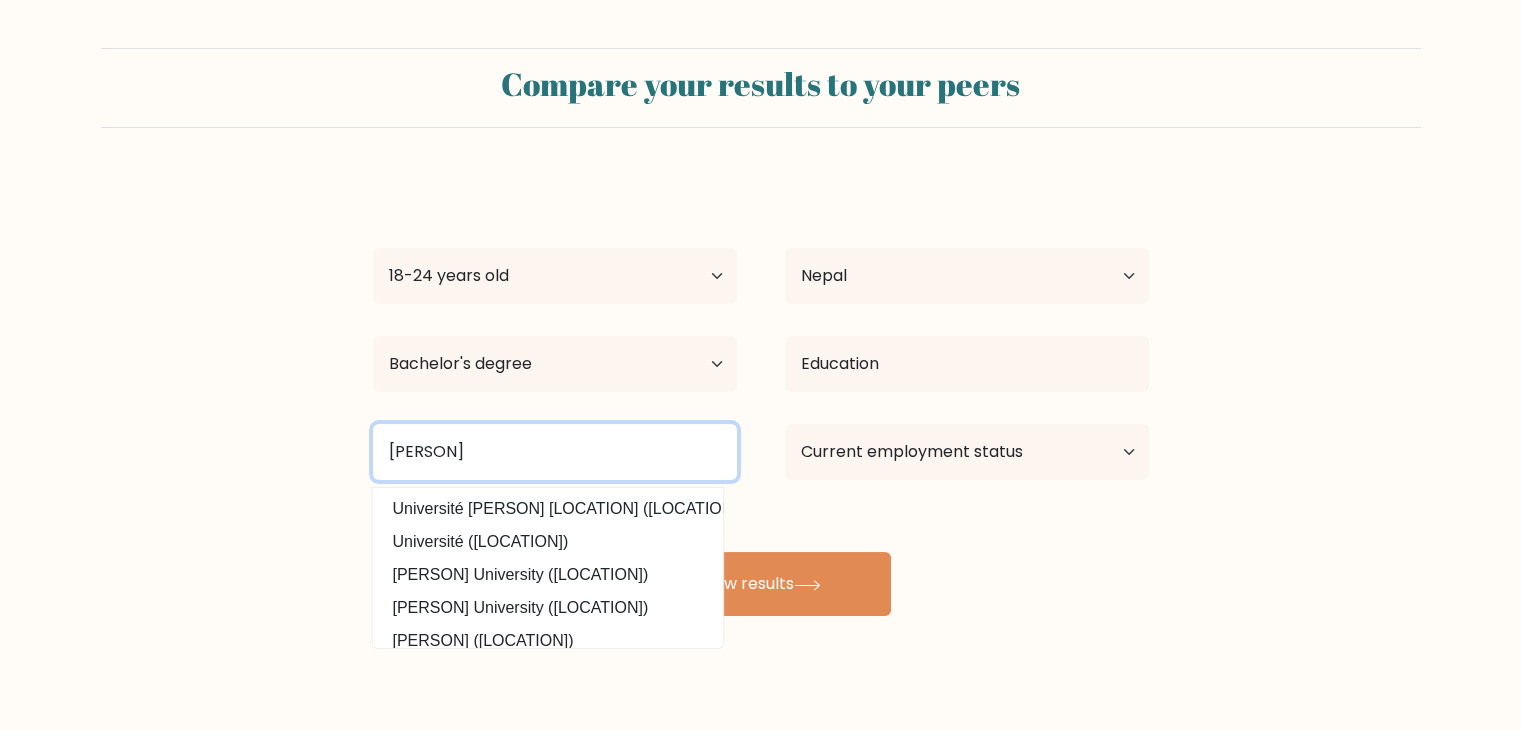 type on "TU" 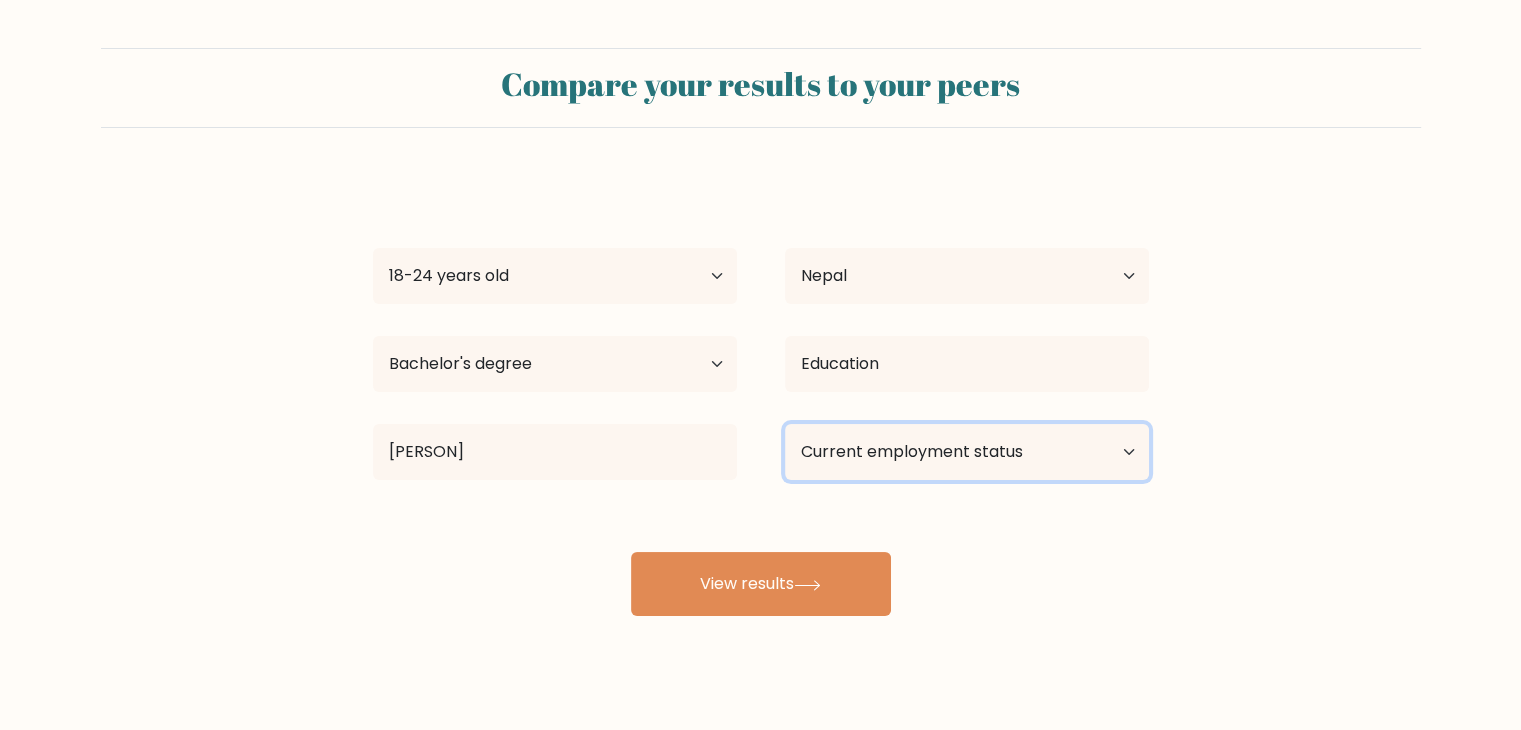 click on "Current employment status
Employed
Student
Retired
Other / prefer not to answer" at bounding box center [967, 452] 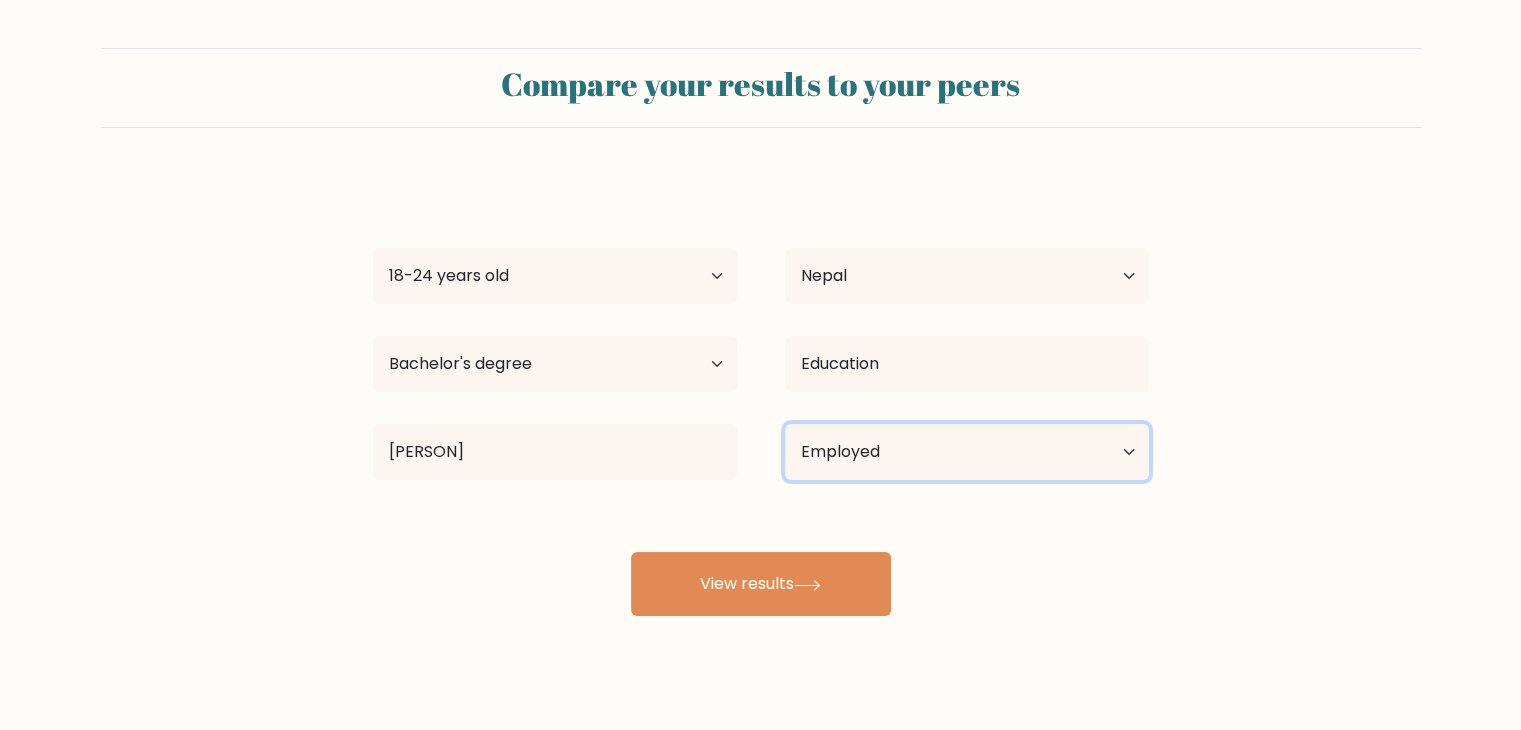 click on "Current employment status
Employed
Student
Retired
Other / prefer not to answer" at bounding box center (967, 452) 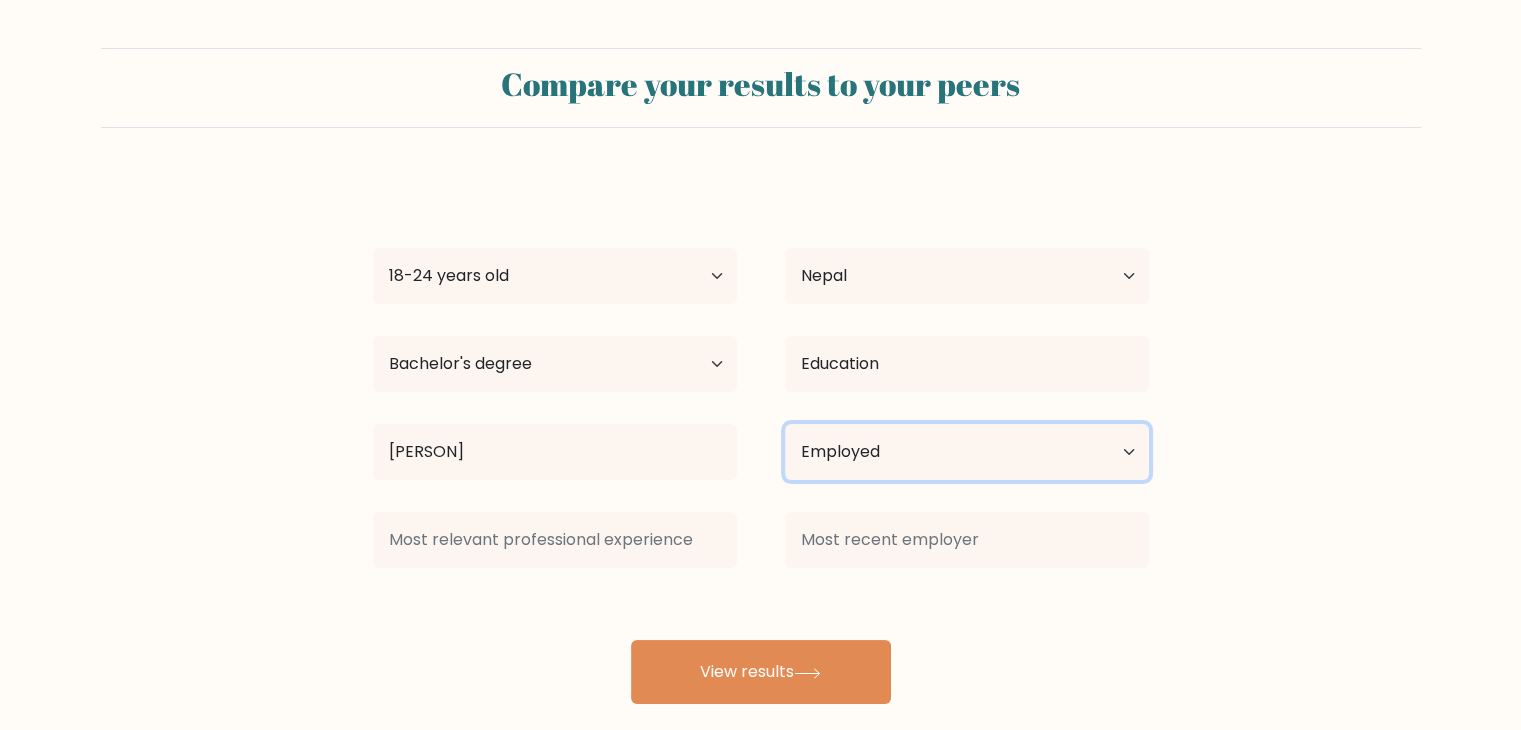 click on "Current employment status
Employed
Student
Retired
Other / prefer not to answer" at bounding box center (967, 452) 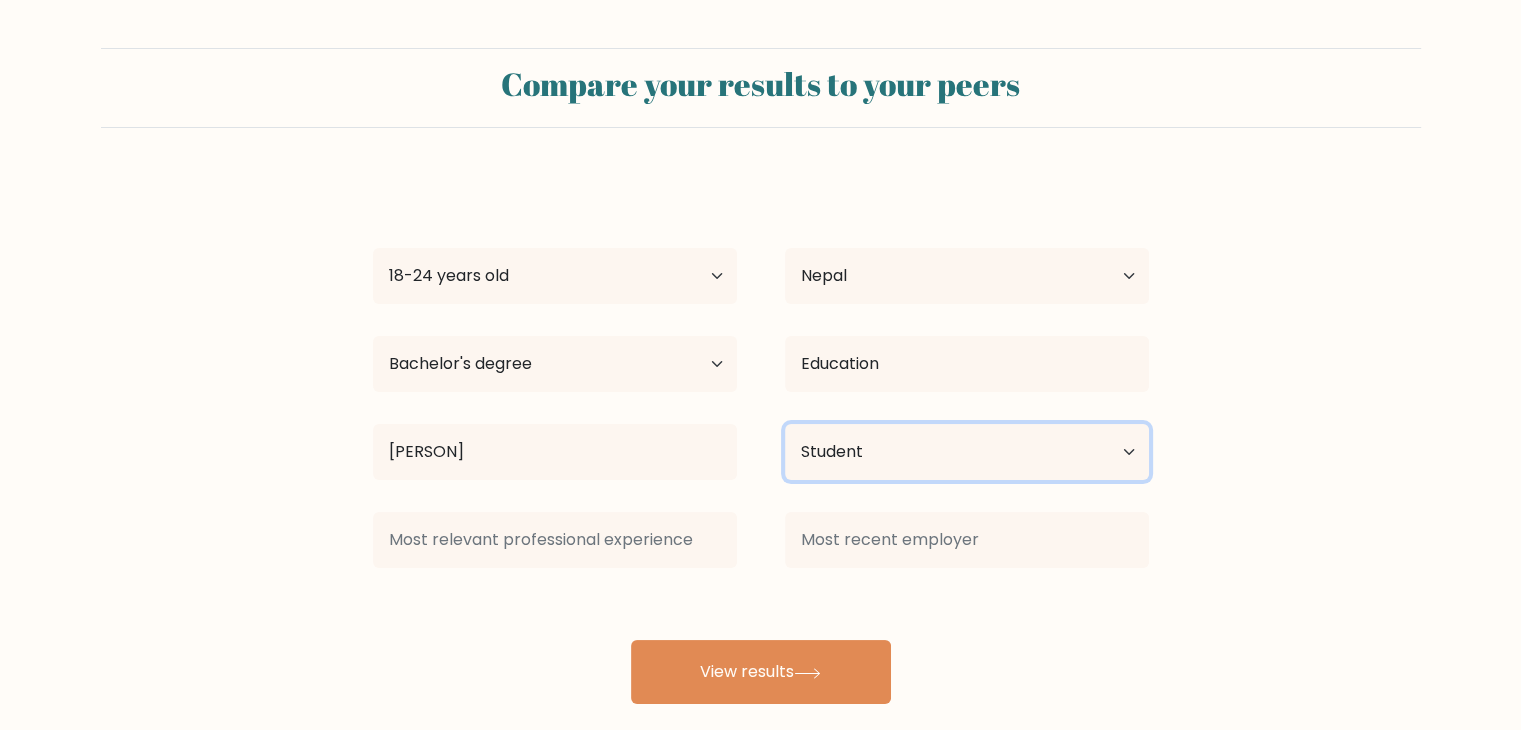 click on "Current employment status
Employed
Student
Retired
Other / prefer not to answer" at bounding box center (967, 452) 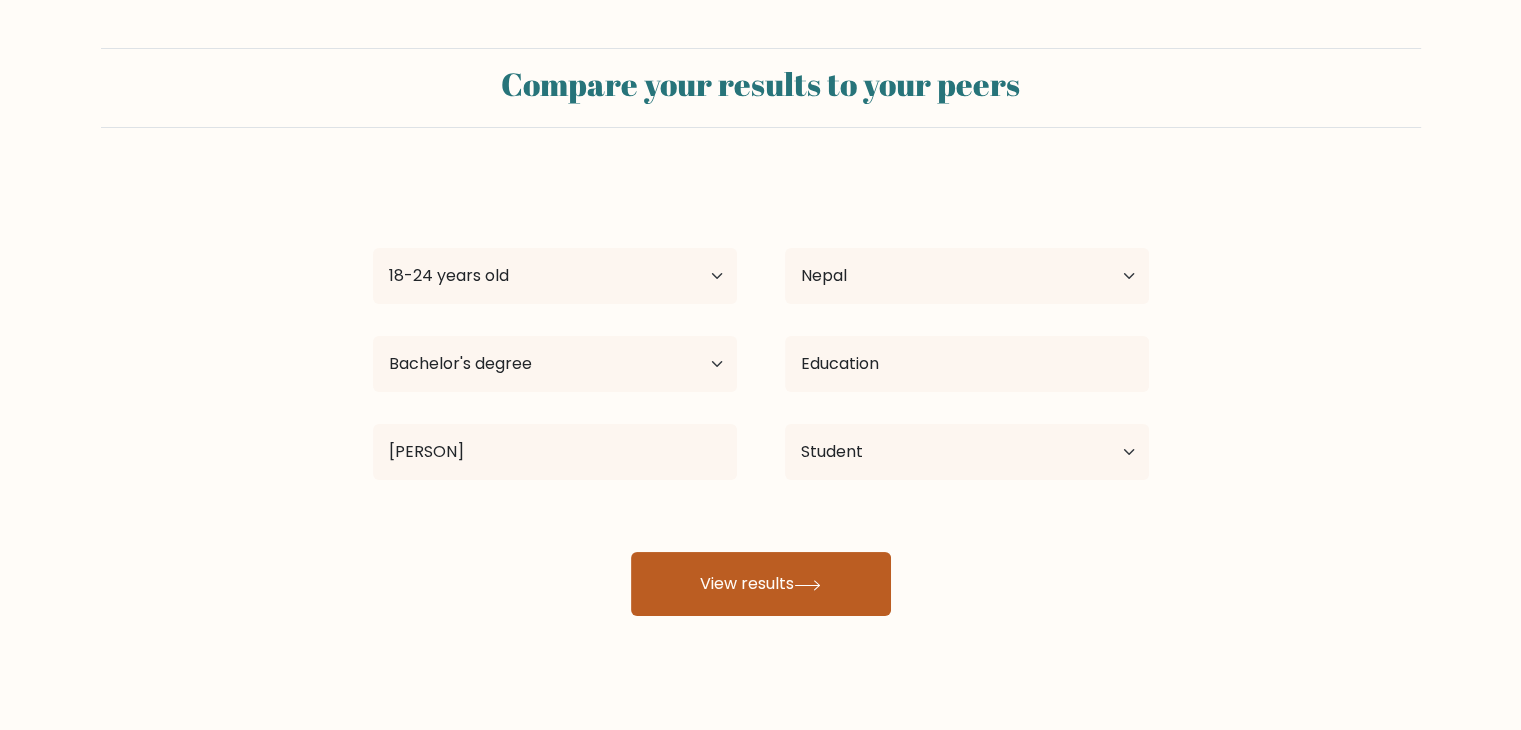 click on "View results" at bounding box center [761, 584] 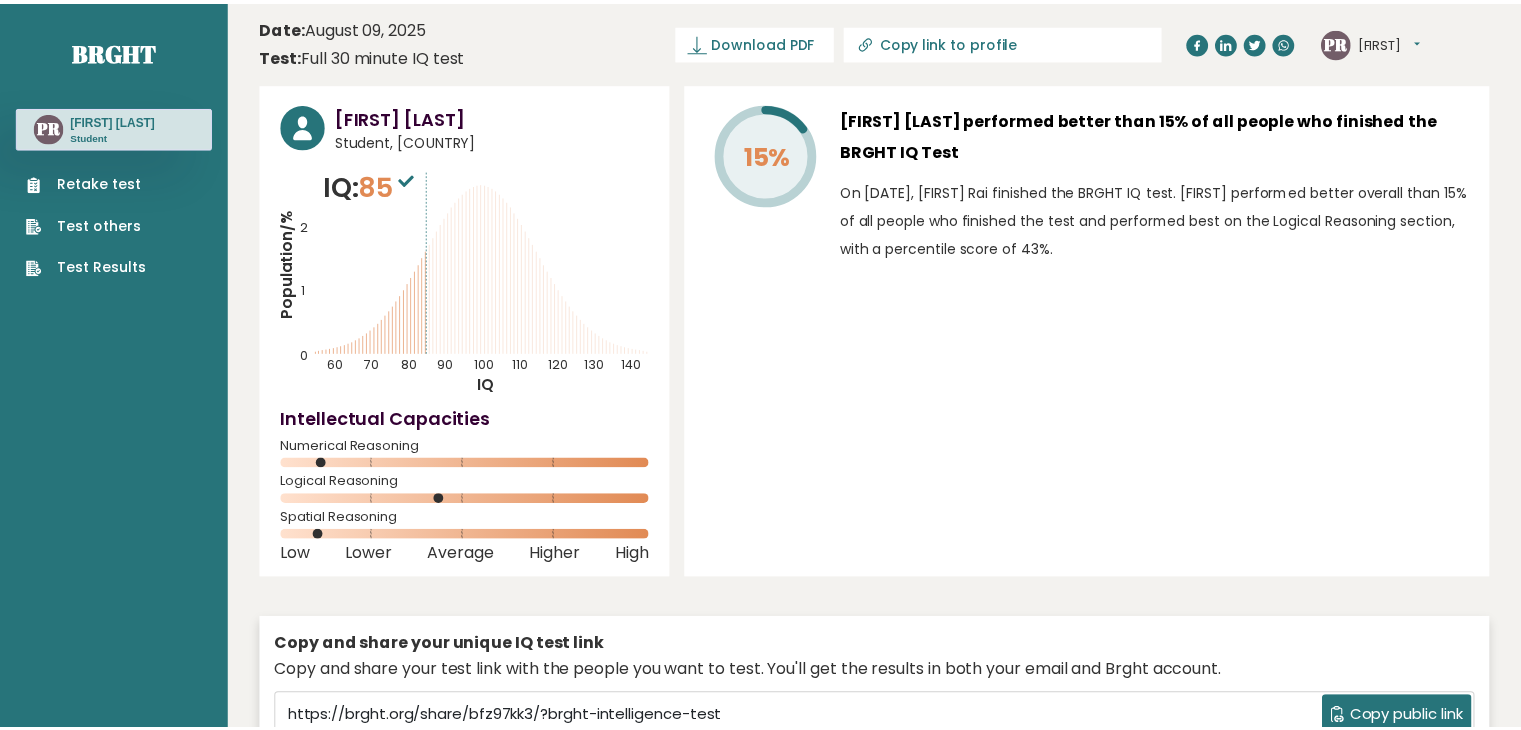 scroll, scrollTop: 0, scrollLeft: 0, axis: both 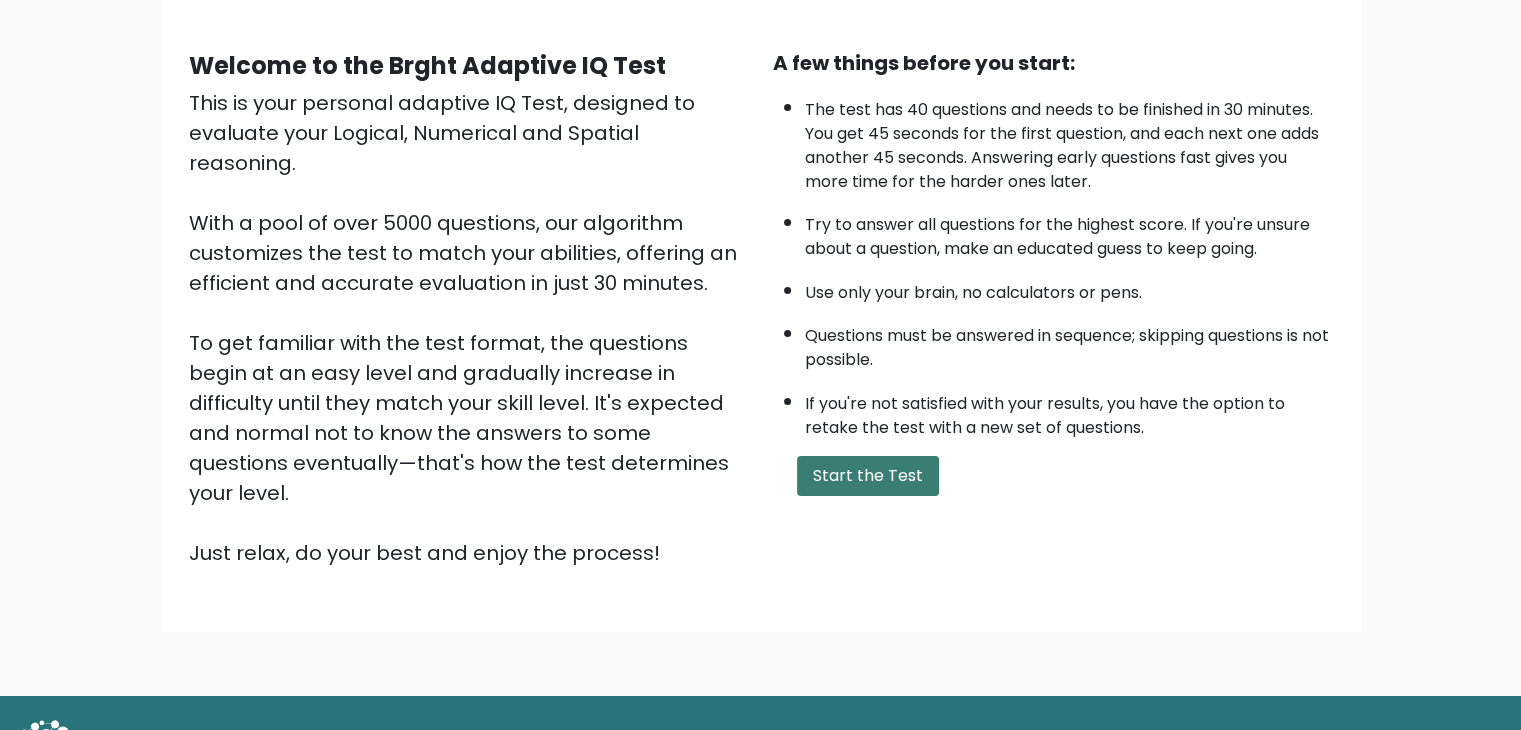 click on "Start the Test" at bounding box center (868, 476) 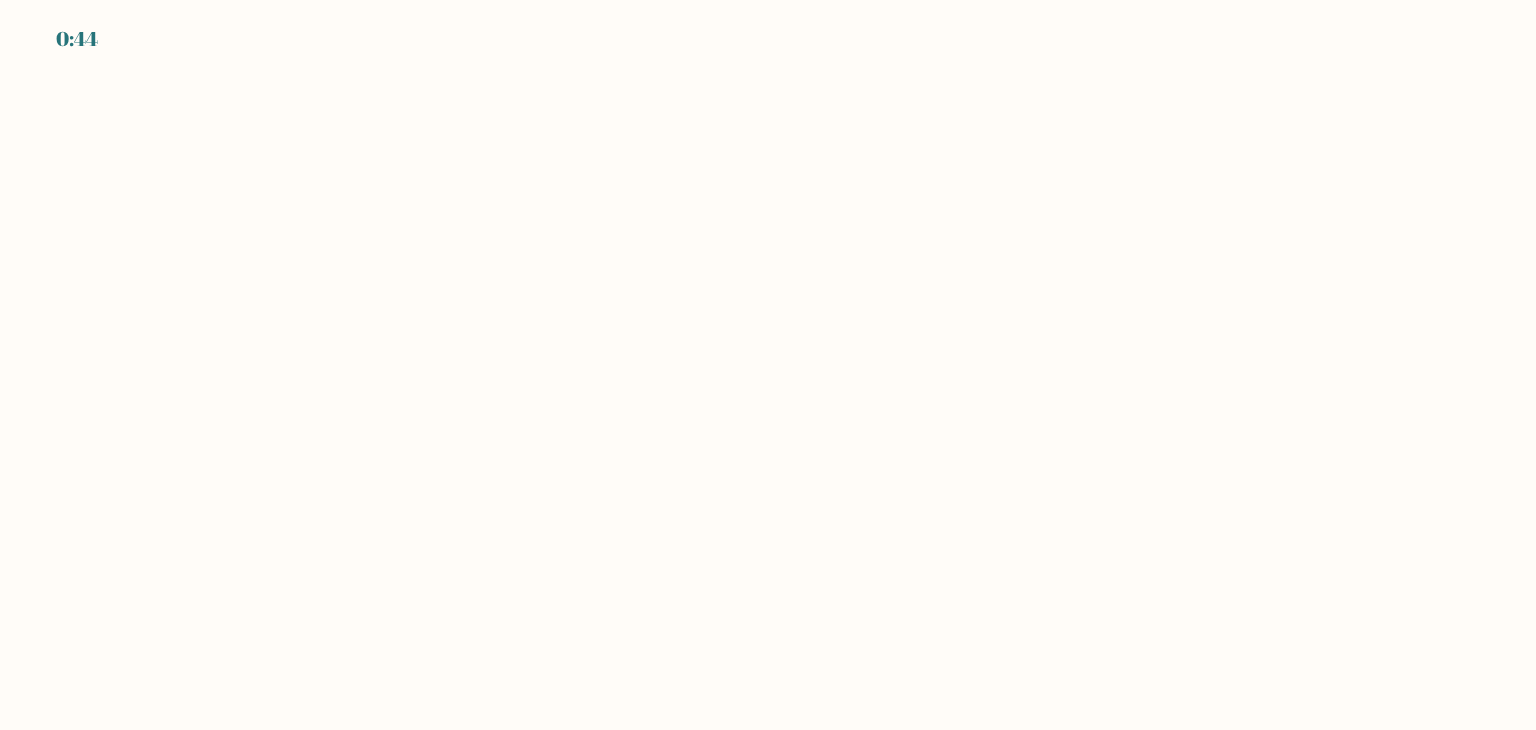 scroll, scrollTop: 0, scrollLeft: 0, axis: both 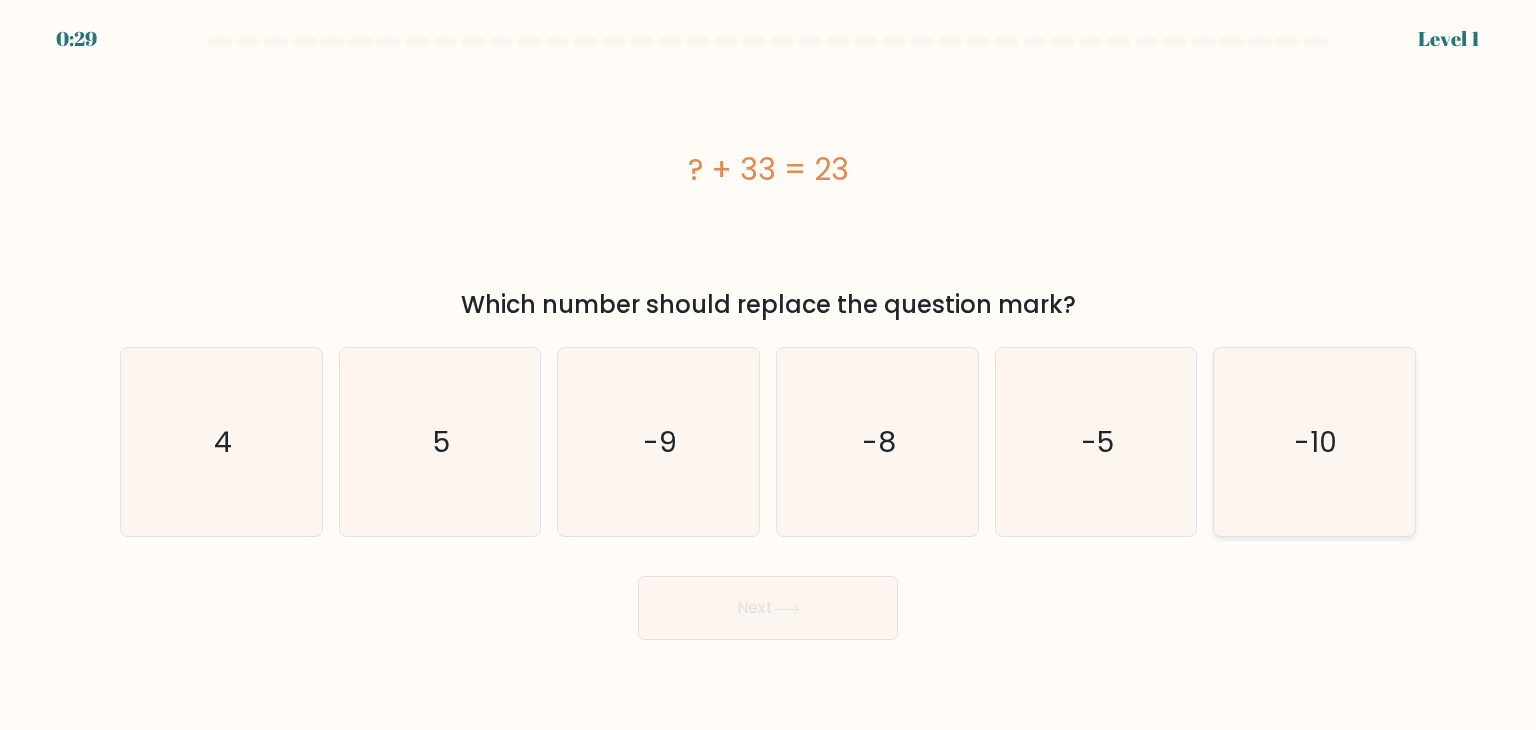 click on "-10" 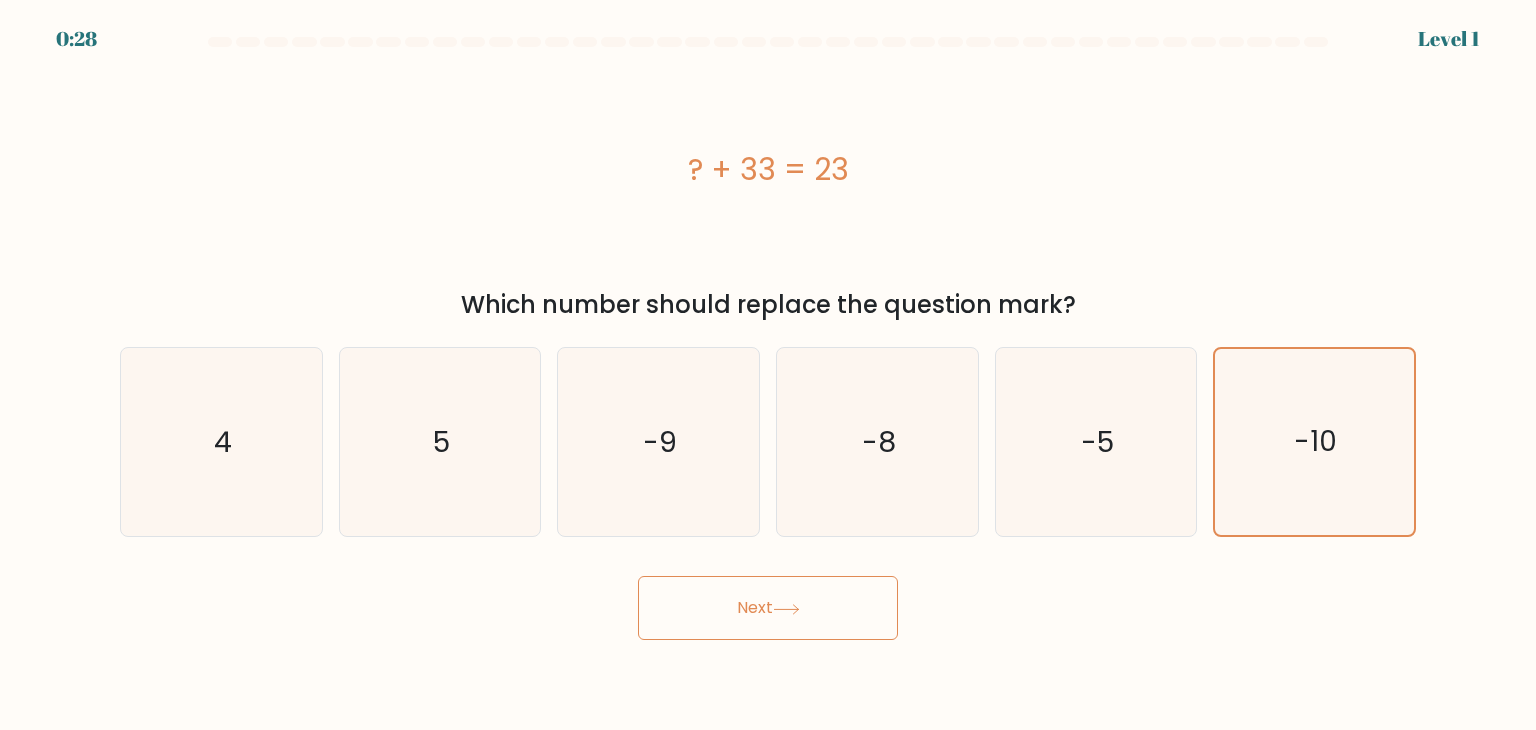click on "Next" at bounding box center (768, 608) 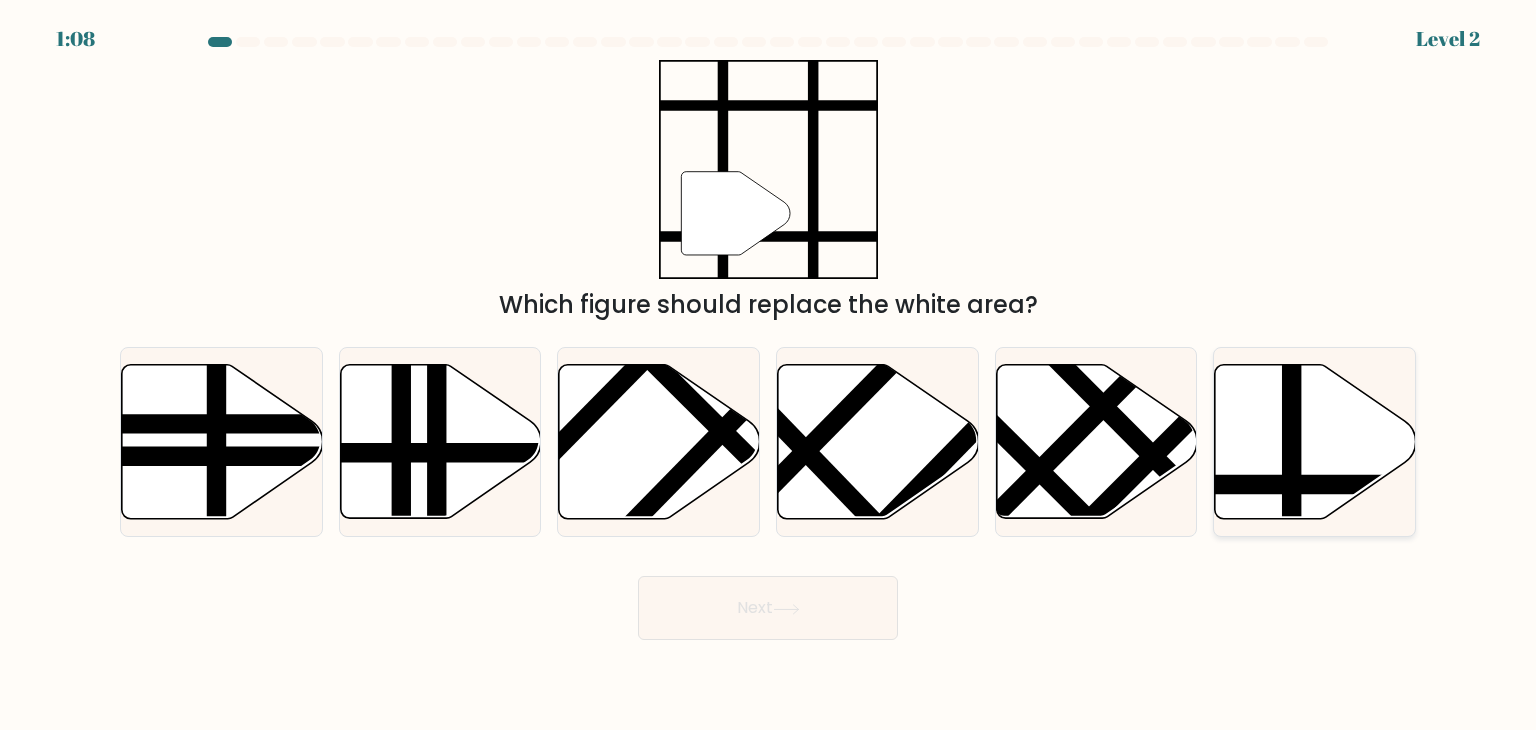 click 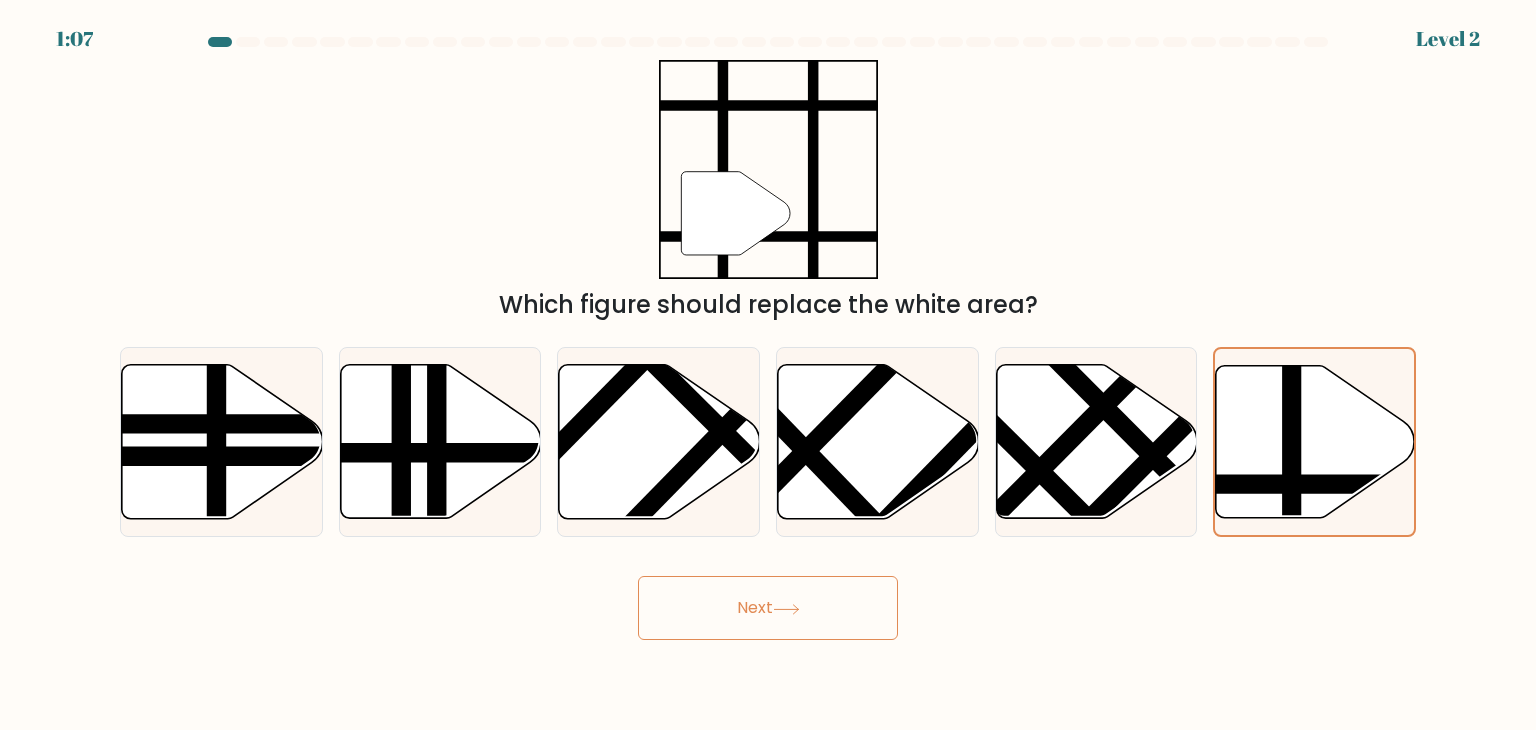 click on "1:07
Level 2" at bounding box center [768, 365] 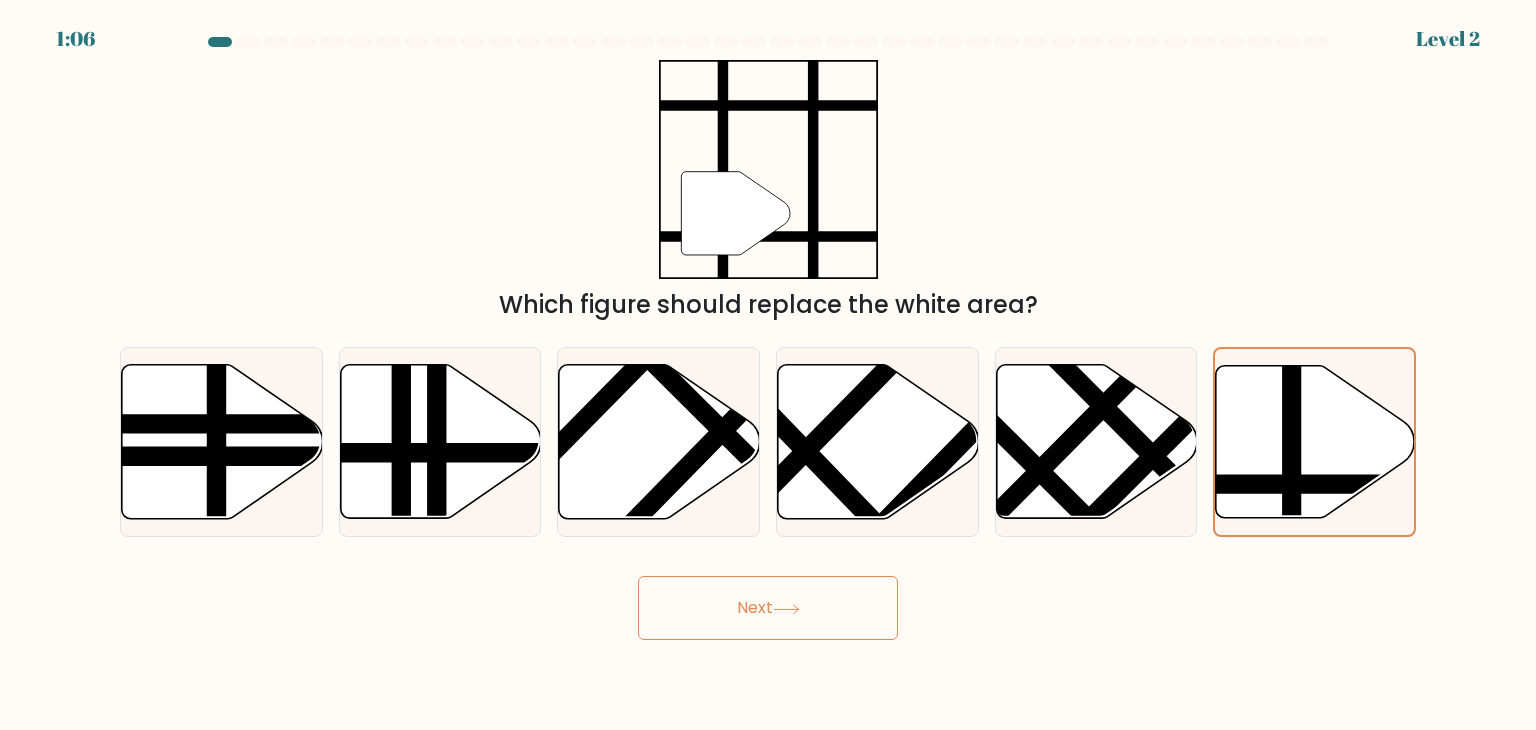 click on "Next" at bounding box center (768, 608) 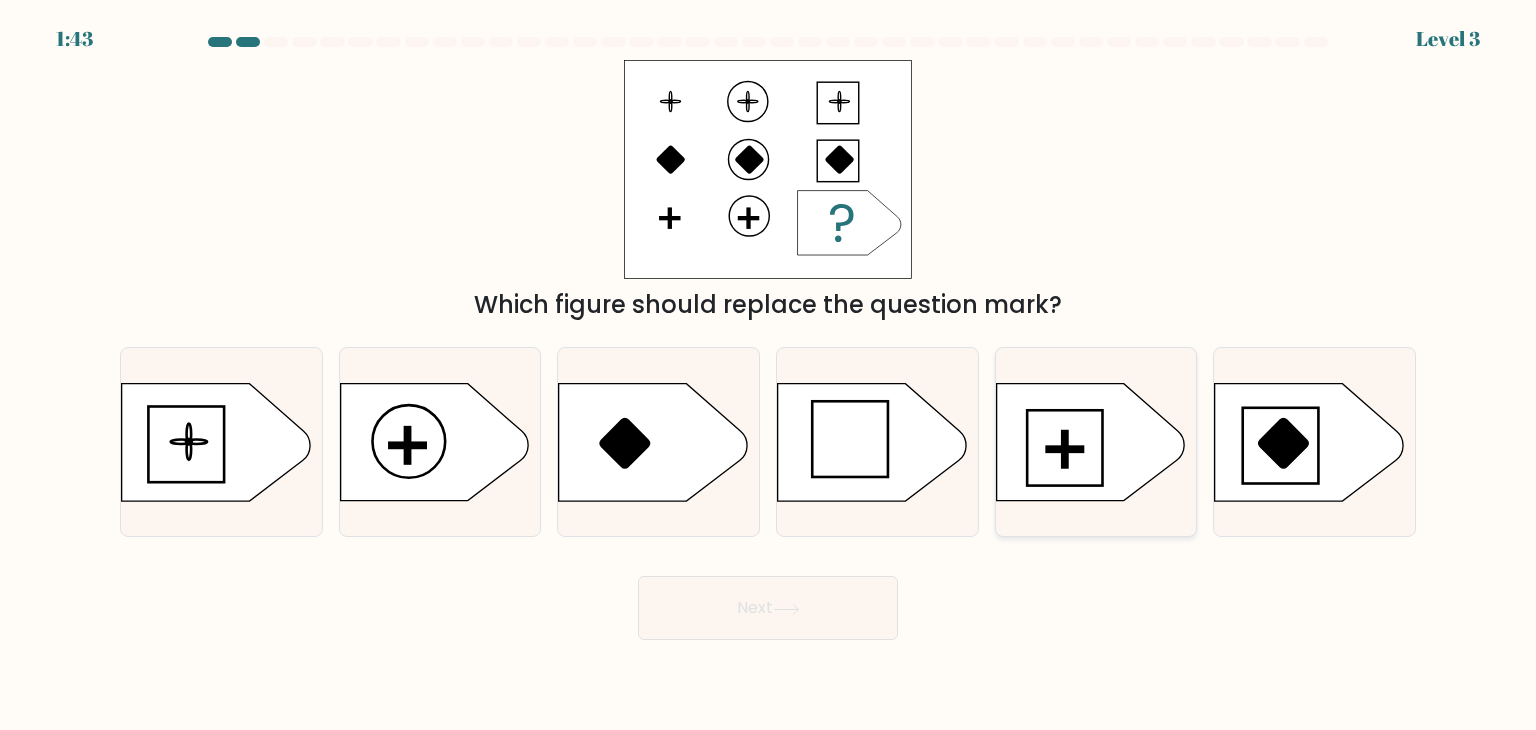 click 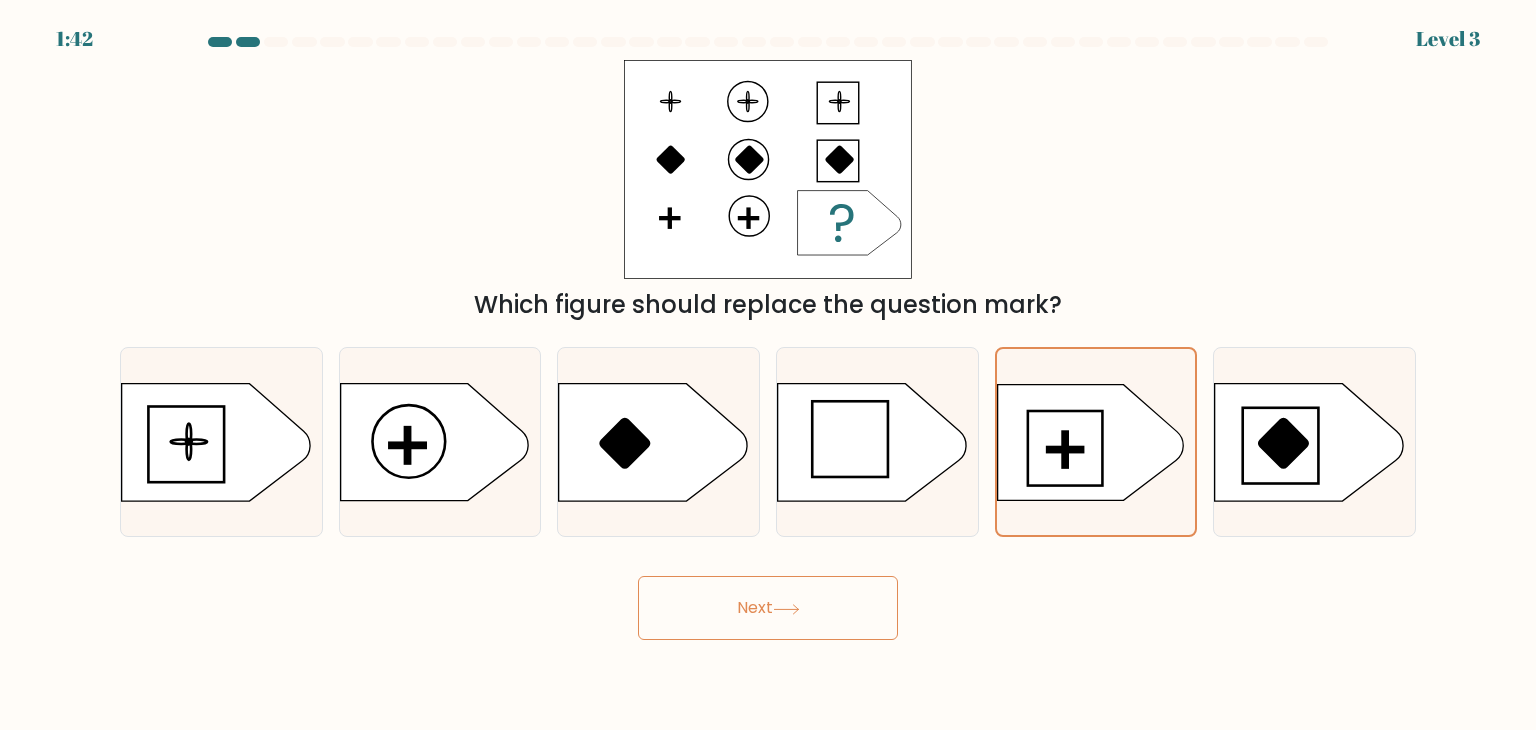 click on "Next" at bounding box center [768, 608] 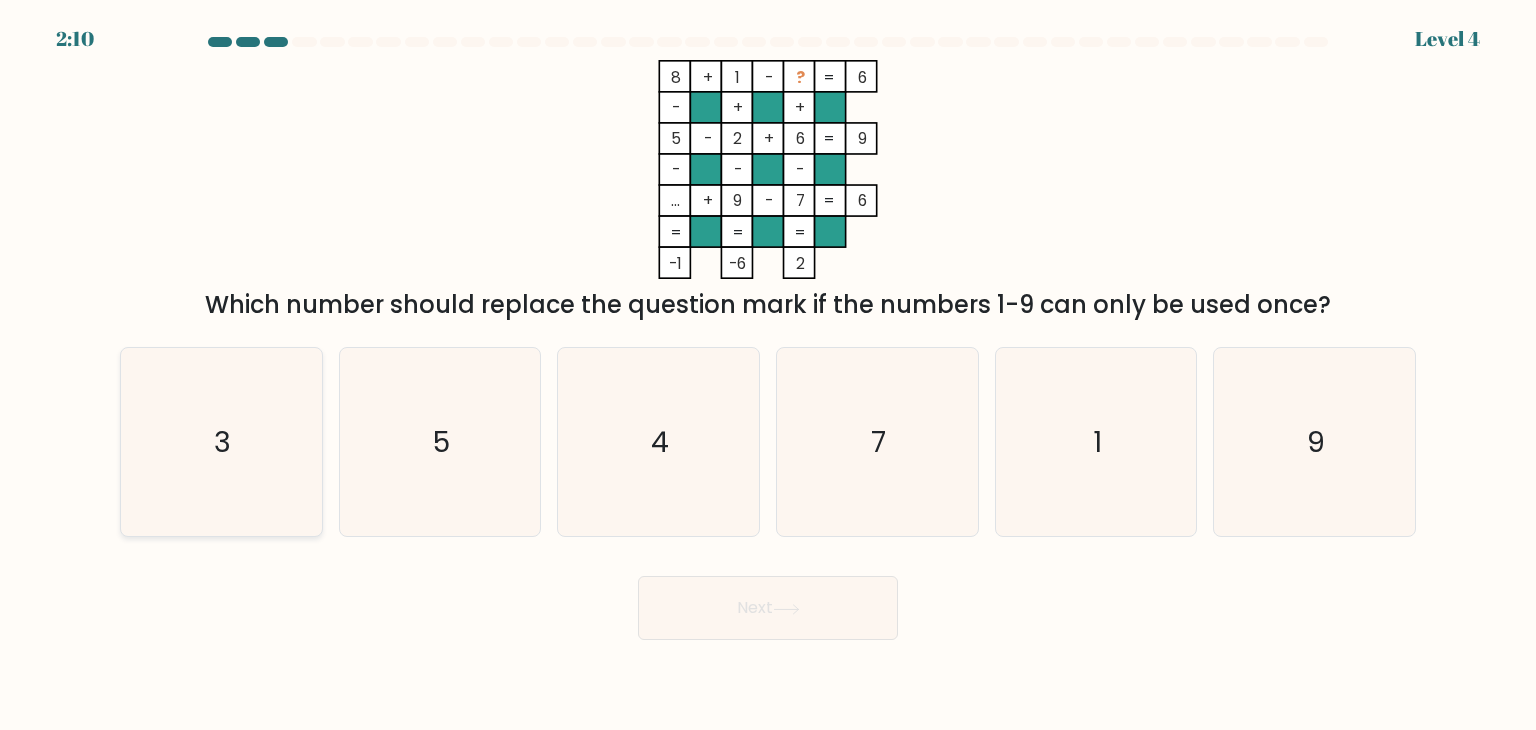 click on "3" 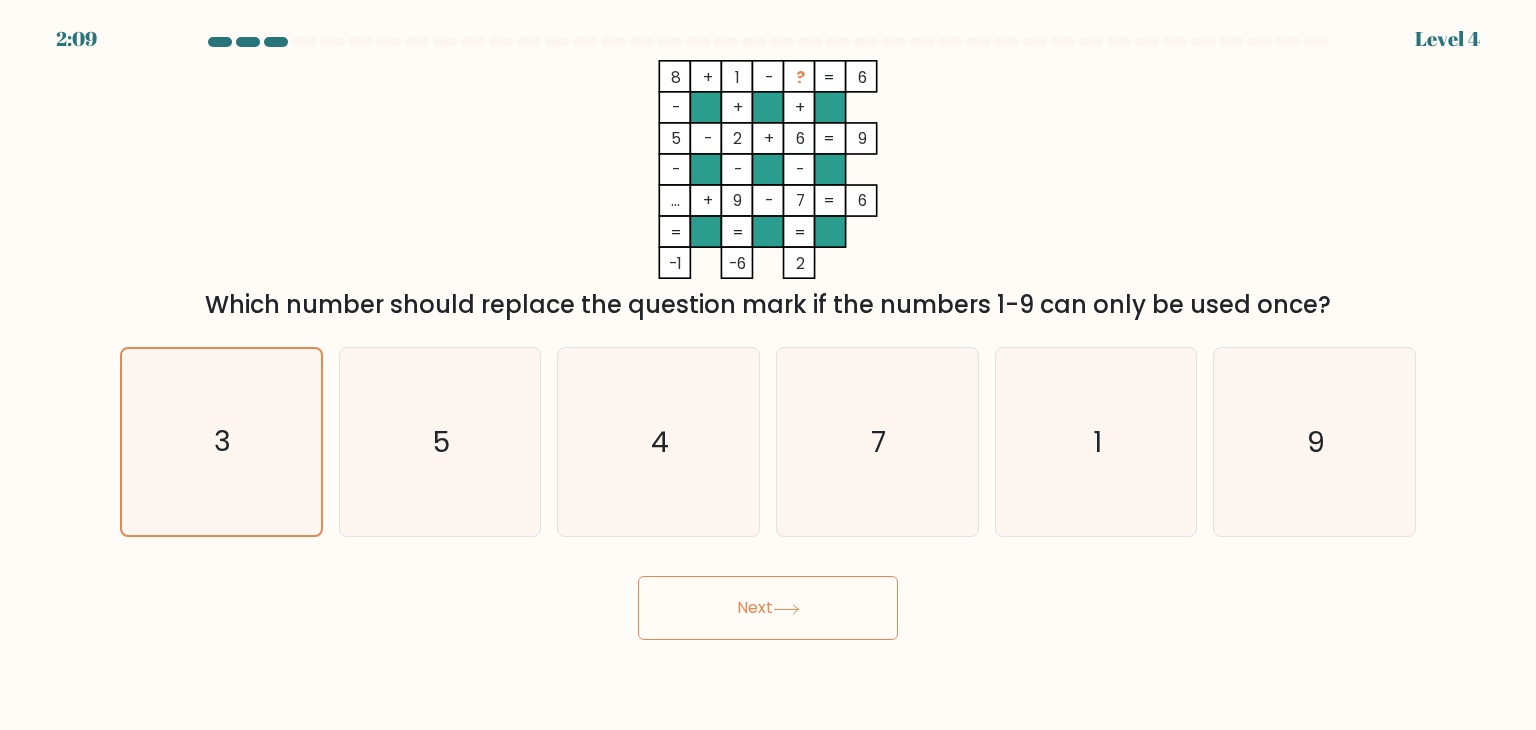 click on "Next" at bounding box center [768, 608] 